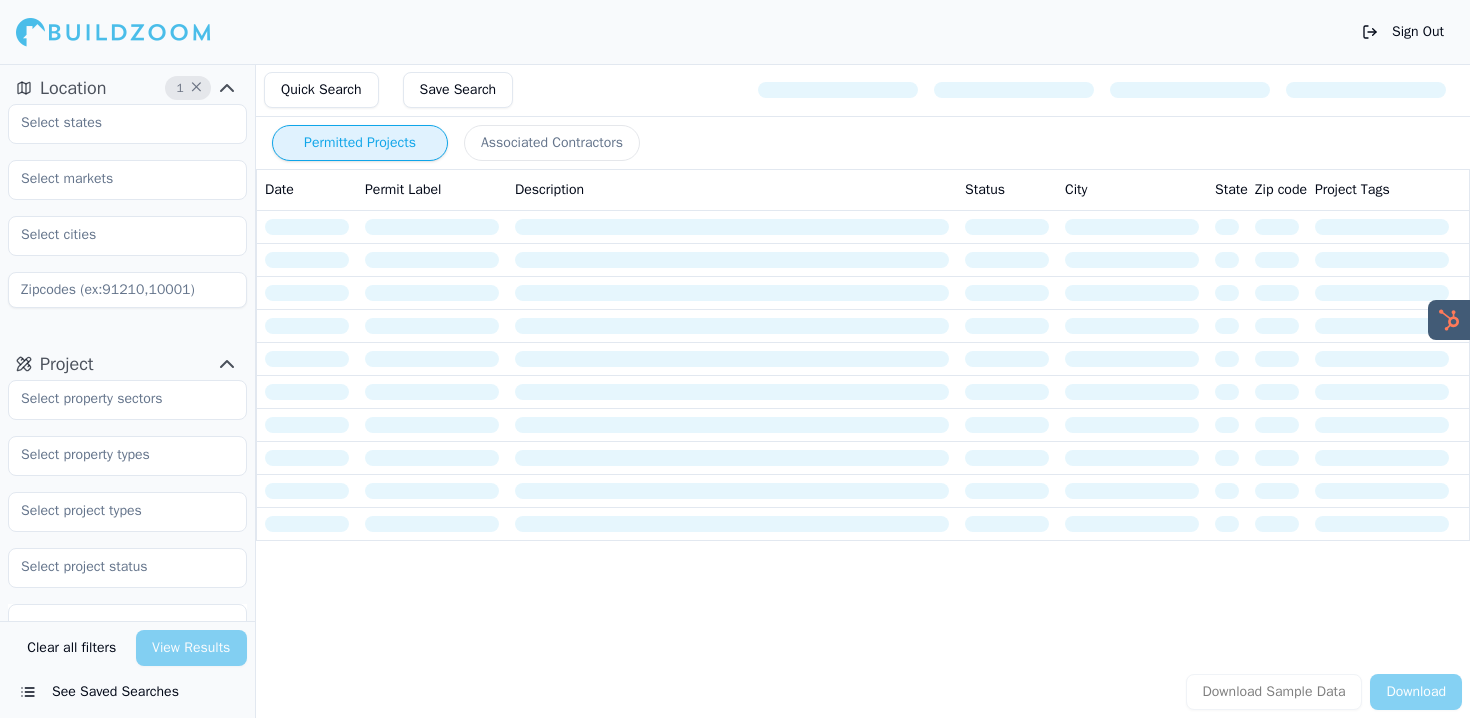 scroll, scrollTop: 0, scrollLeft: 0, axis: both 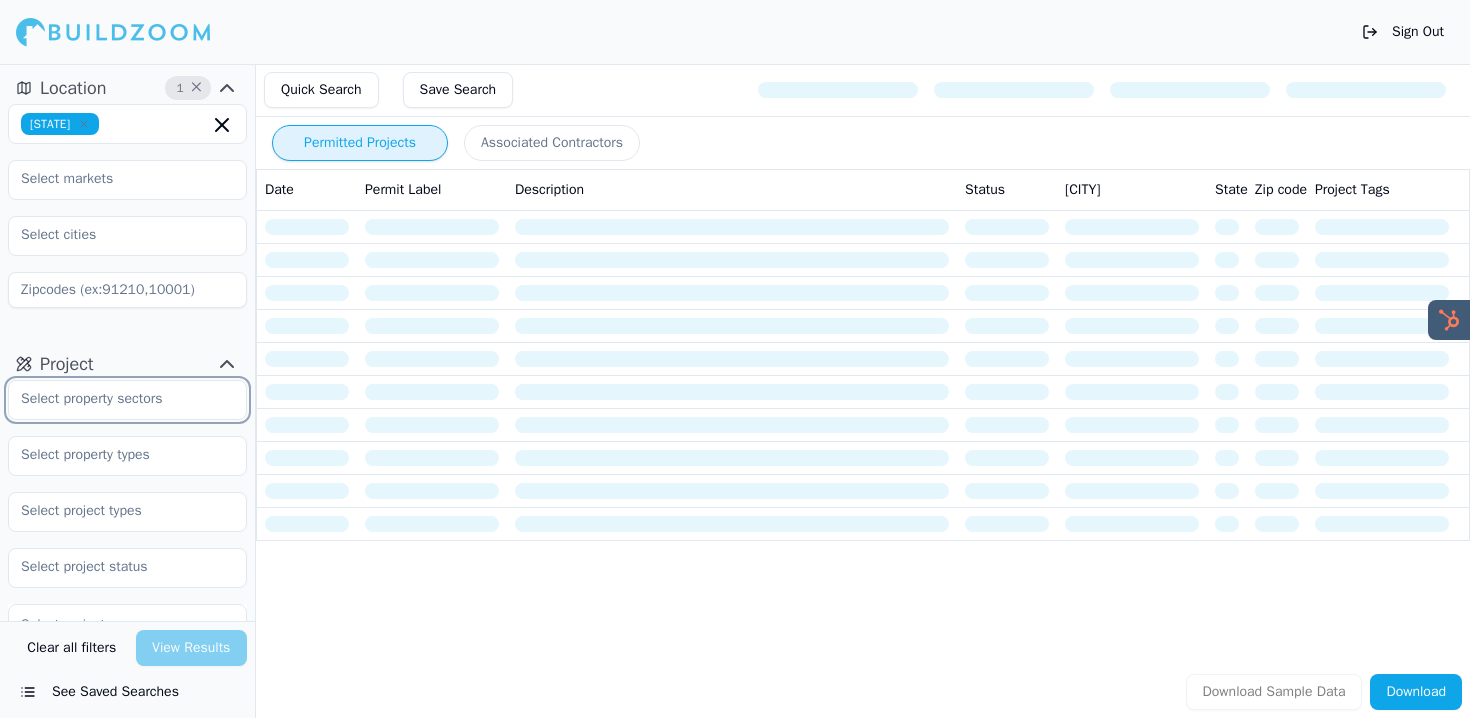 click at bounding box center [115, 399] 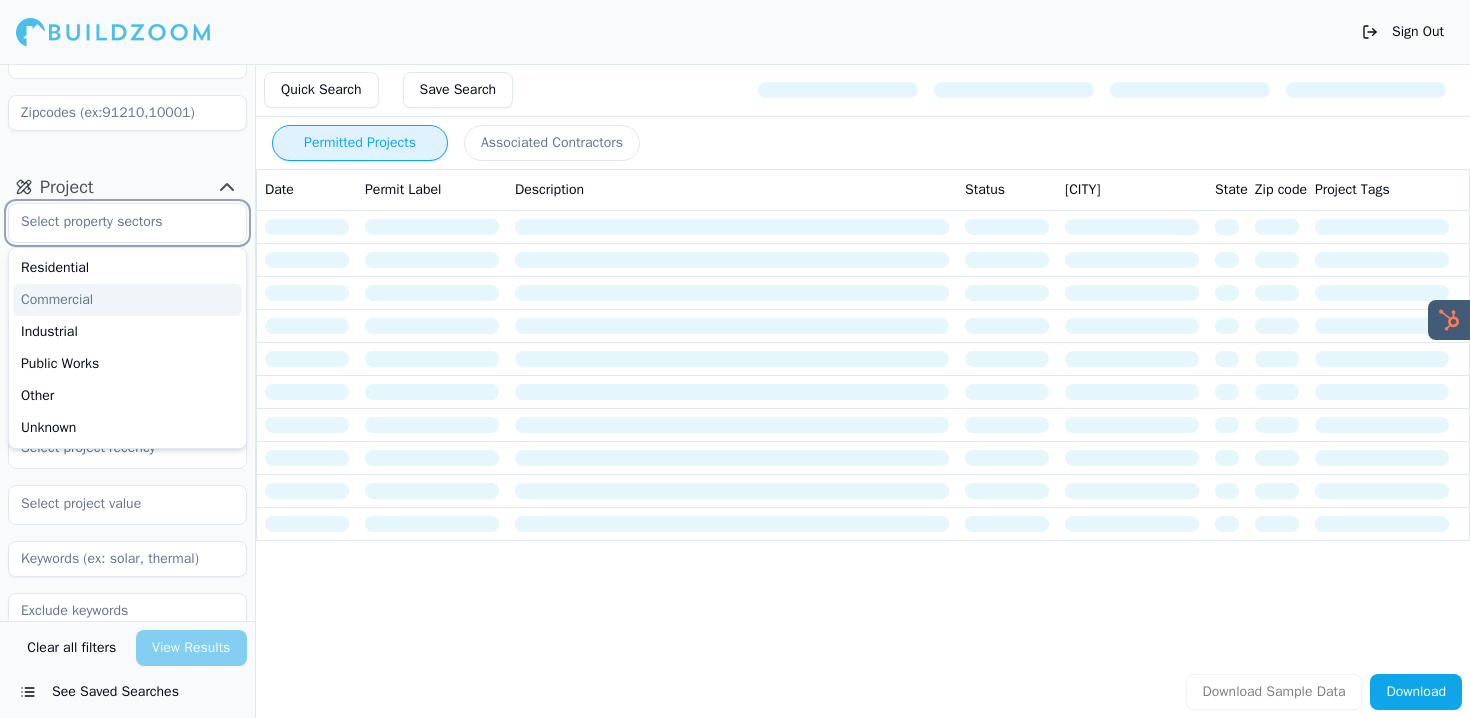 scroll, scrollTop: 189, scrollLeft: 0, axis: vertical 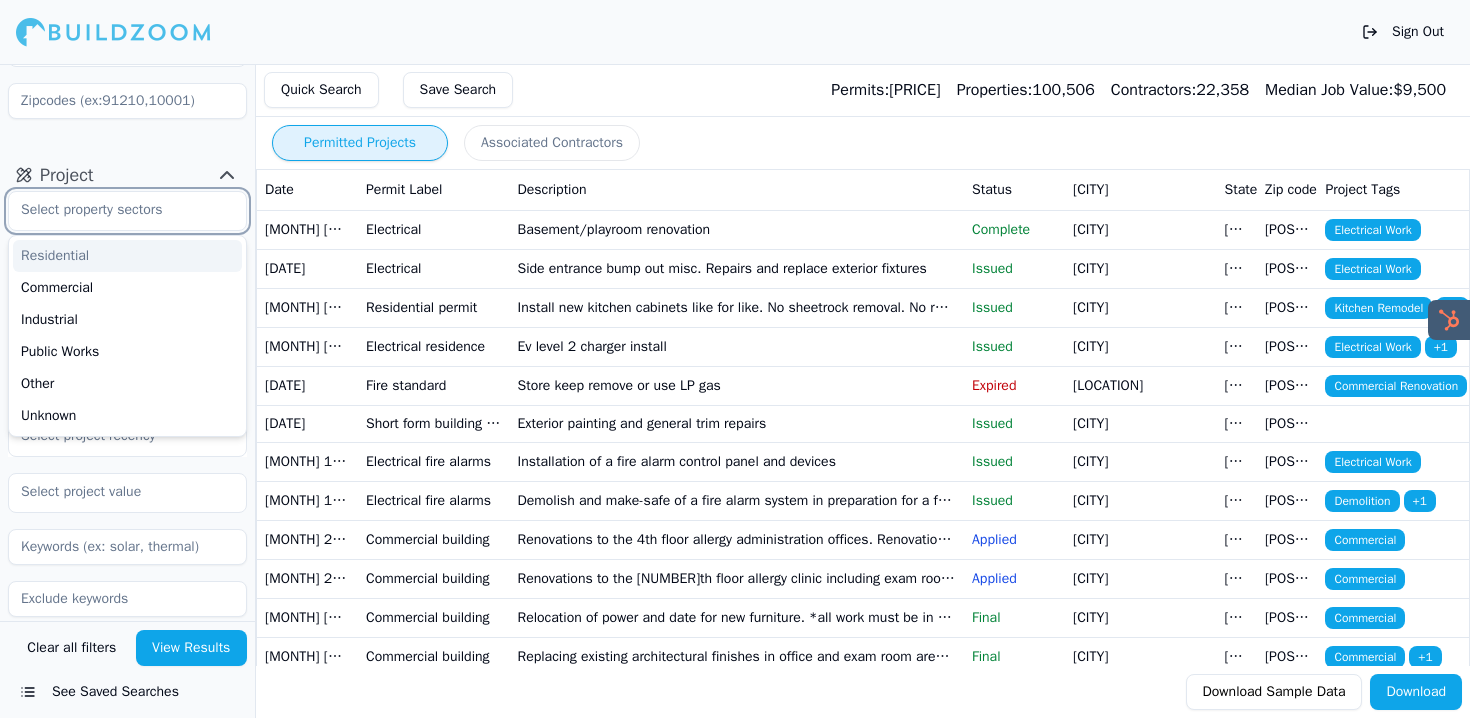 click on "Residential" at bounding box center [127, 256] 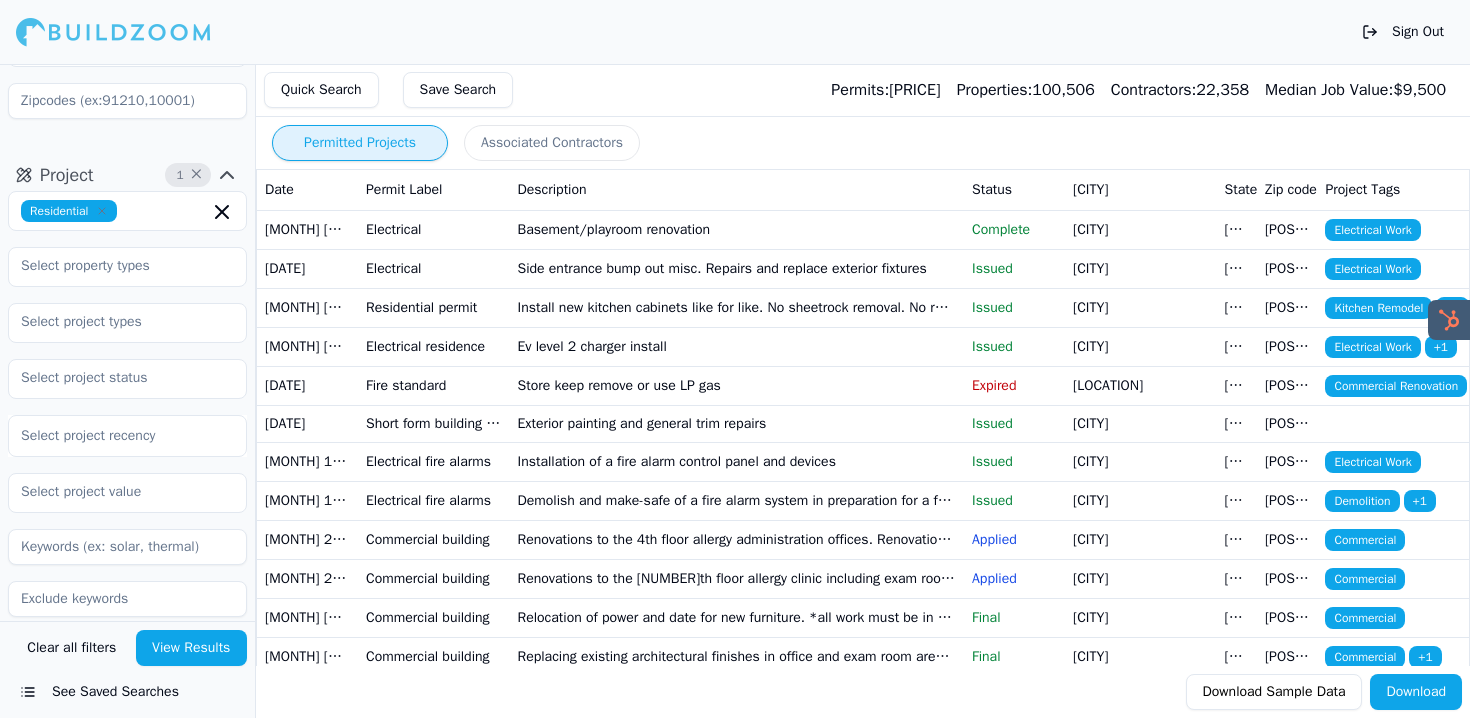 click on "Project 1 × Residential Select project recency" at bounding box center [127, 9] 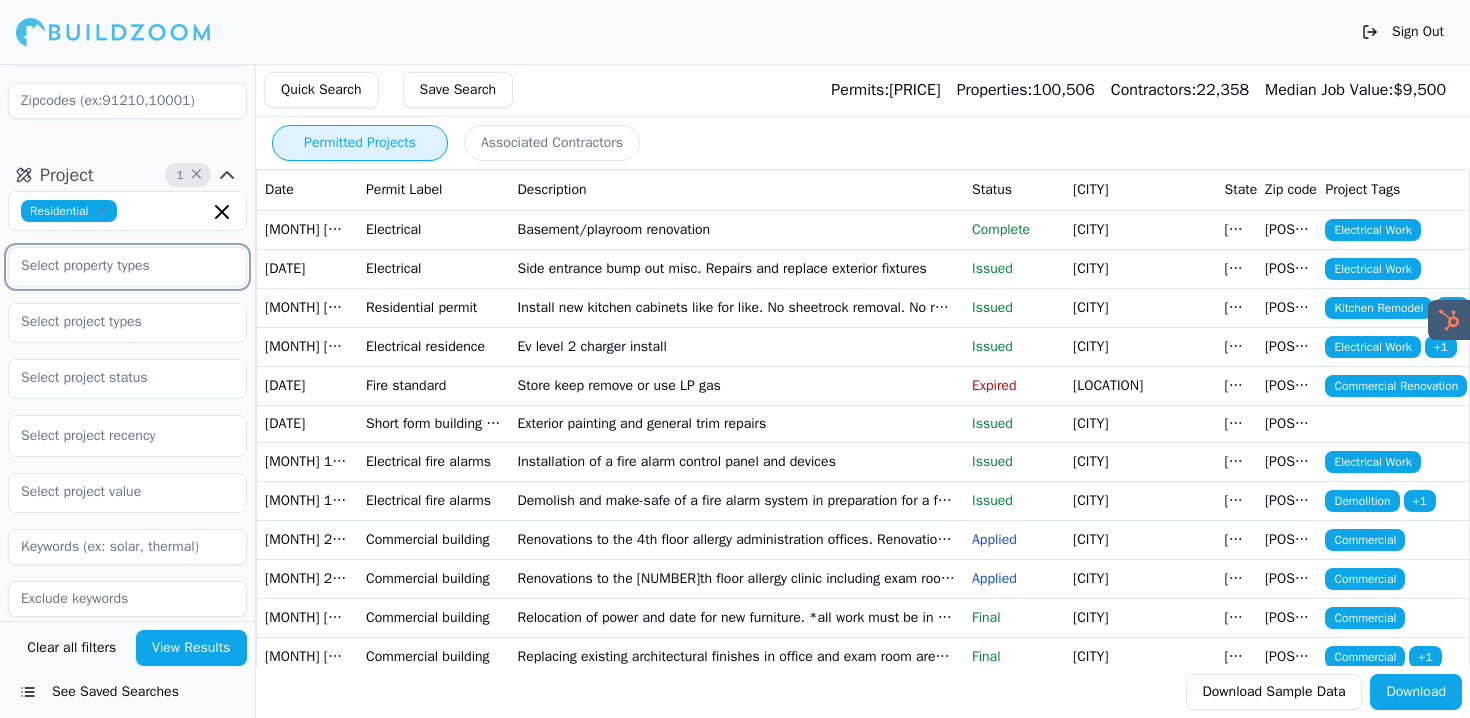 click at bounding box center (115, 266) 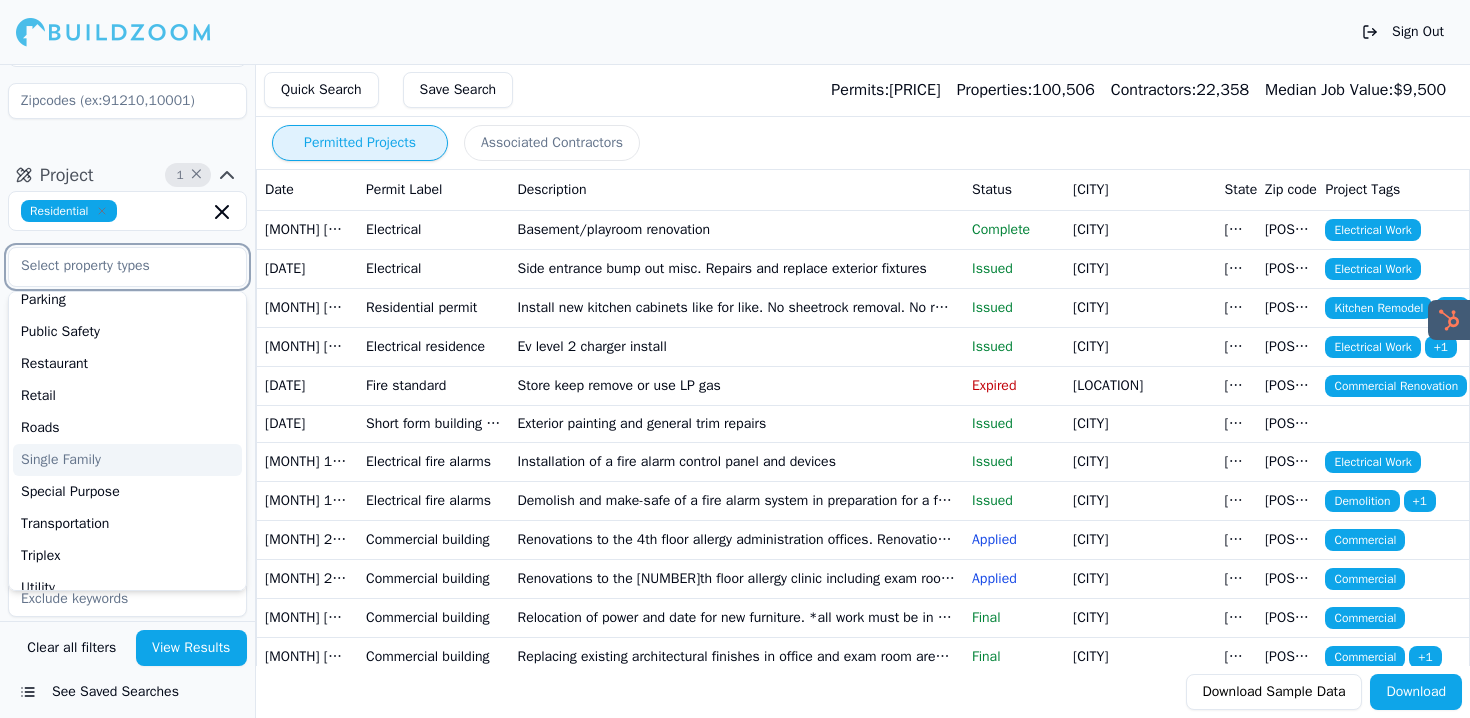 click on "Single Family" at bounding box center [127, 460] 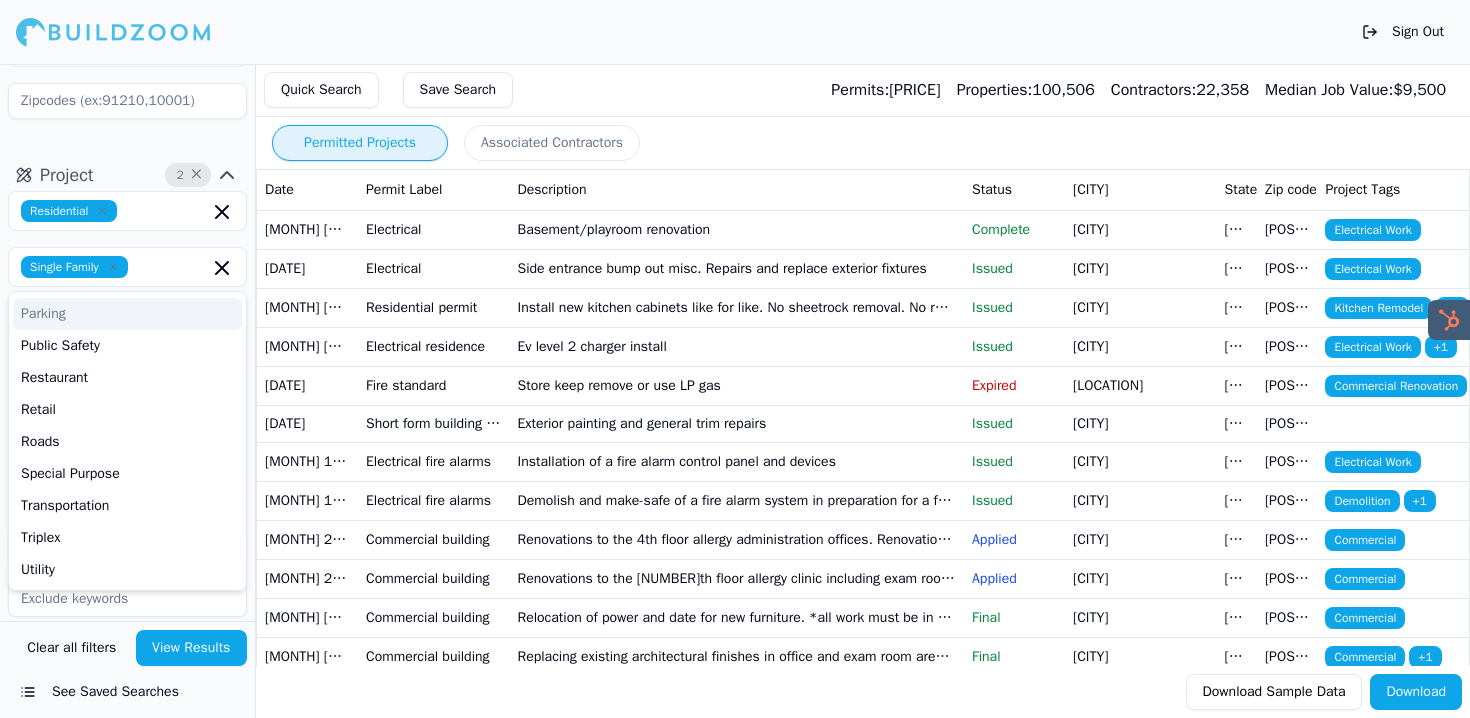 click on "Location [NUMBER] × [LOCATION]" at bounding box center [127, 9] 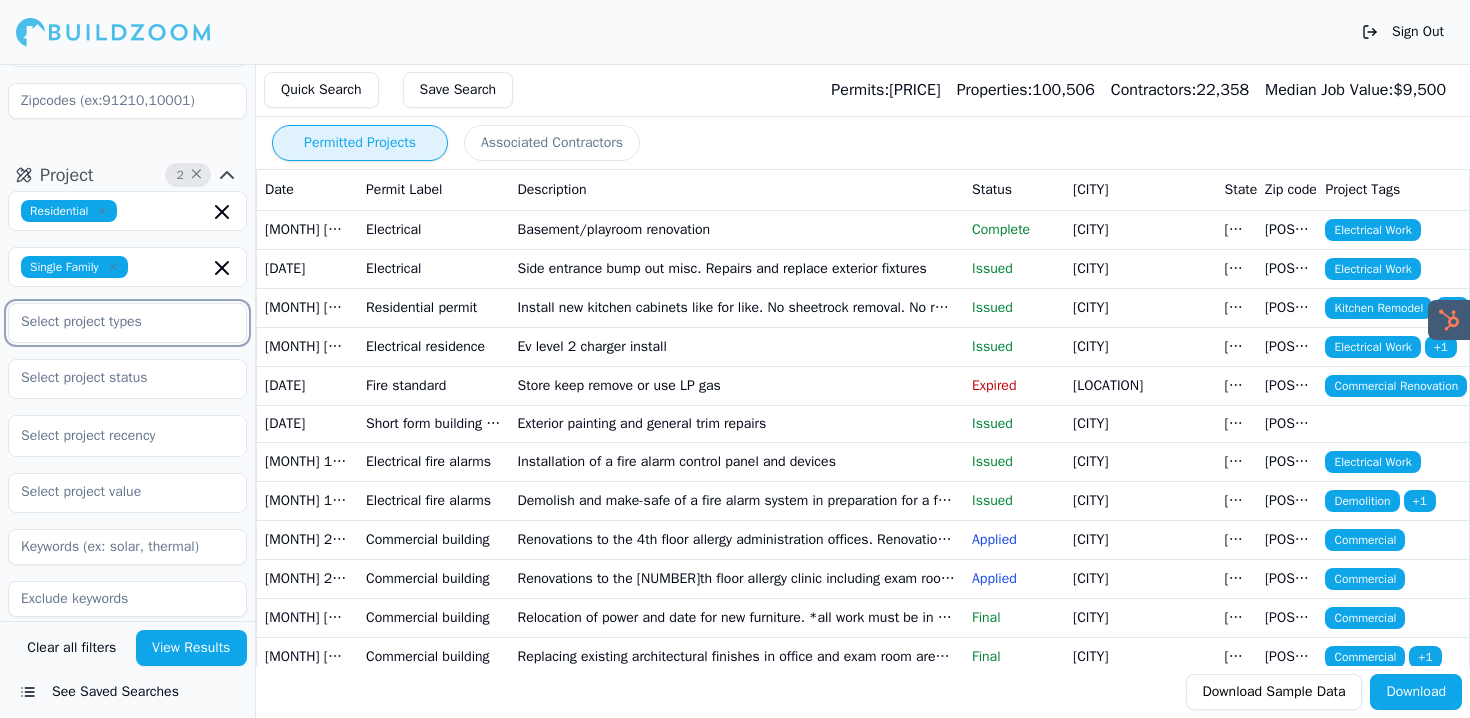 click at bounding box center [115, 322] 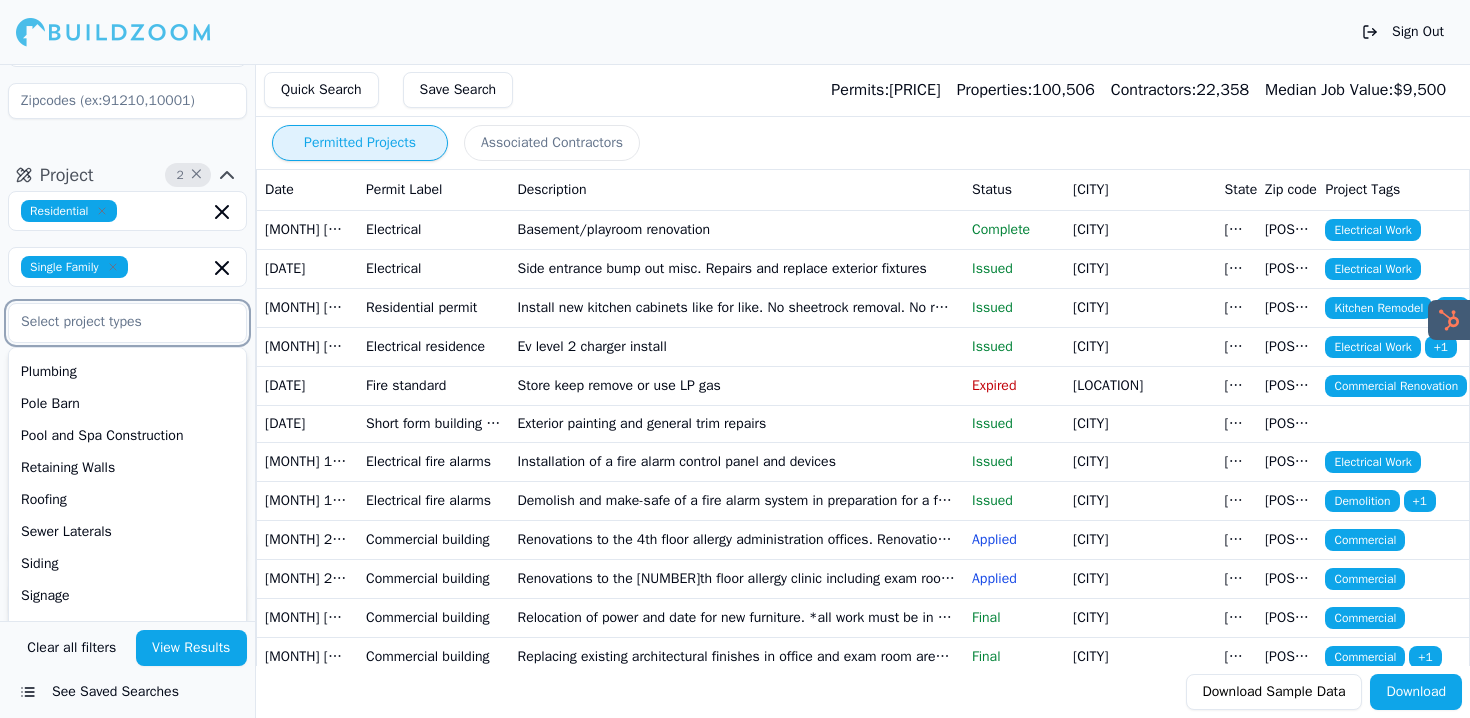 scroll, scrollTop: 754, scrollLeft: 0, axis: vertical 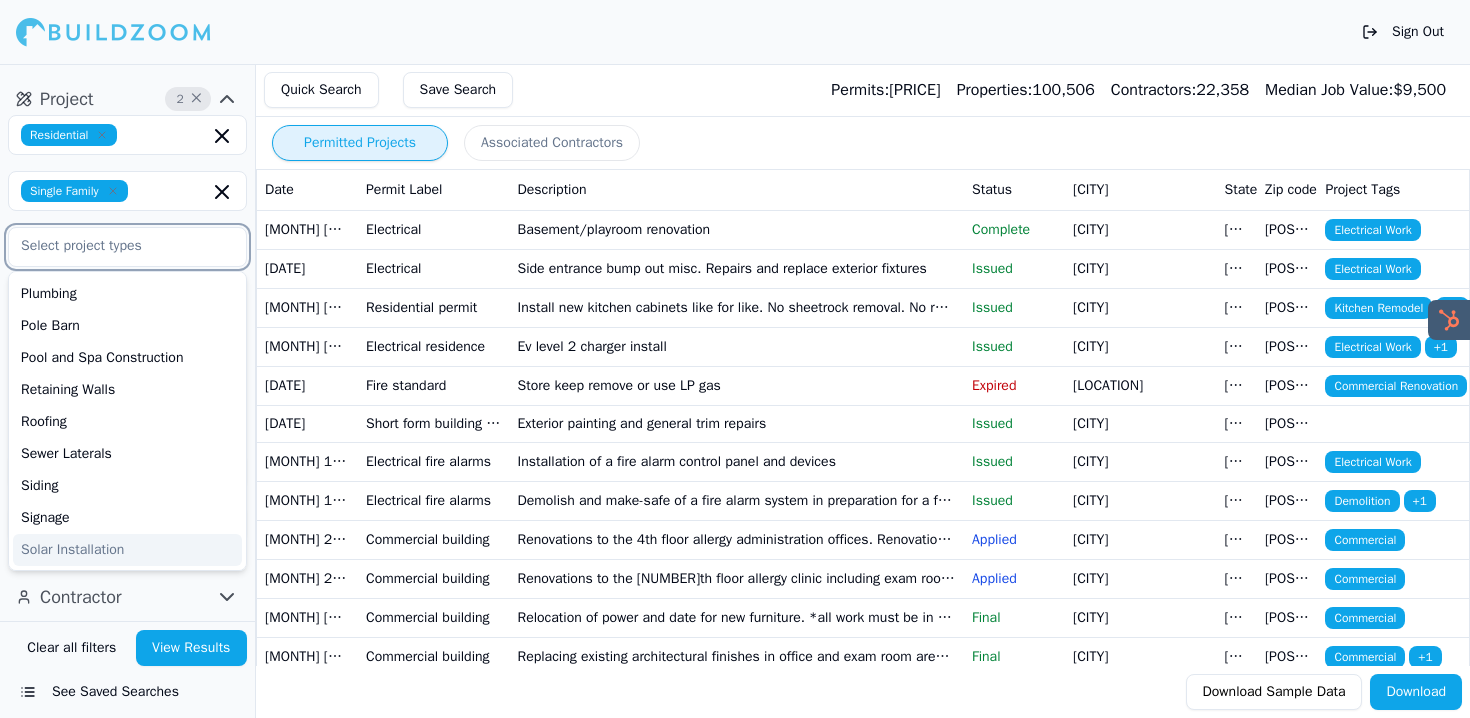 click on "Solar Installation" at bounding box center [127, 550] 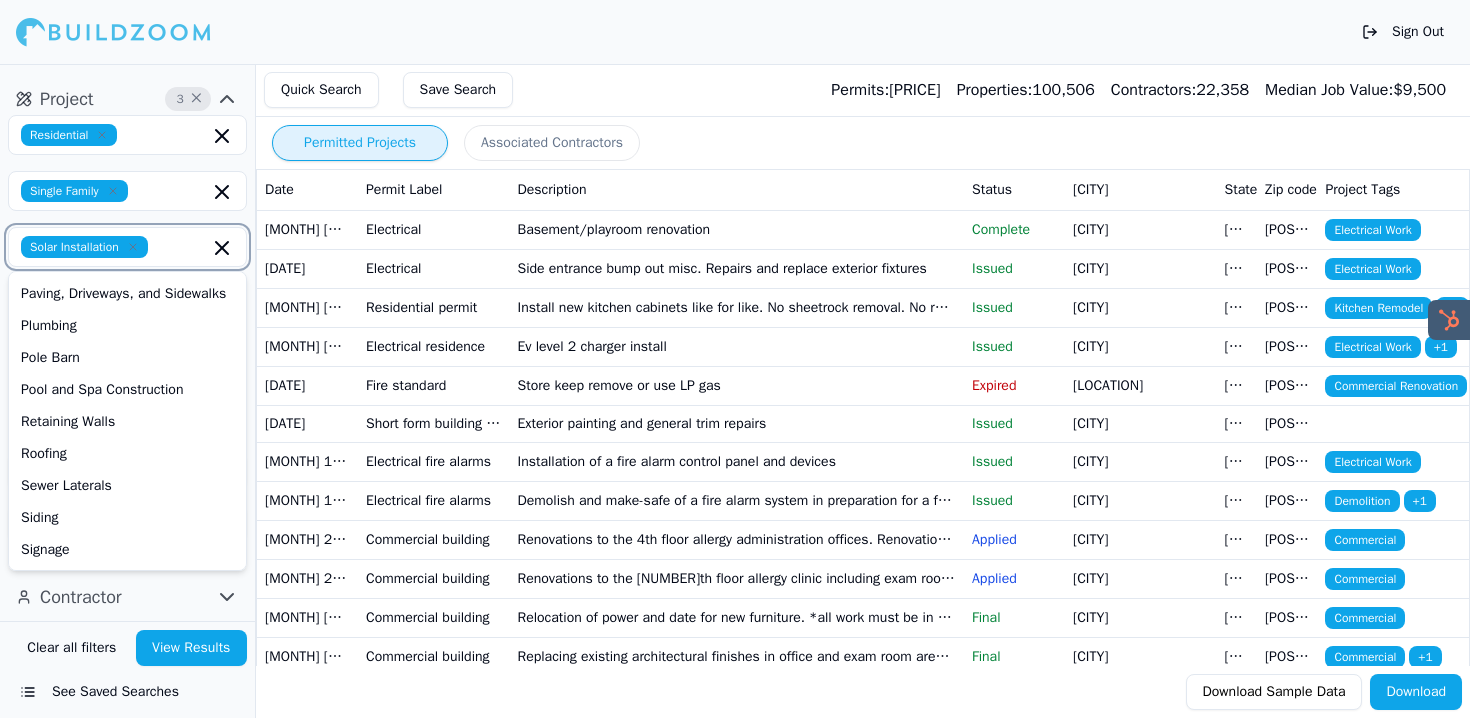 scroll, scrollTop: 722, scrollLeft: 0, axis: vertical 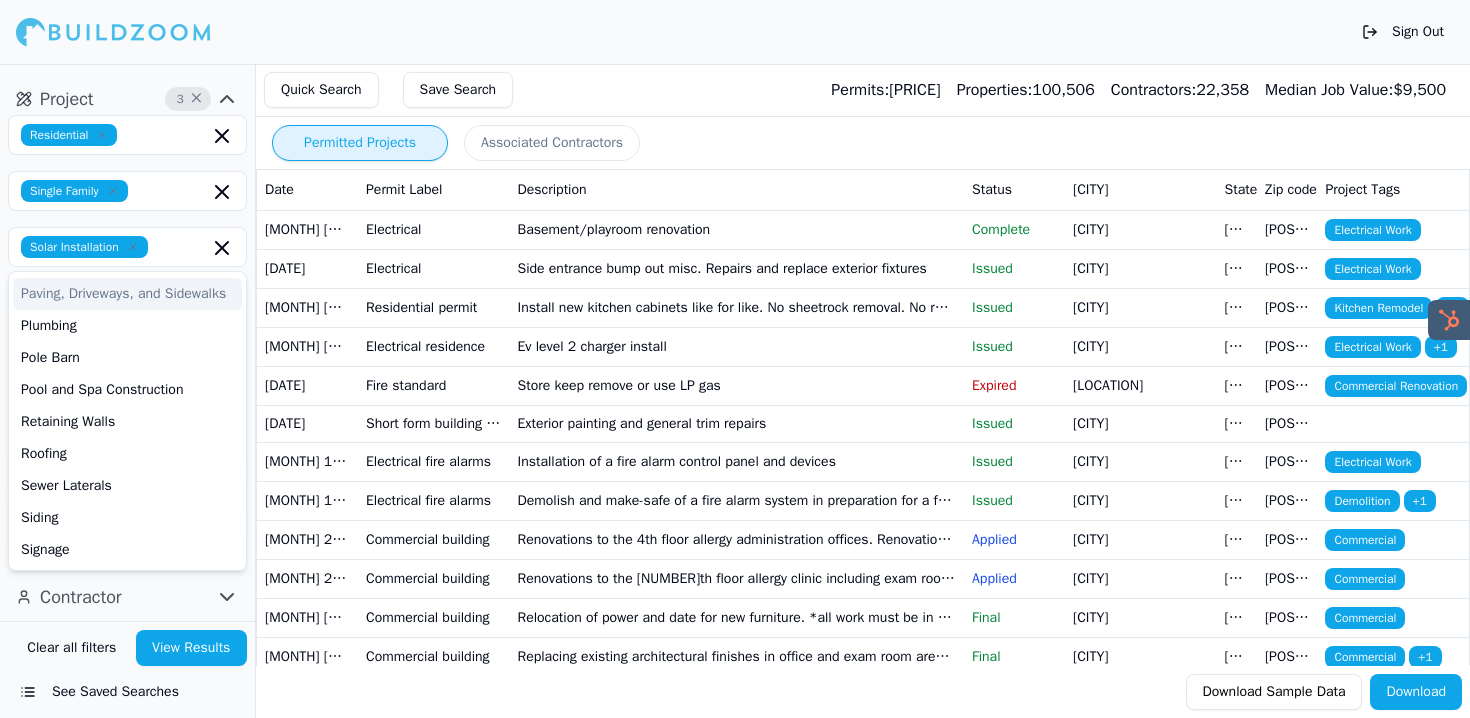 click on "Project 3 × Residential Single Family Solar Installation ADU Bathroom Remodel Commercial Renovation Decks and Porches Demolition Docks Doors and Windows Electrical Work Excavation and Grading Fences Flatwork Concrete Foundations Garage Construction Home Addition HVAC Kitchen Remodel Landscape Mechanical Work Mobile Homes Multi-Room Remodel New Construction Patios Paving, Driveways, and Sidewalks Plumbing Pole Barn Pool and Spa Construction Retaining Walls Roofing Sewer Laterals Siding Signage Select project recency" at bounding box center [127, -67] 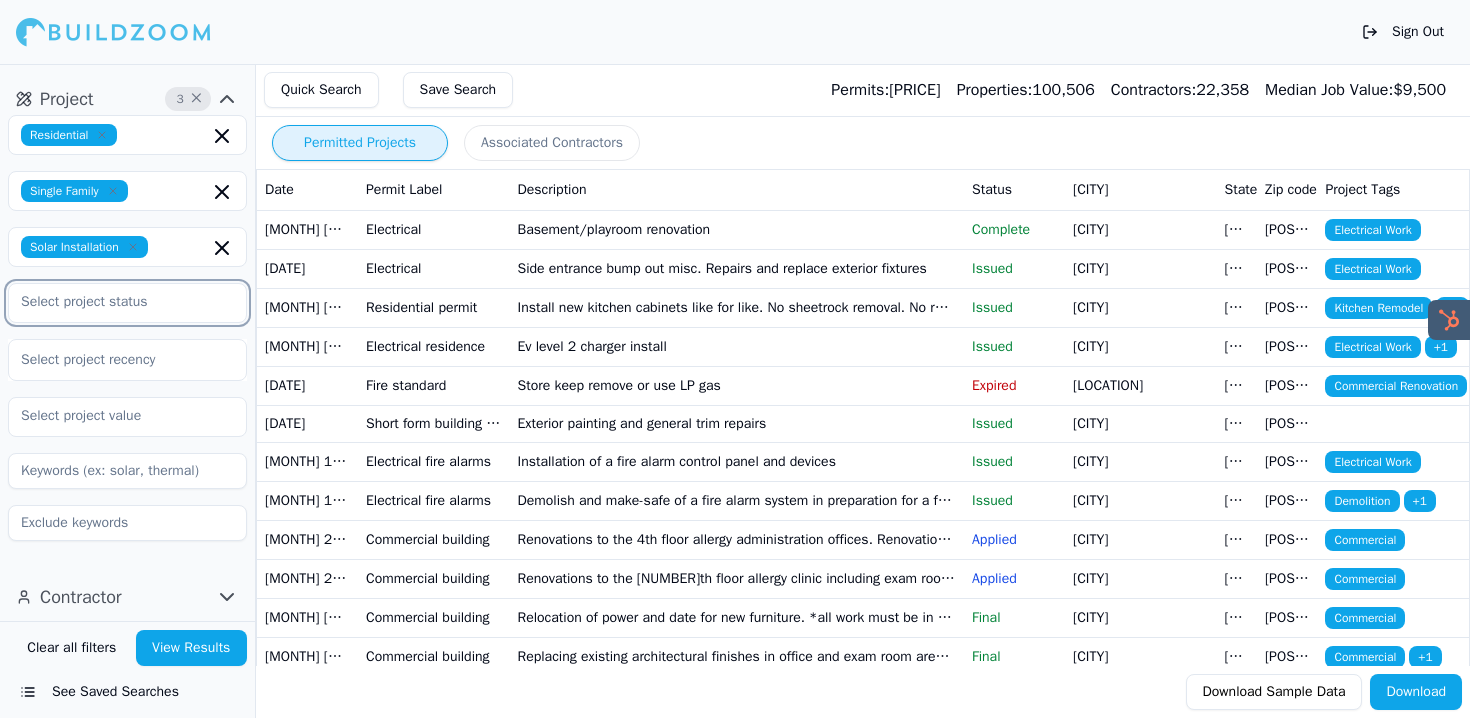 click at bounding box center [115, 302] 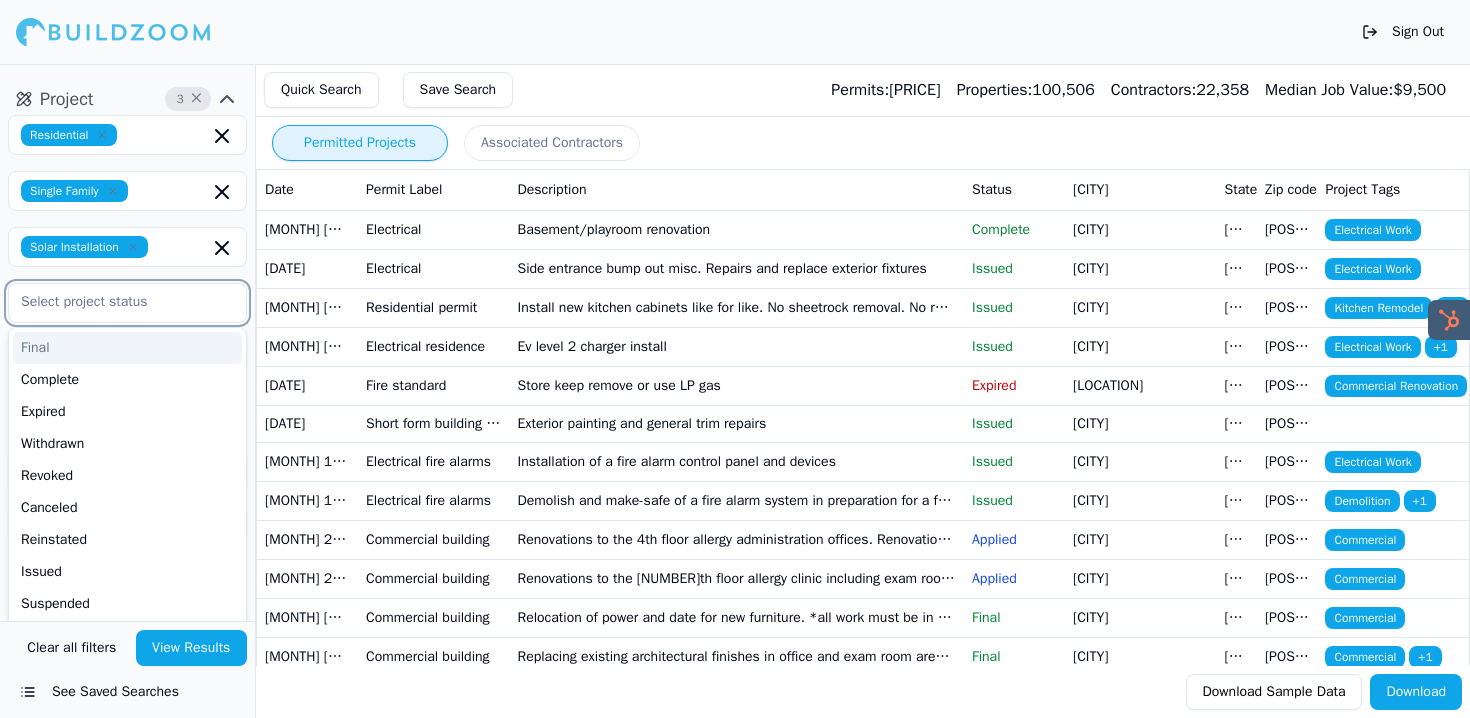 click on "Final" at bounding box center [127, 348] 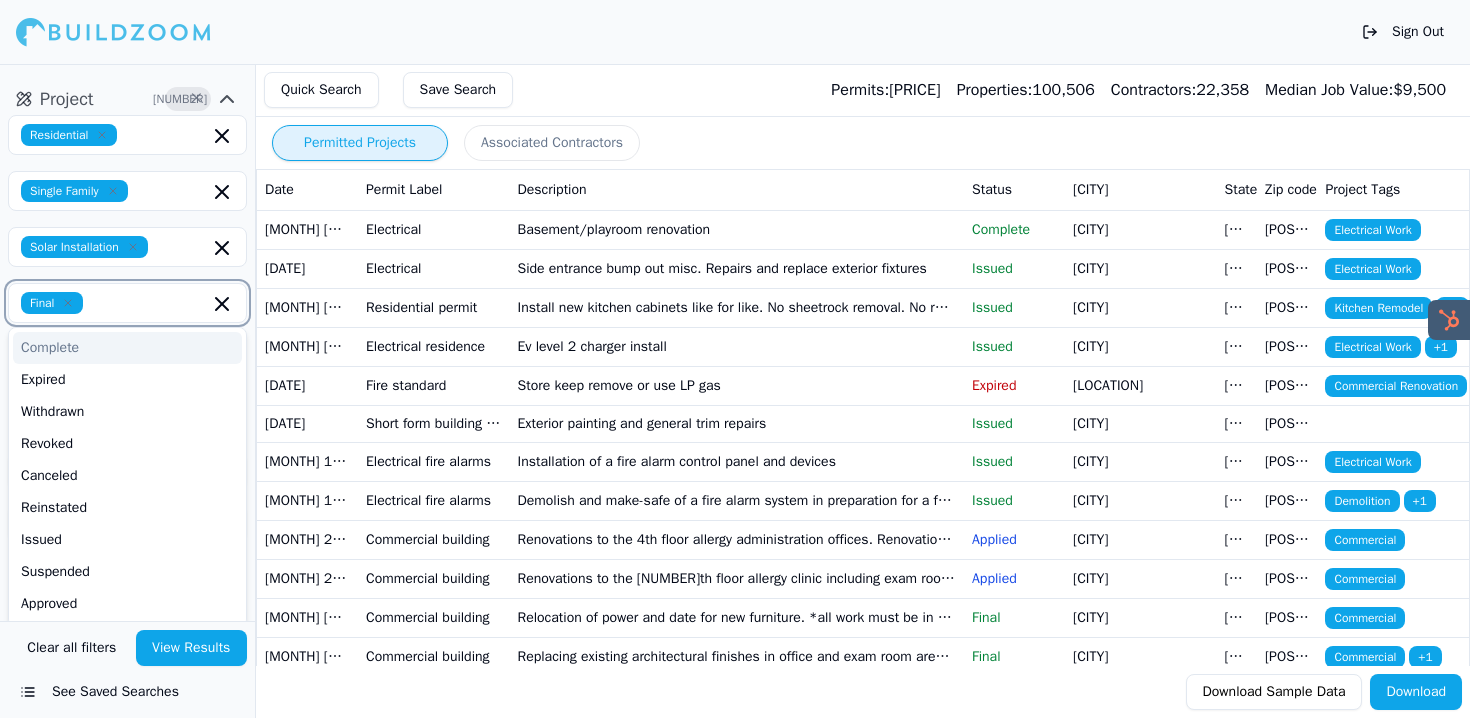 click at bounding box center (150, 303) 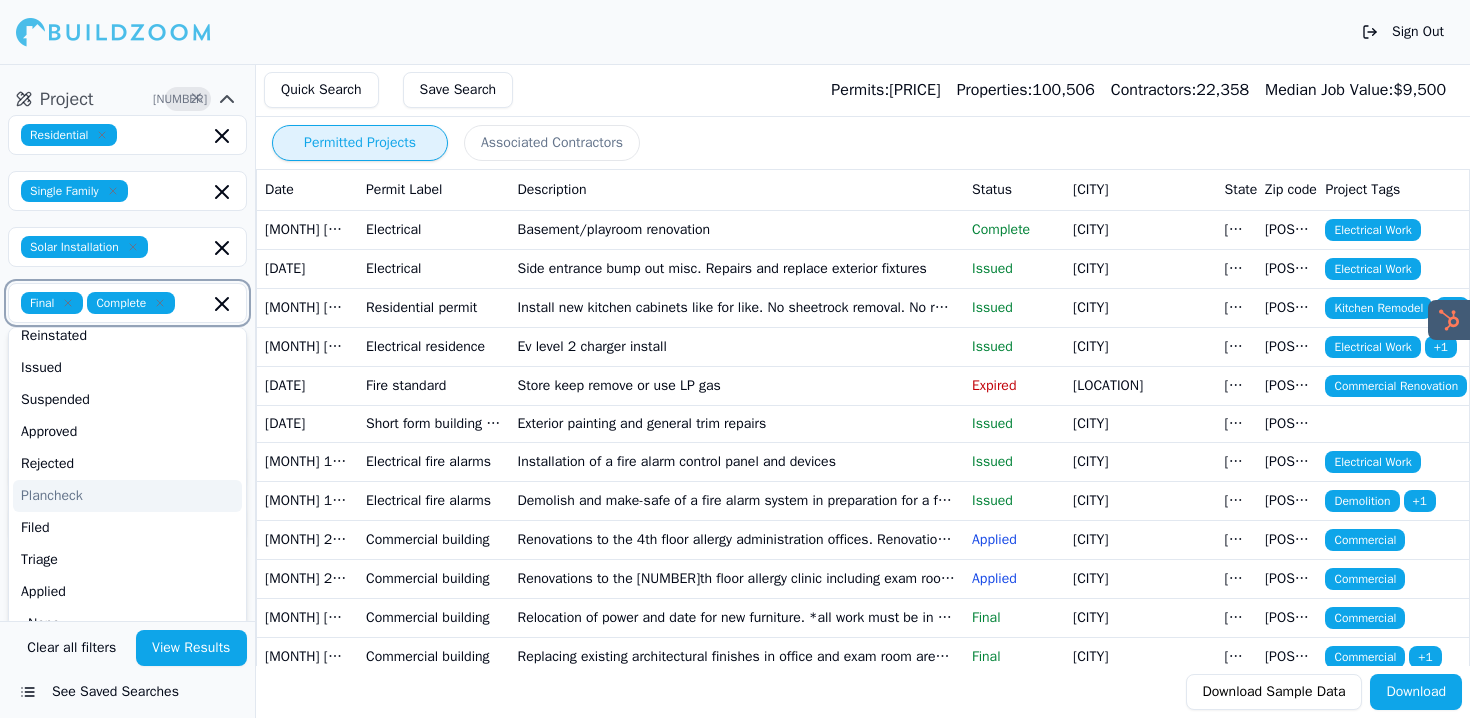 scroll, scrollTop: 158, scrollLeft: 0, axis: vertical 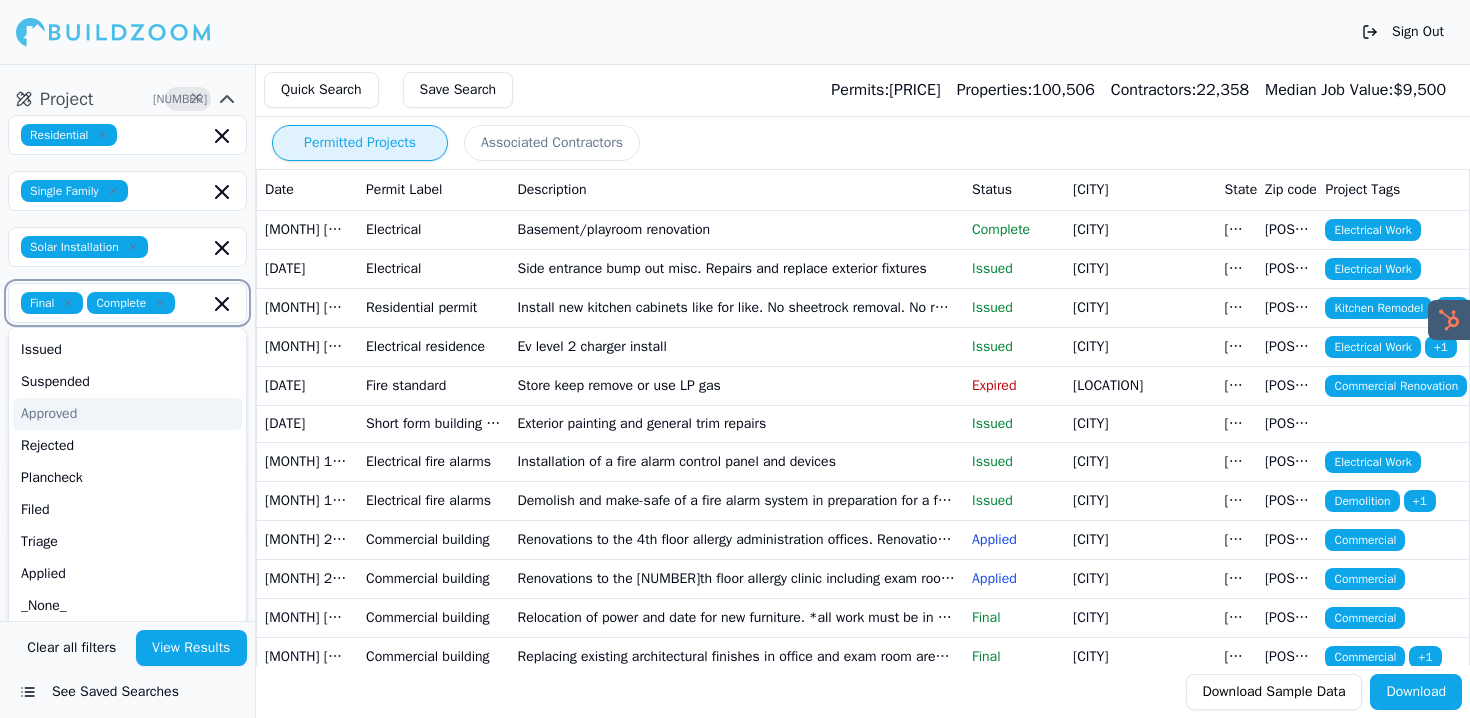 click on "Approved" at bounding box center [127, 414] 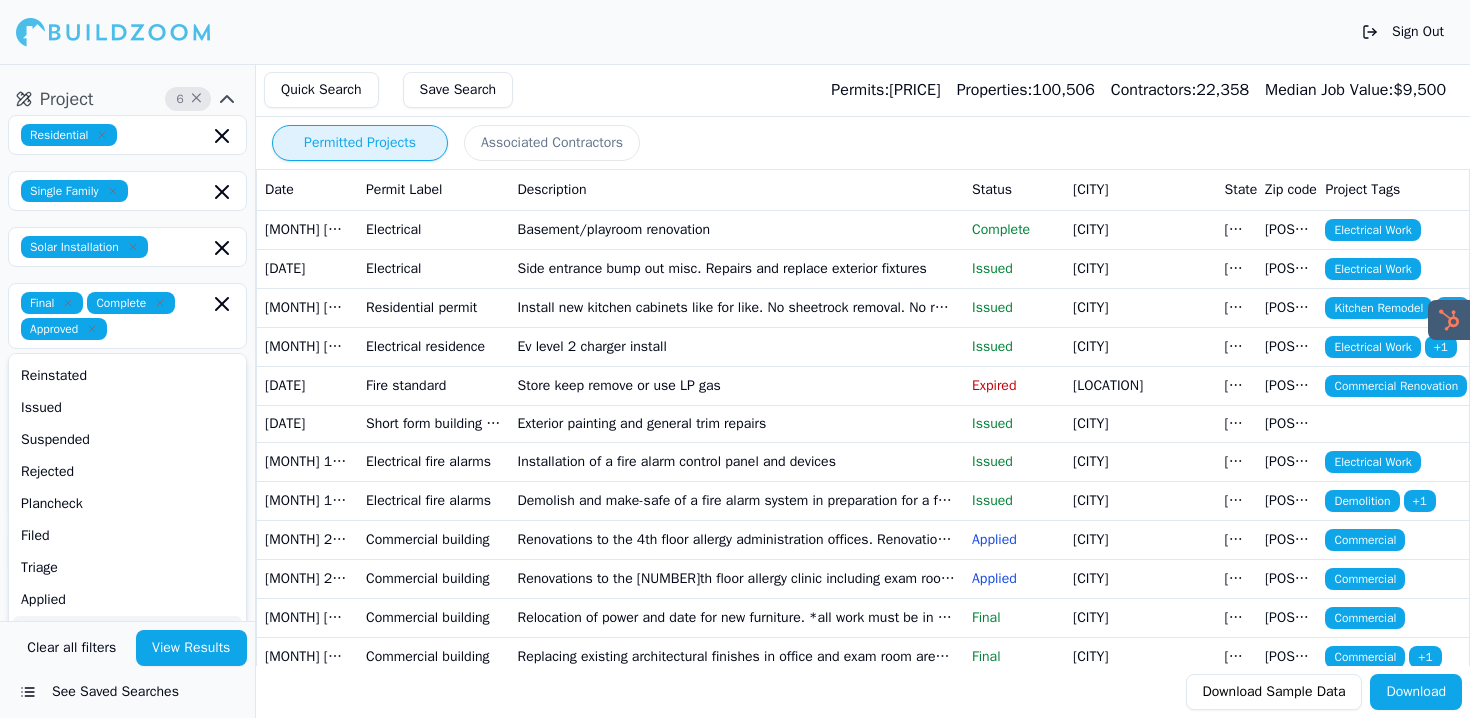click on "View Results" at bounding box center (192, 648) 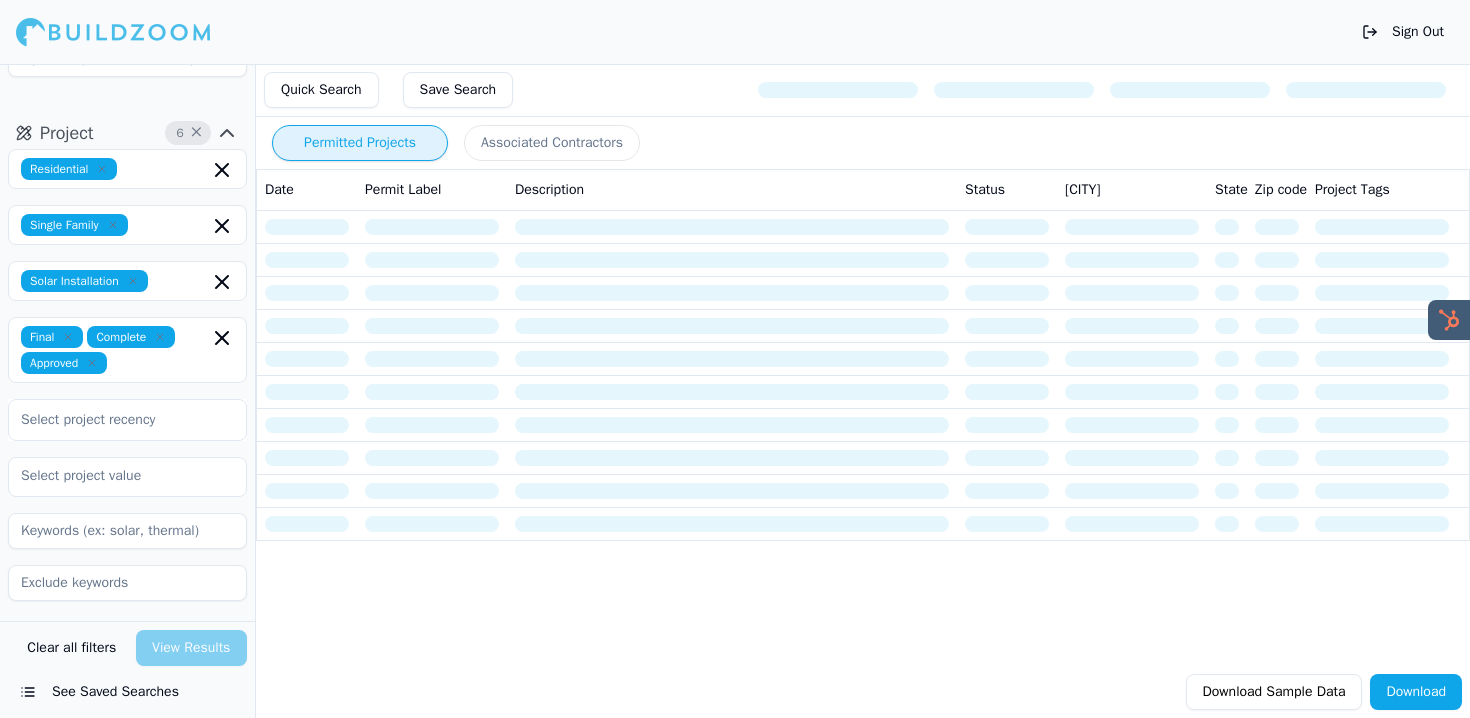 scroll, scrollTop: 291, scrollLeft: 0, axis: vertical 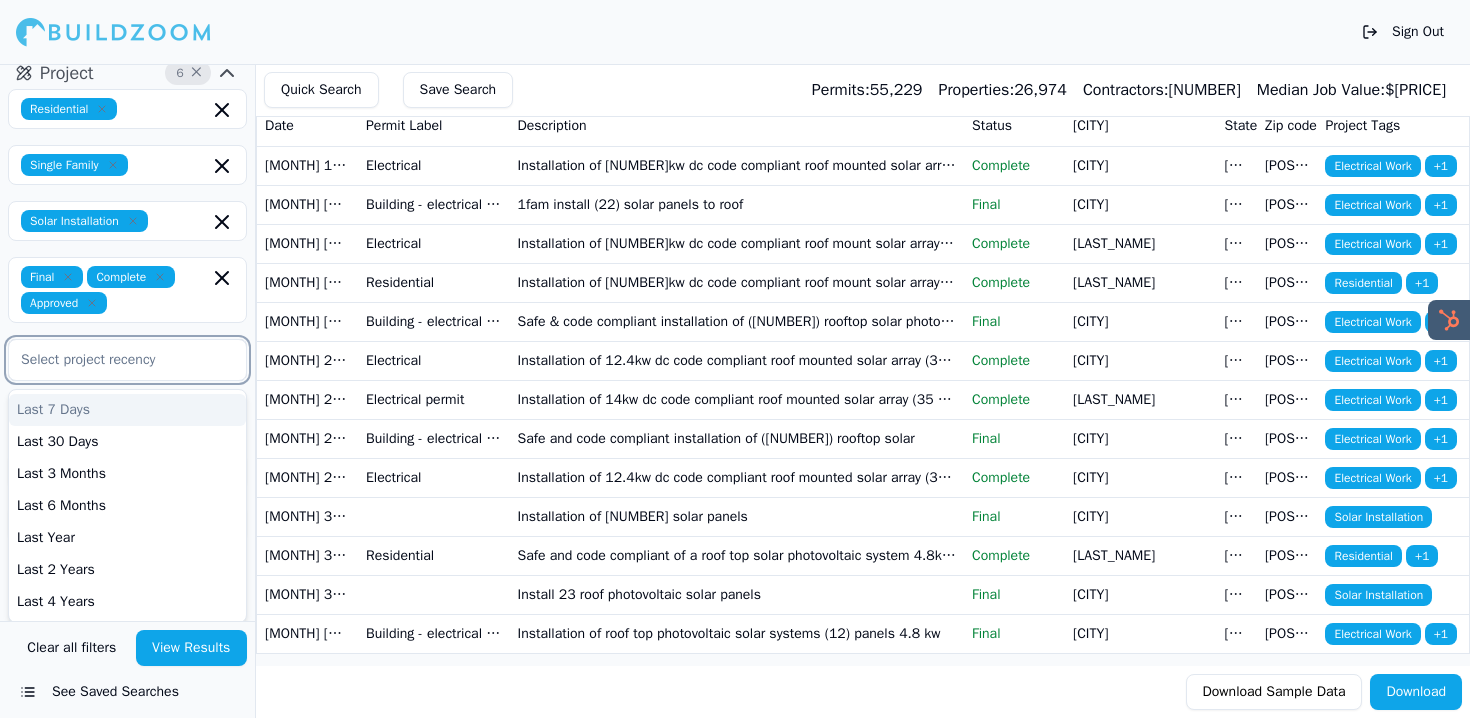 click at bounding box center [127, 360] 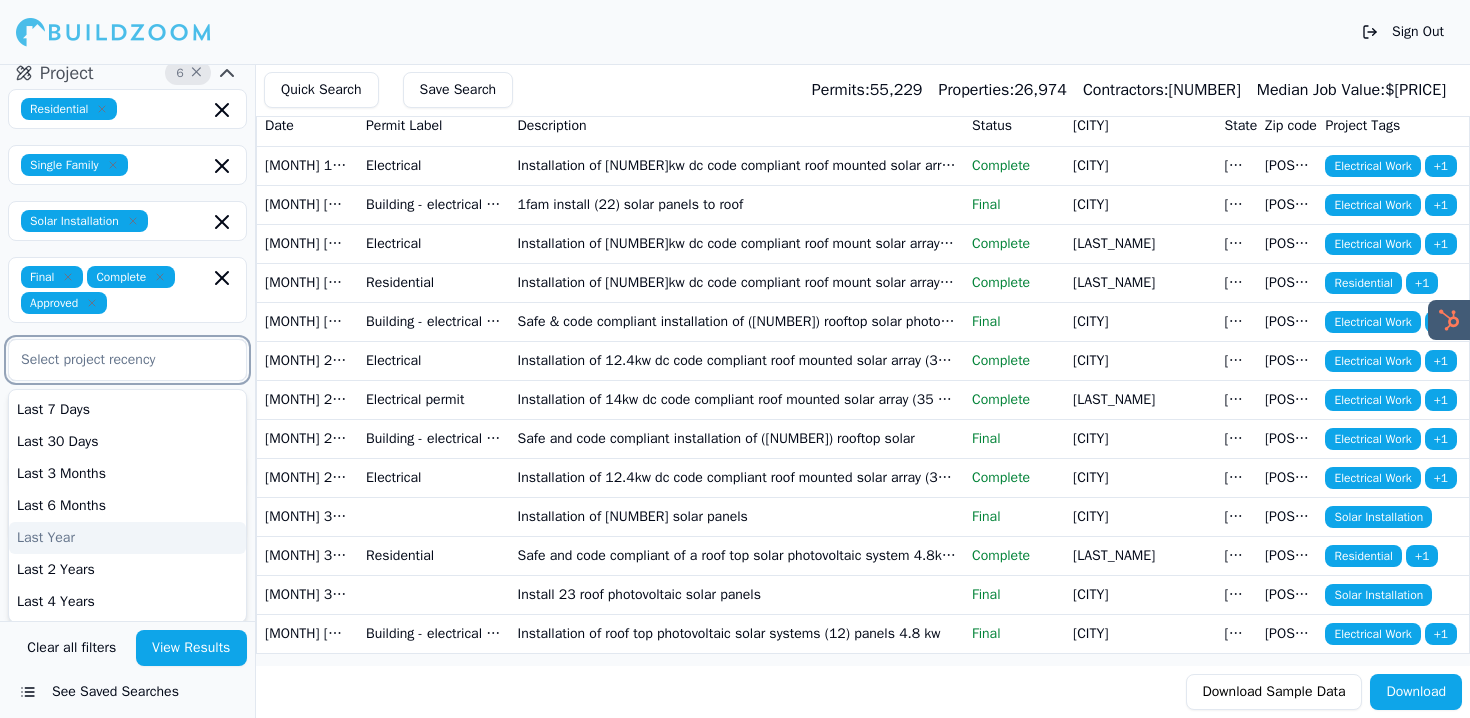 click on "Last Year" at bounding box center [127, 538] 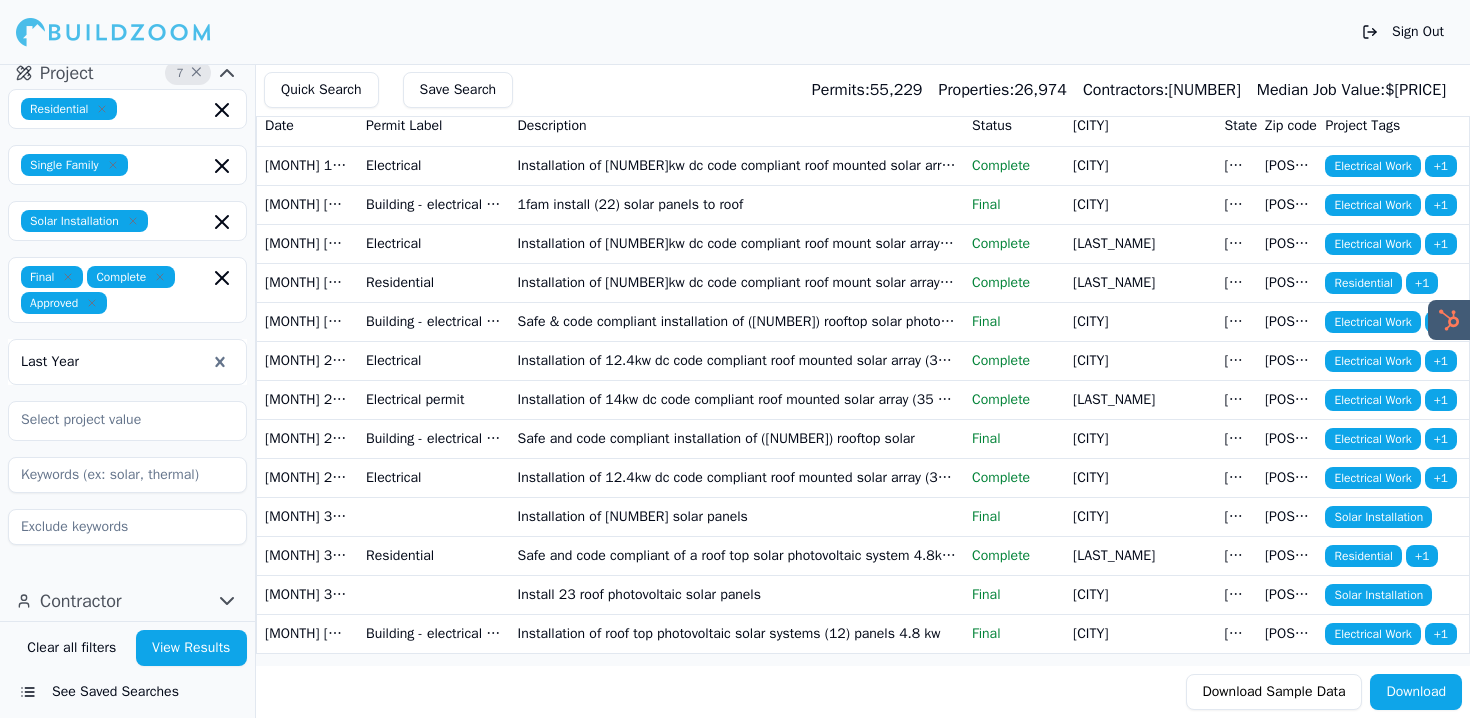 click on "View Results" at bounding box center [192, 648] 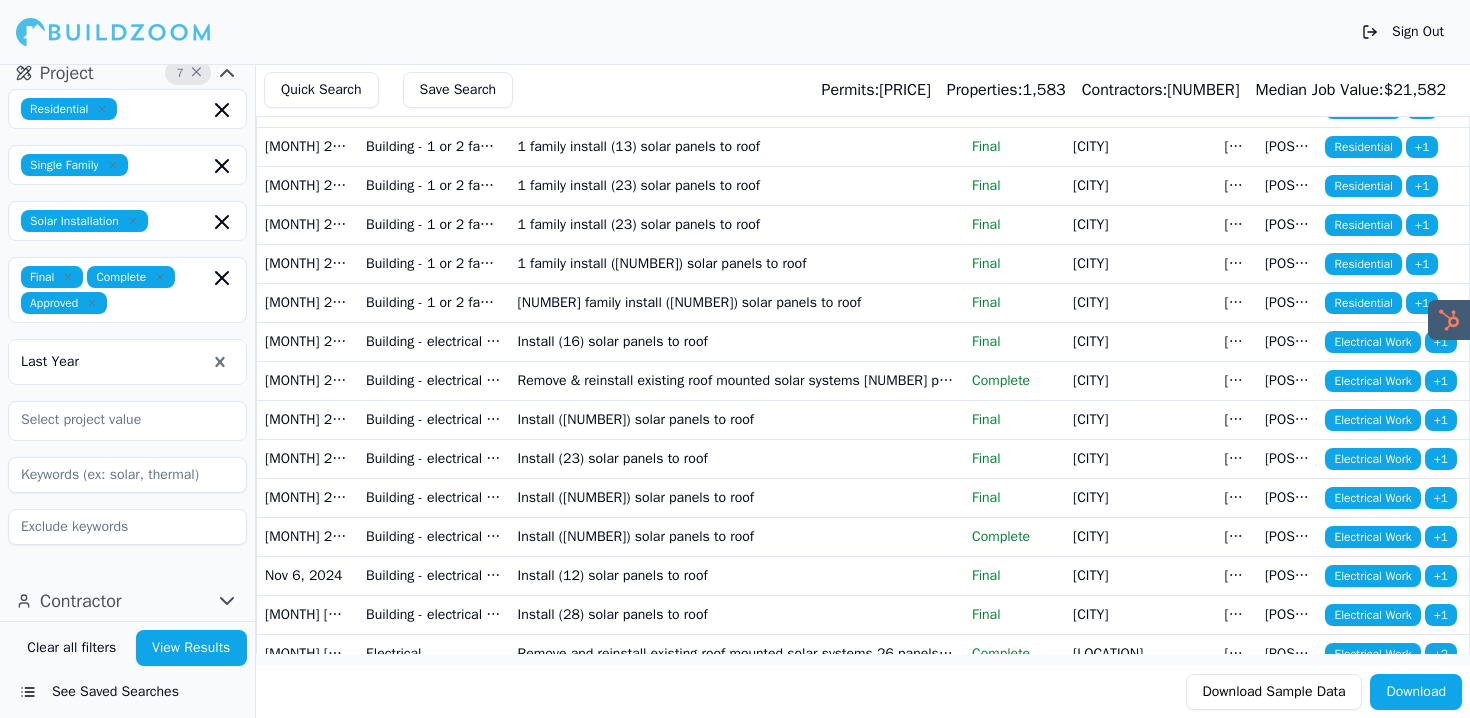 scroll, scrollTop: 297, scrollLeft: 0, axis: vertical 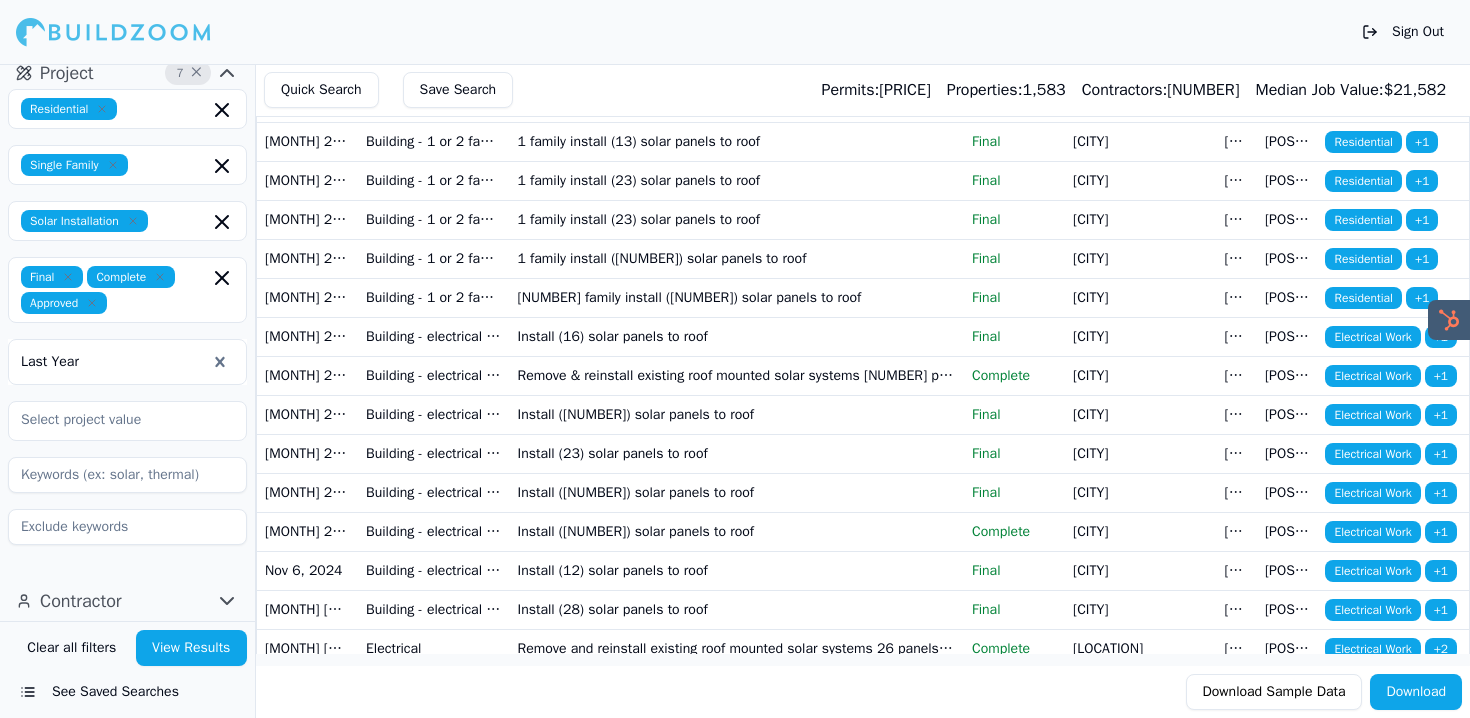 click on "Download" at bounding box center [1416, 692] 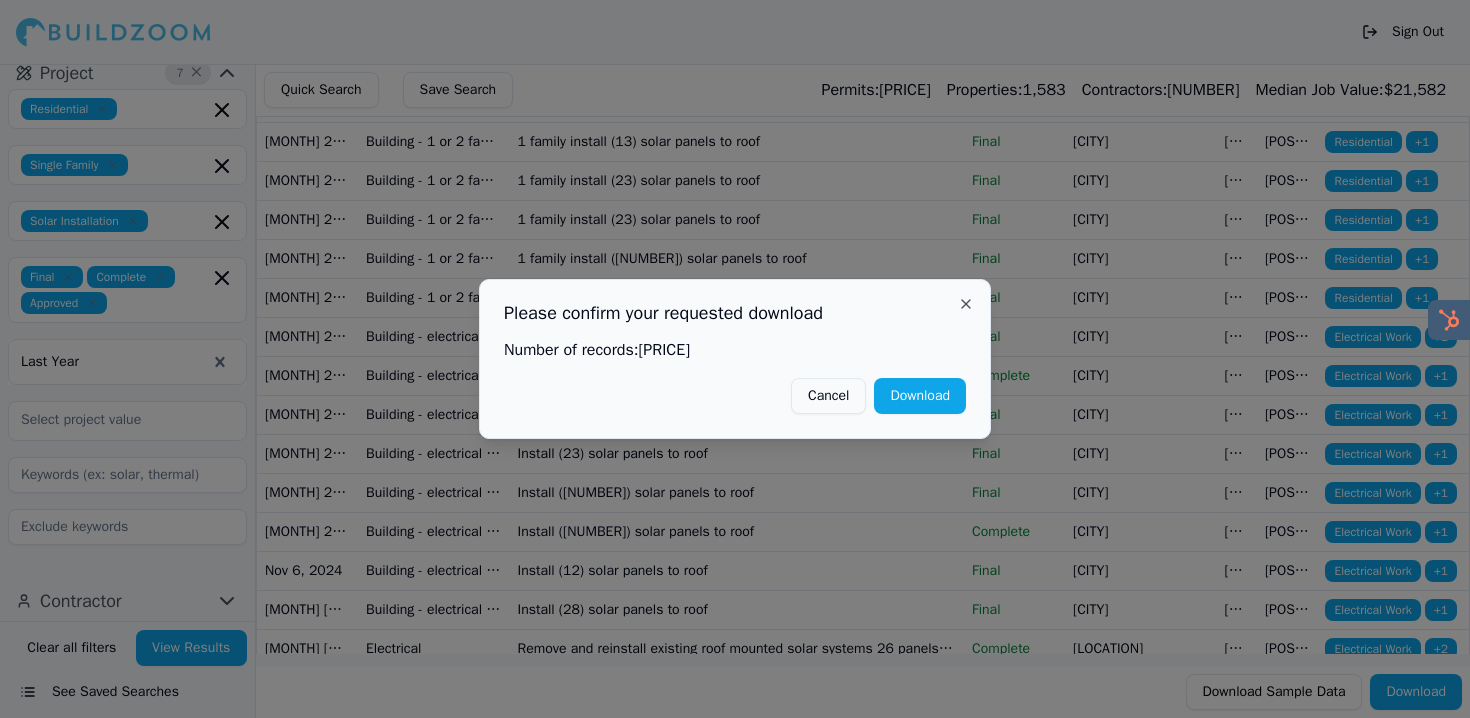 click on "Download" at bounding box center (920, 396) 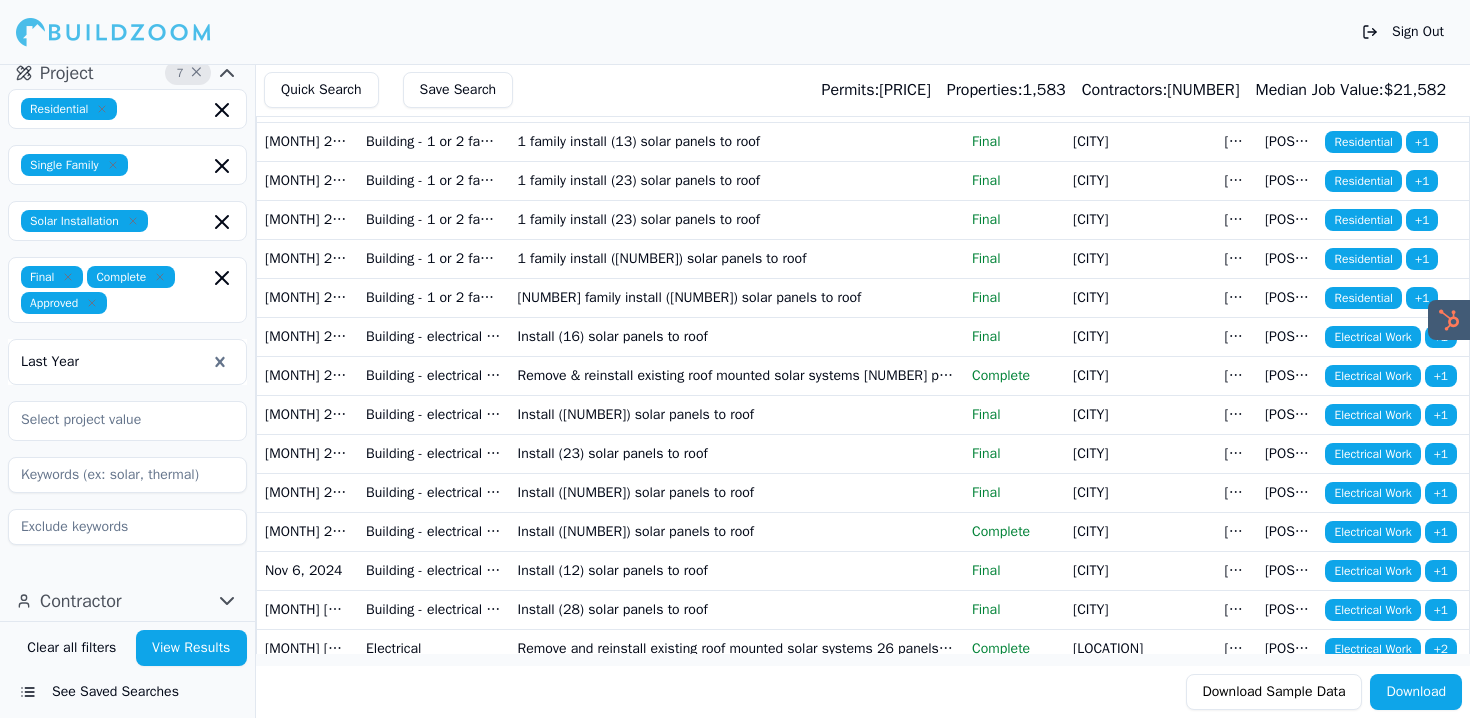 click at bounding box center (102, 109) 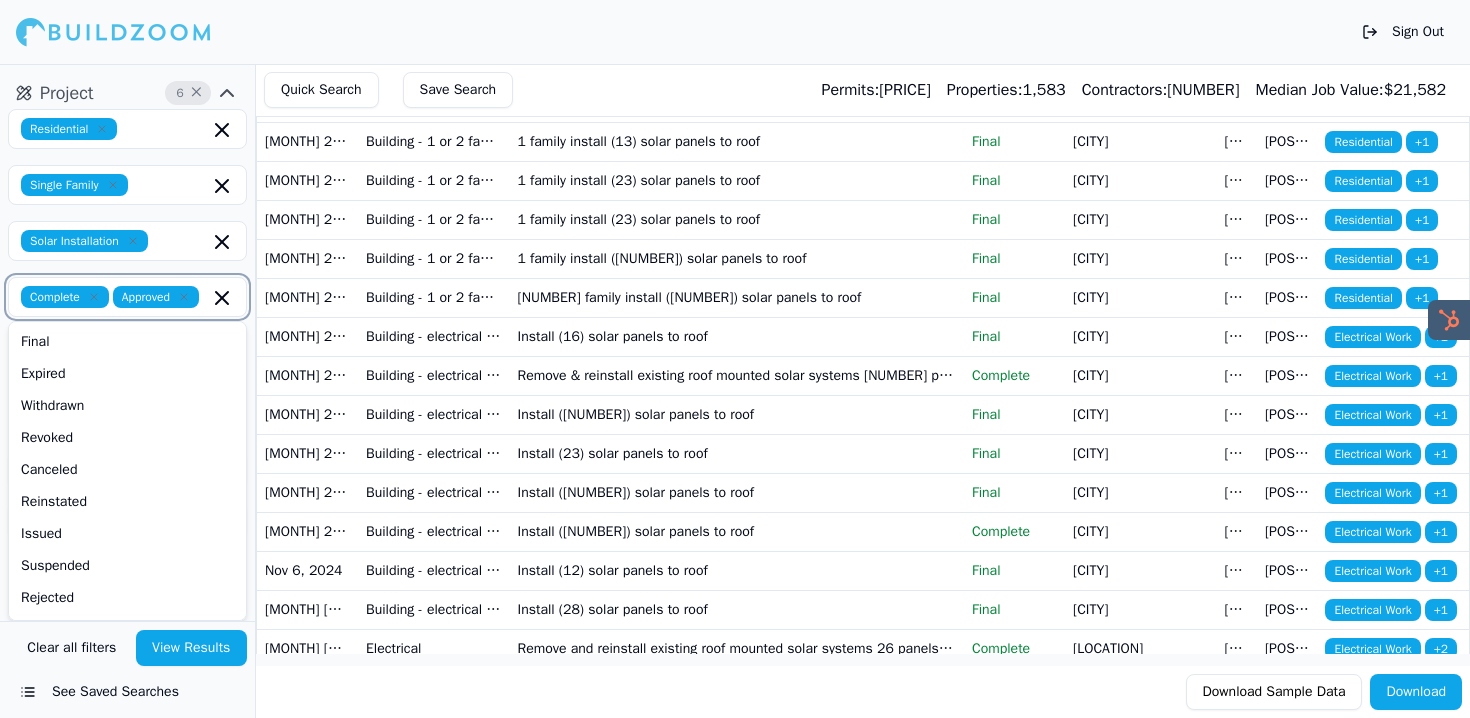 click at bounding box center [102, 129] 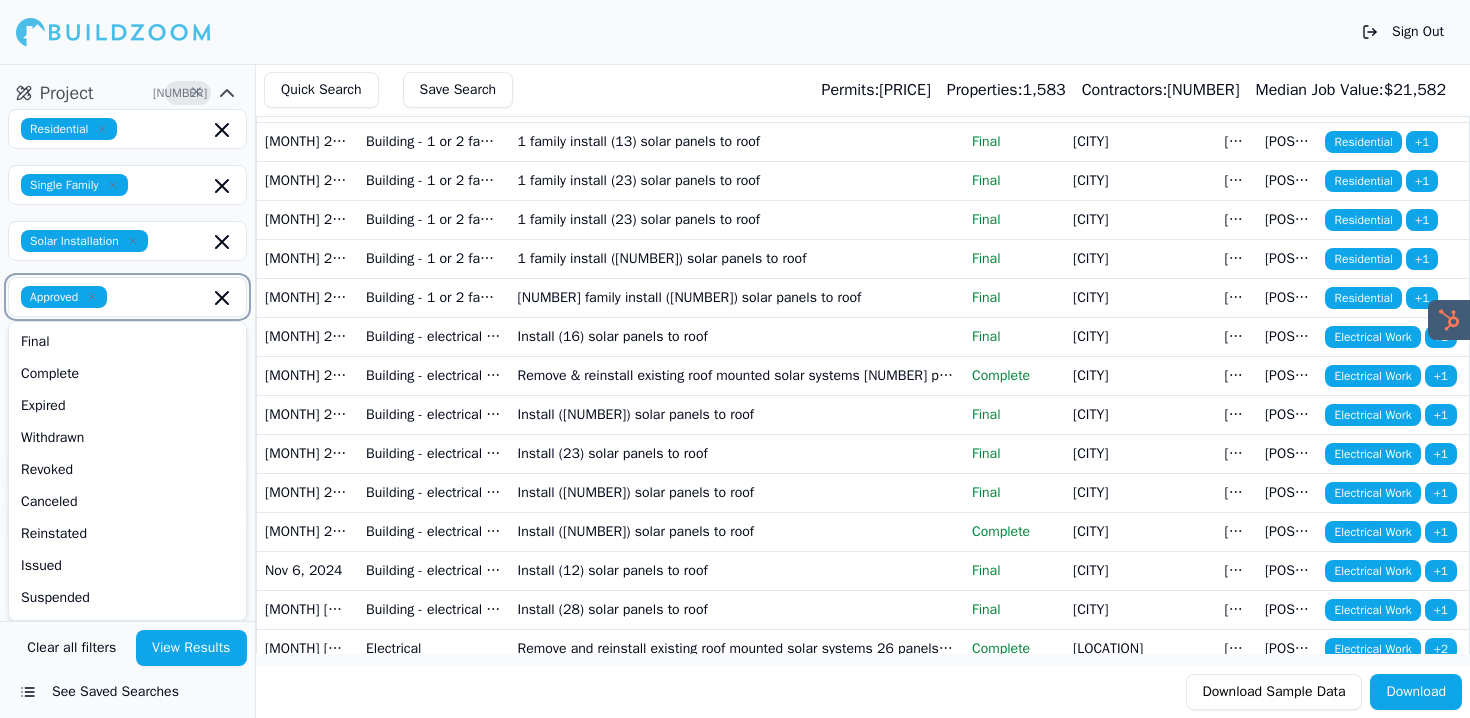 click at bounding box center (102, 129) 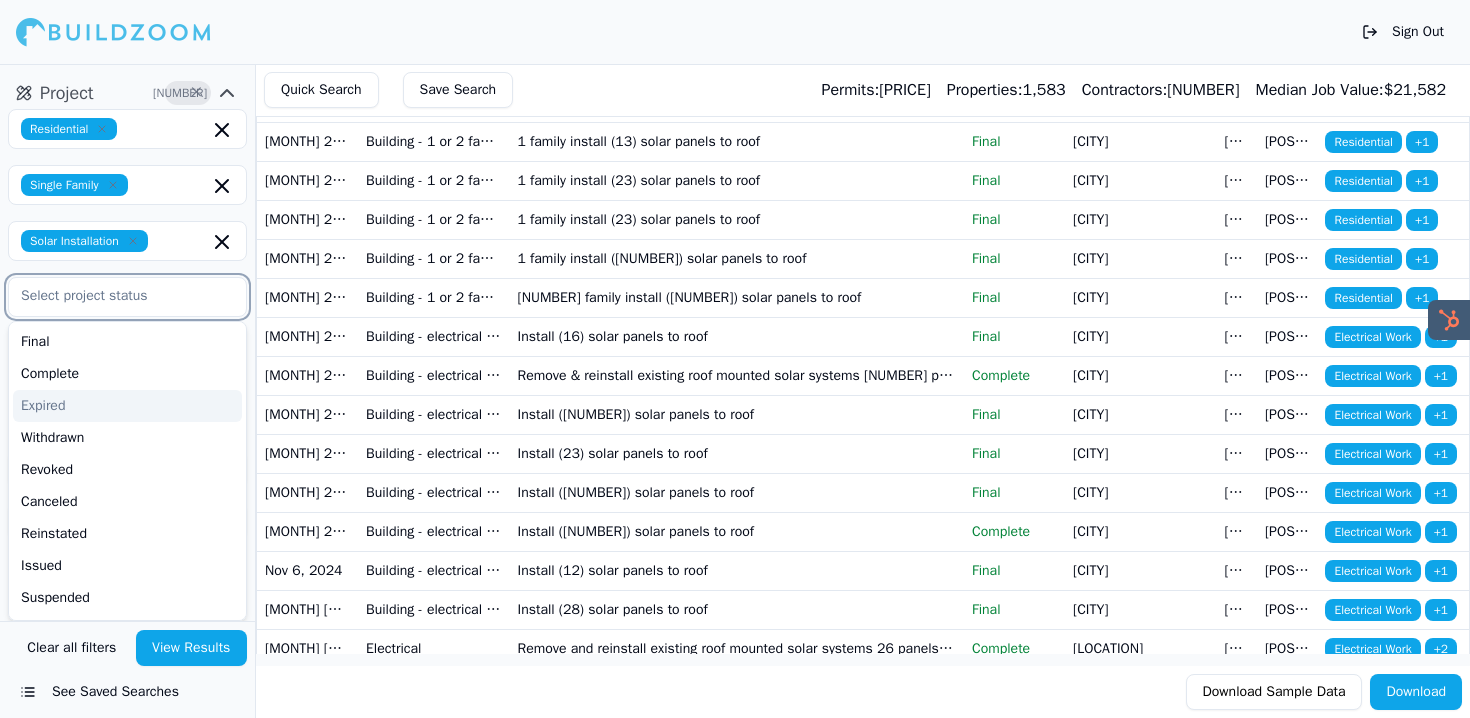 click on "Expired" at bounding box center (127, 406) 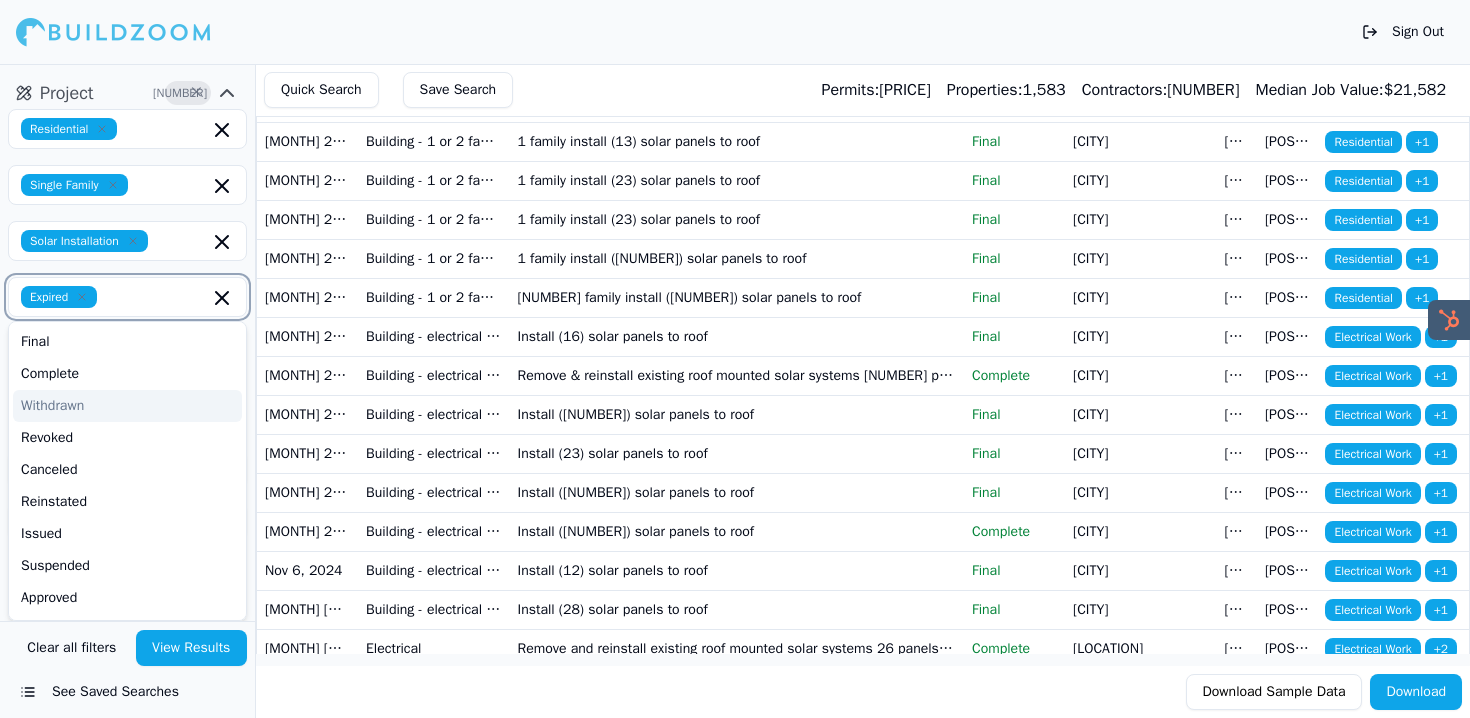 click on "Withdrawn" at bounding box center [127, 406] 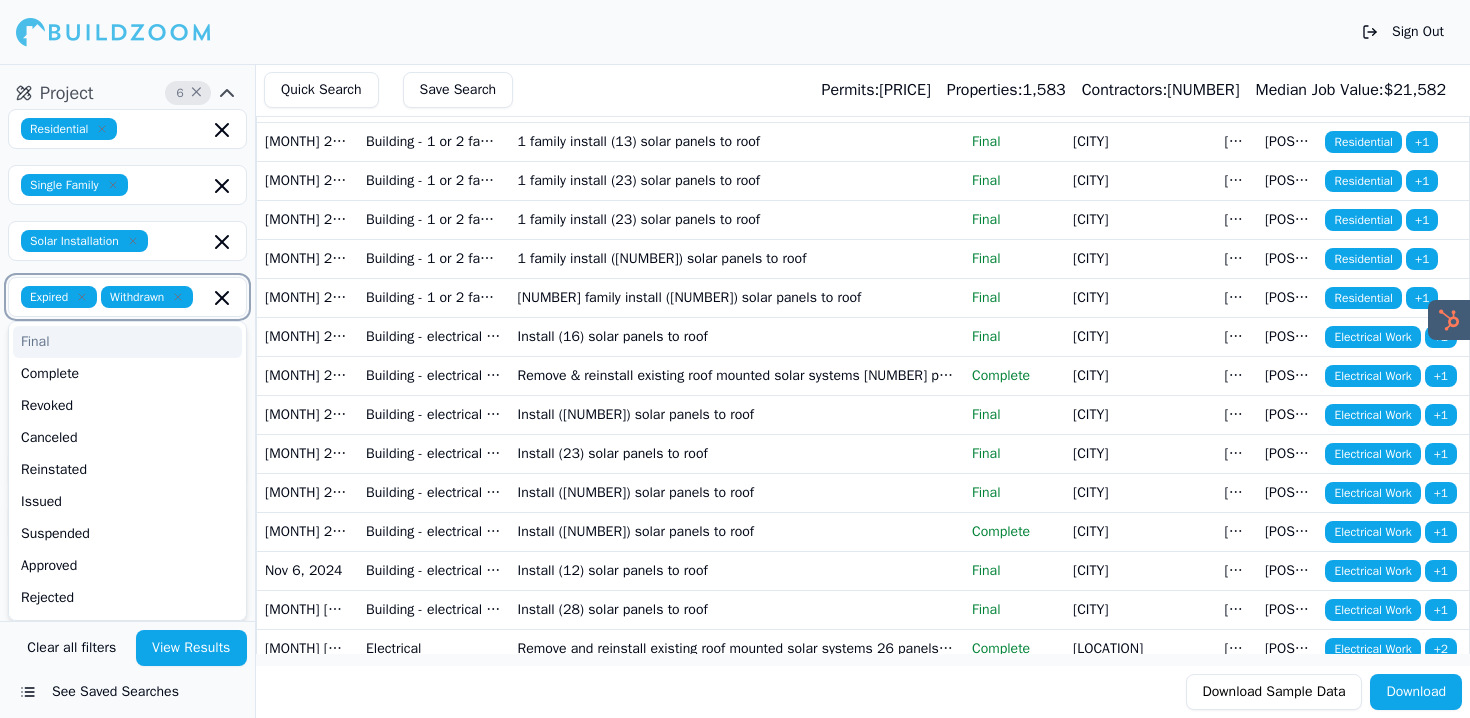 scroll, scrollTop: 291, scrollLeft: 0, axis: vertical 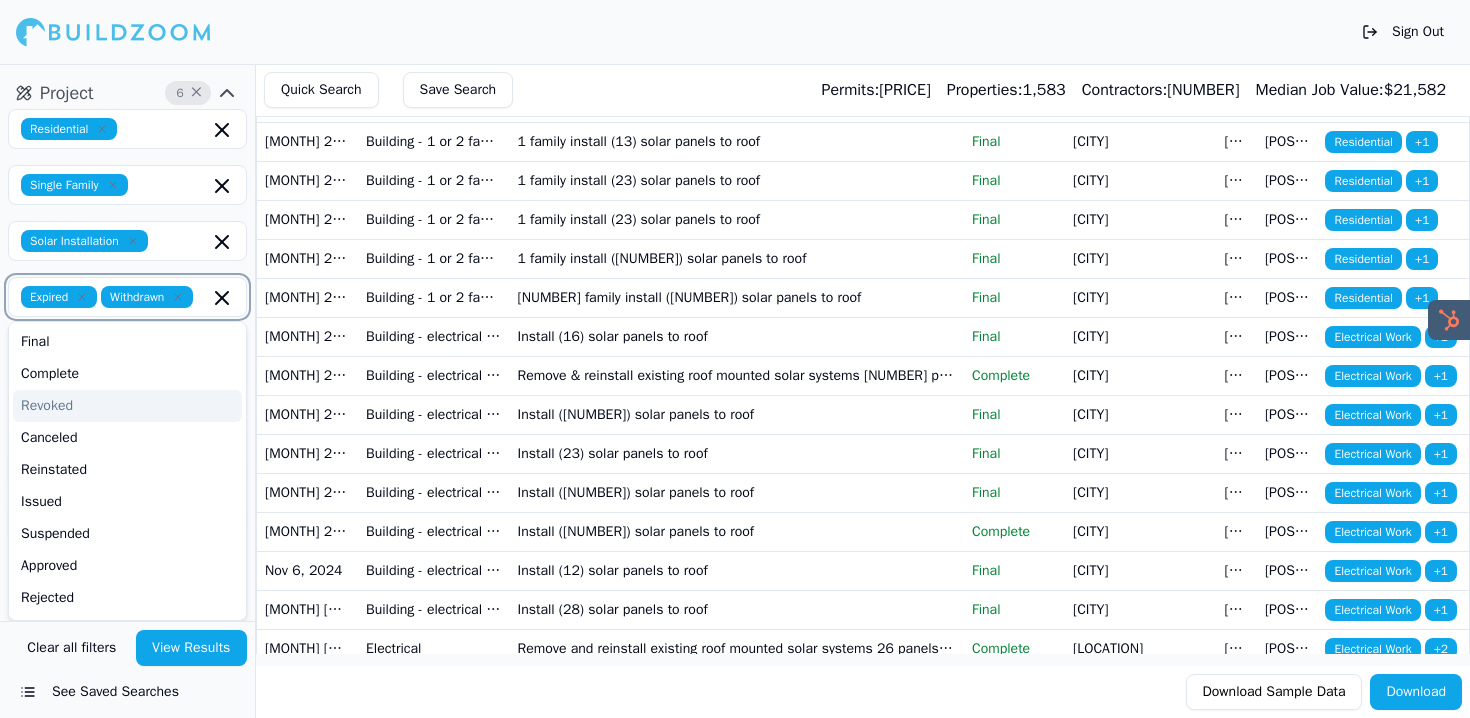 click on "Revoked" at bounding box center [127, 406] 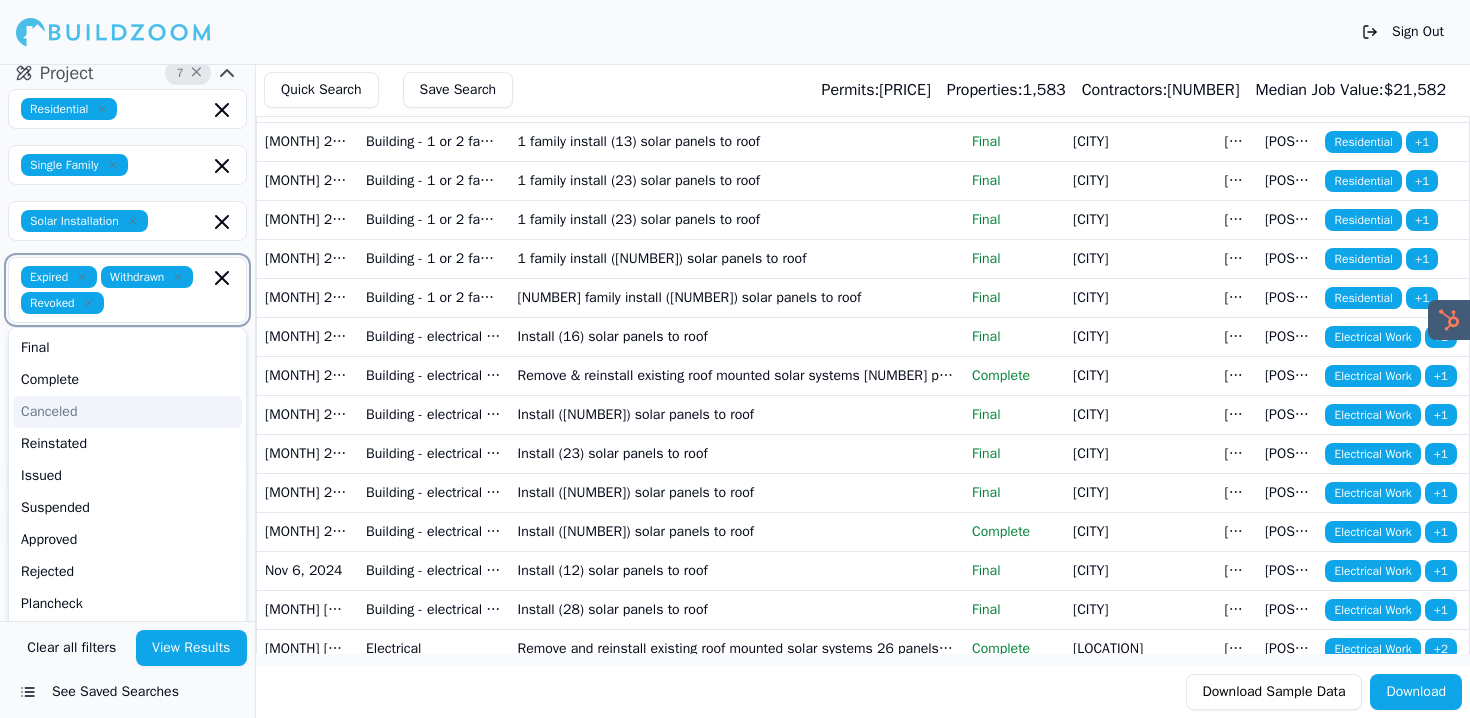 click on "Canceled" at bounding box center (127, 412) 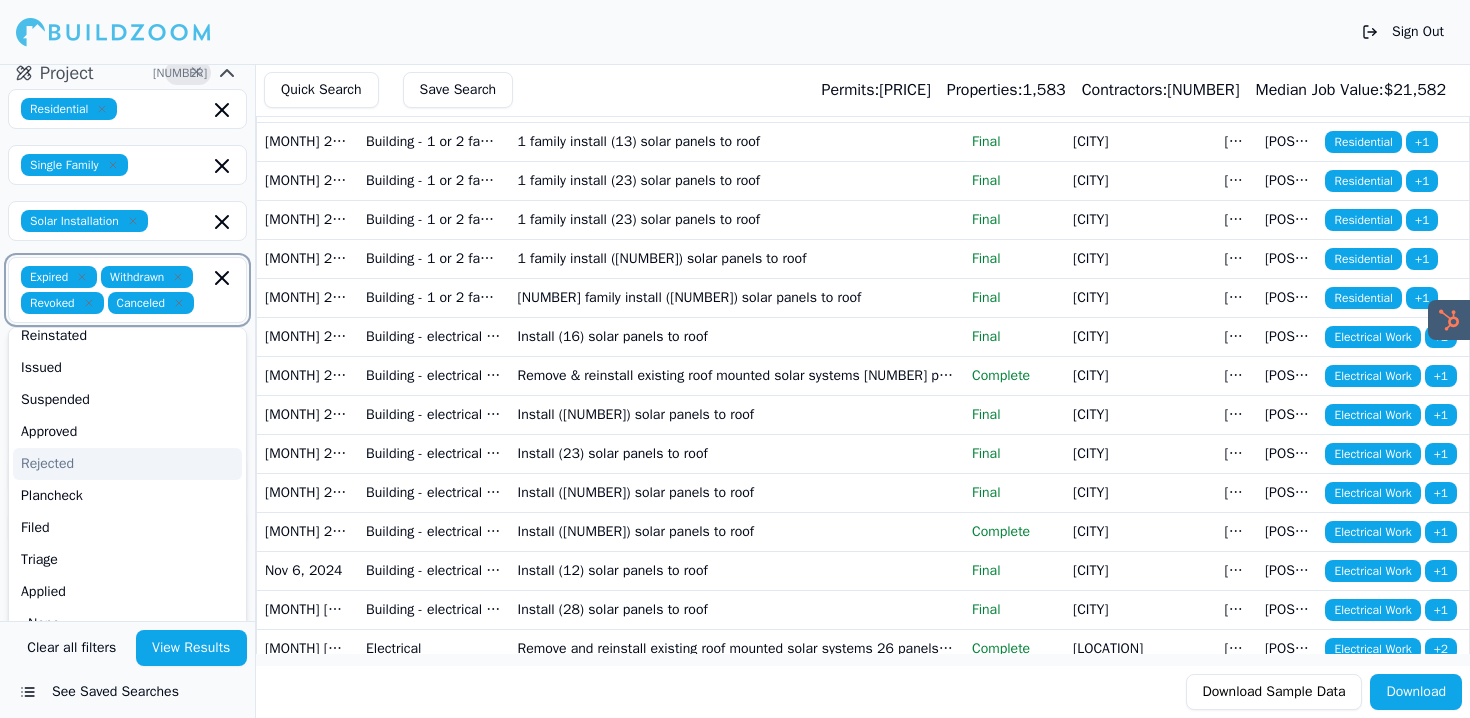 scroll, scrollTop: 94, scrollLeft: 0, axis: vertical 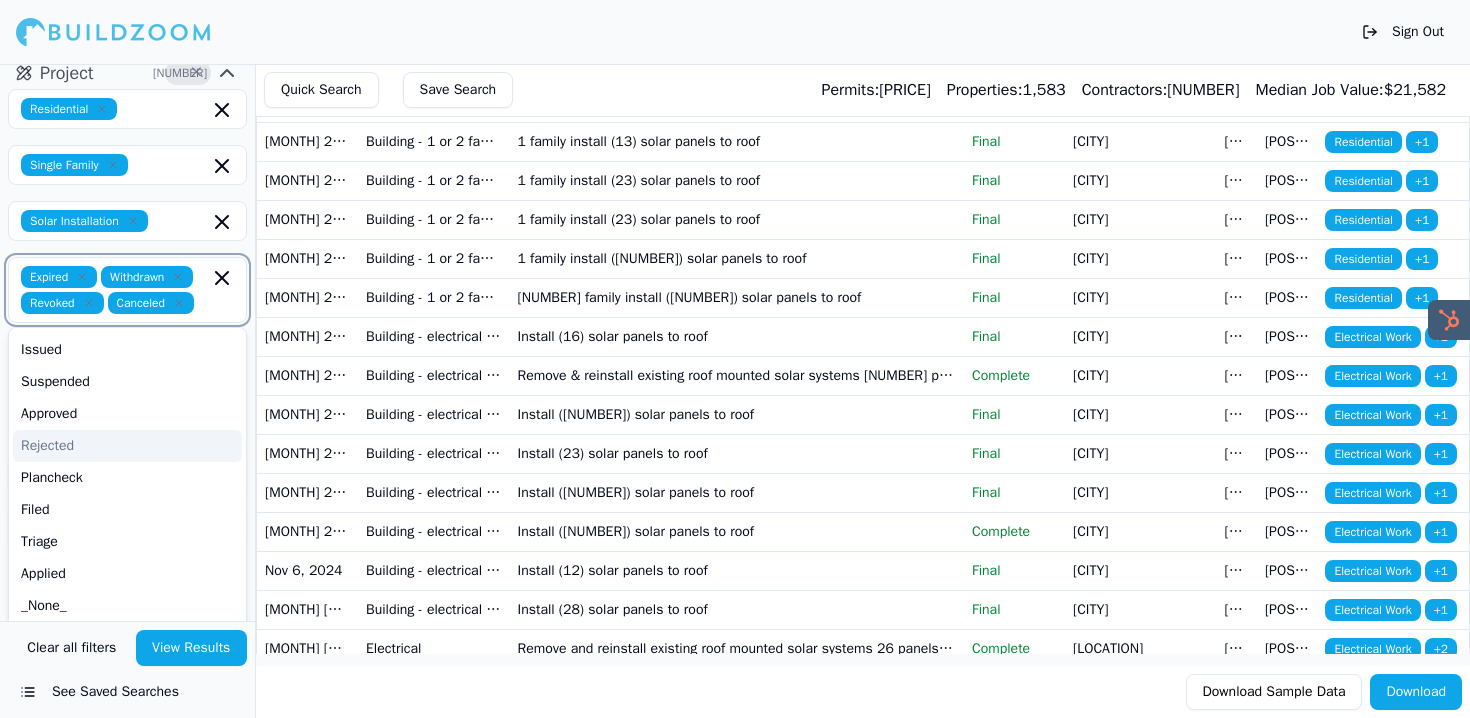 click on "Rejected" at bounding box center [127, 446] 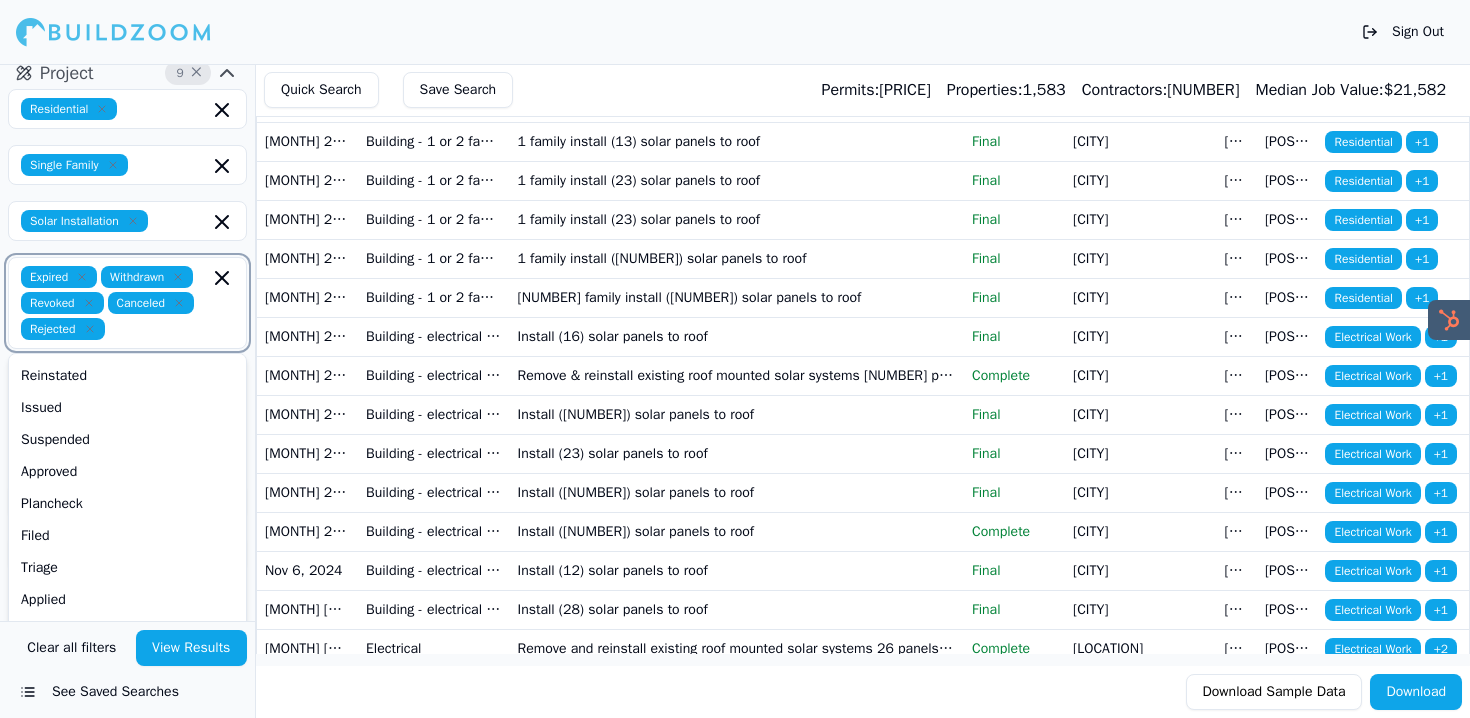 scroll, scrollTop: 62, scrollLeft: 0, axis: vertical 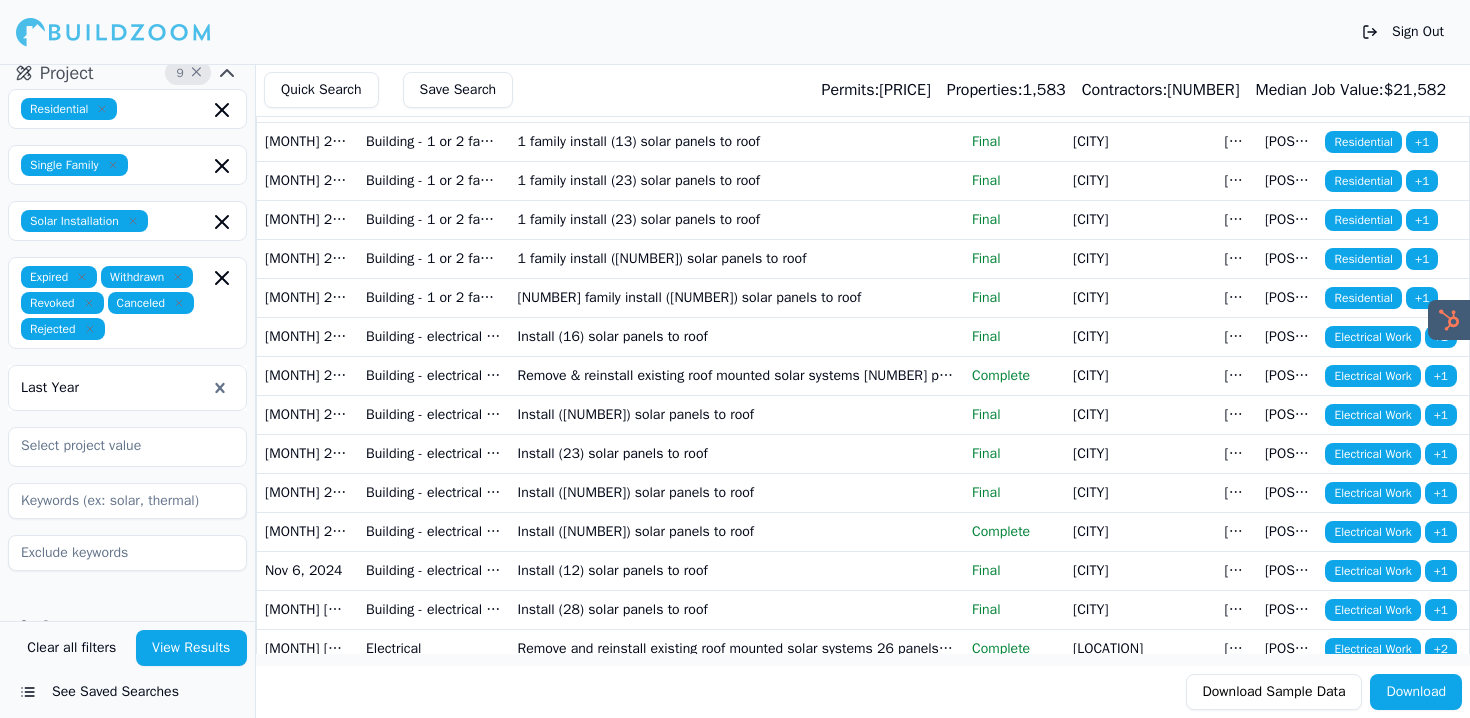 click on "View Results" at bounding box center [192, 648] 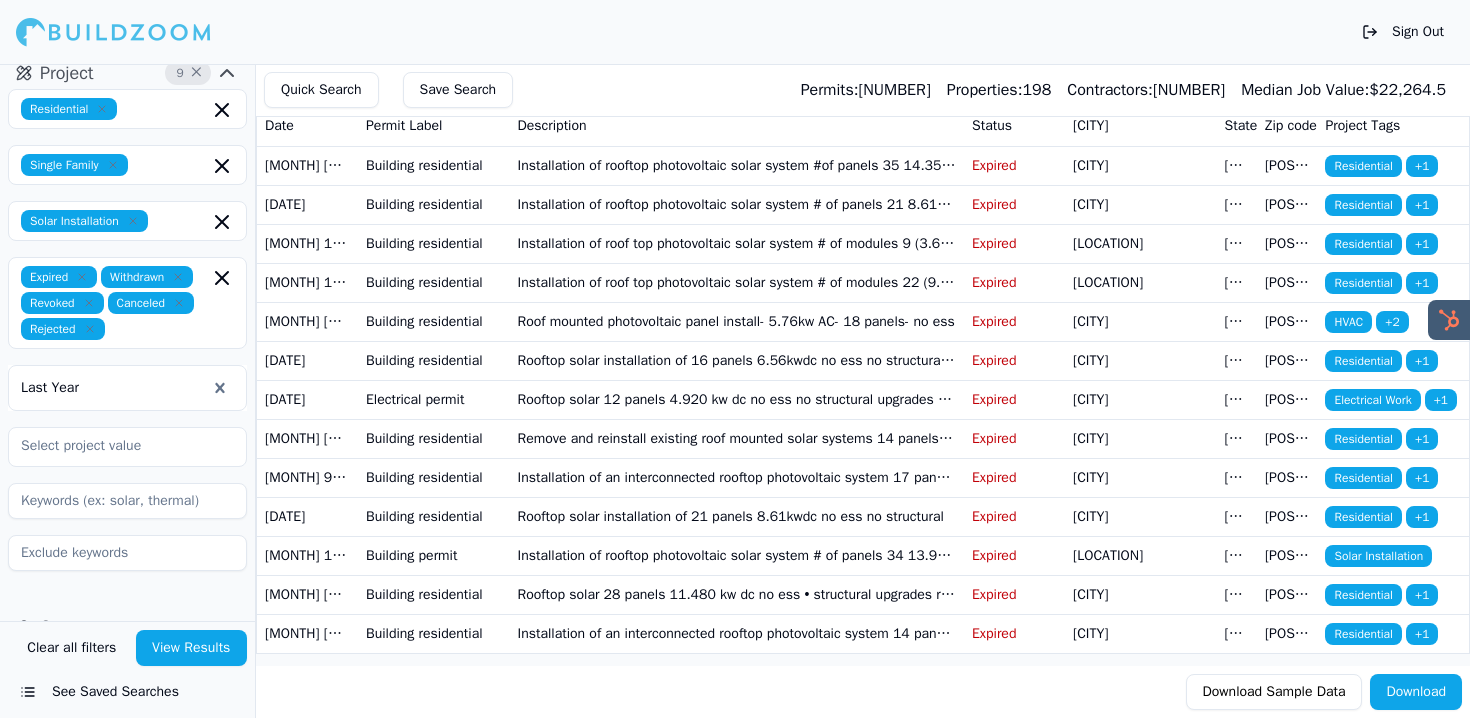scroll, scrollTop: 0, scrollLeft: 0, axis: both 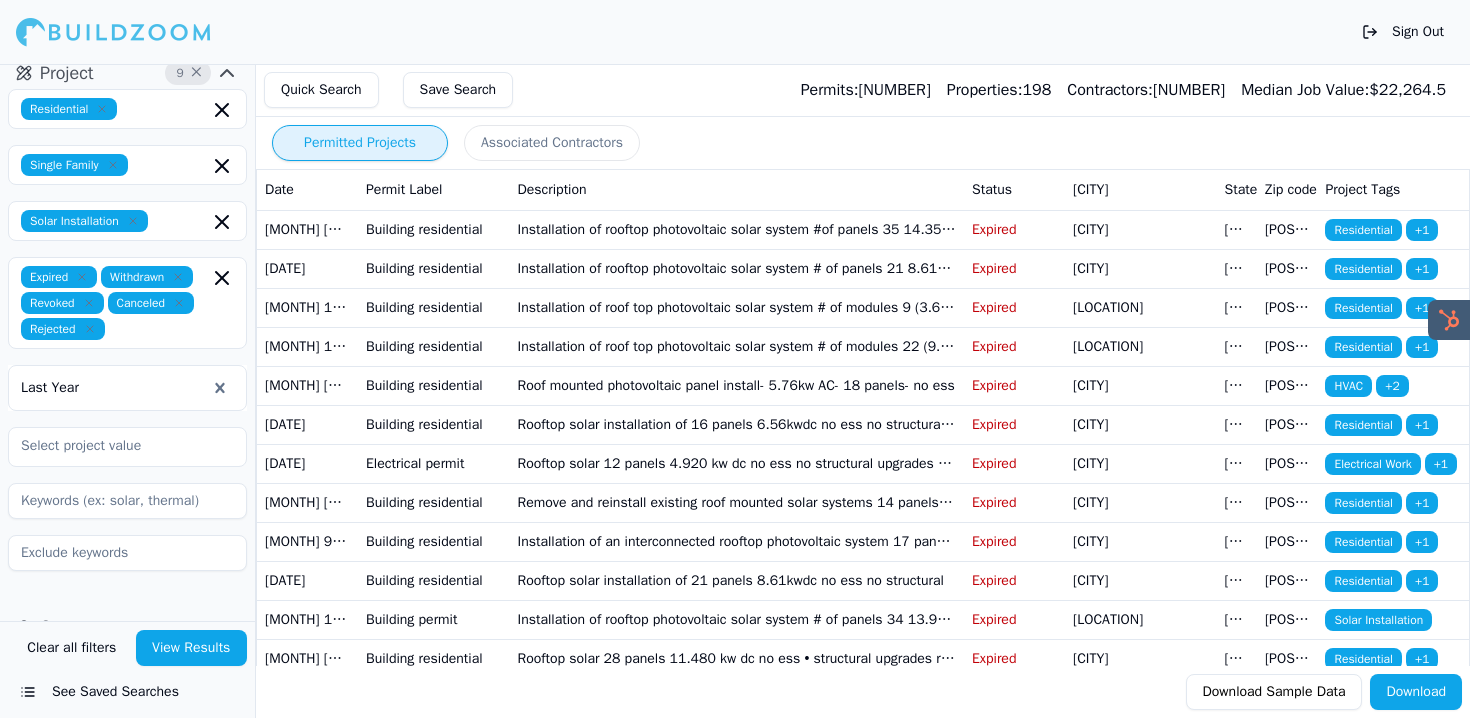 click at bounding box center (102, 109) 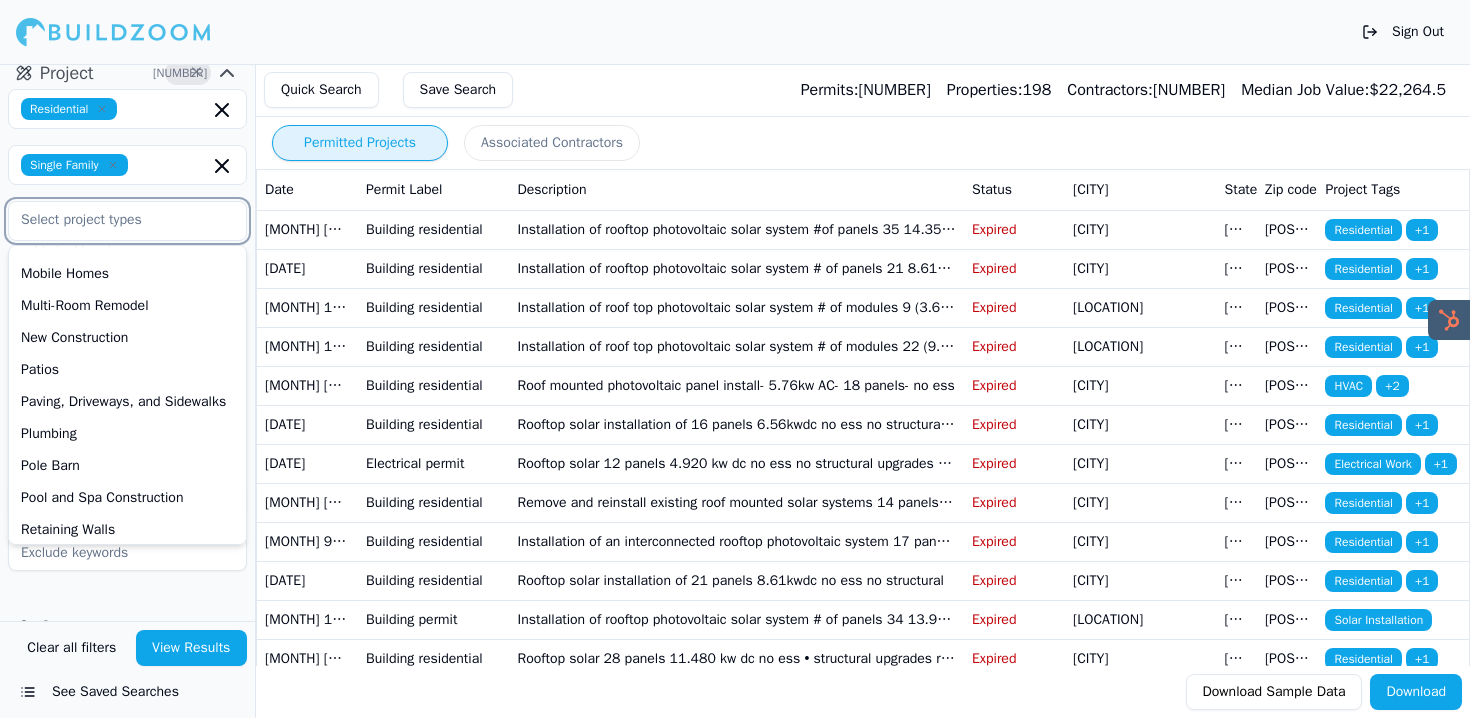 scroll, scrollTop: 754, scrollLeft: 0, axis: vertical 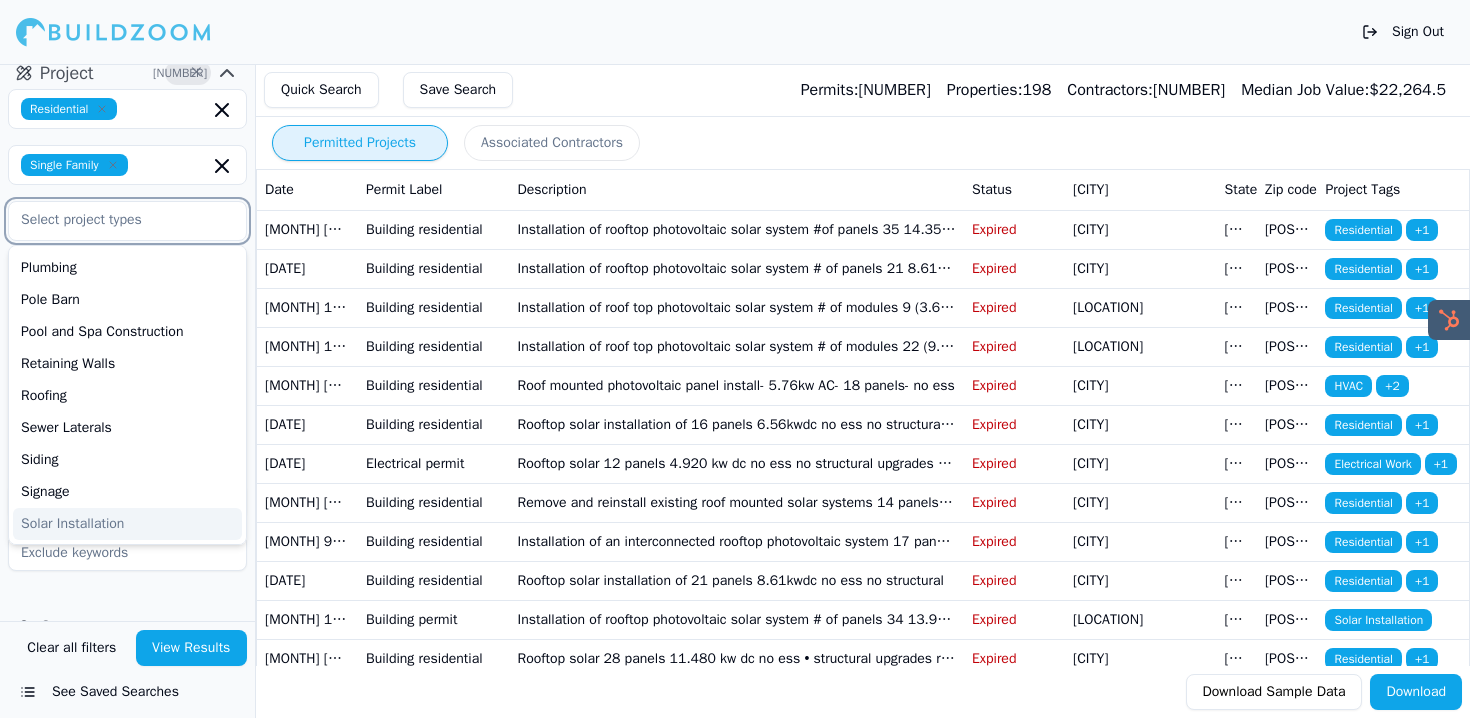 click on "Solar Installation" at bounding box center (127, 524) 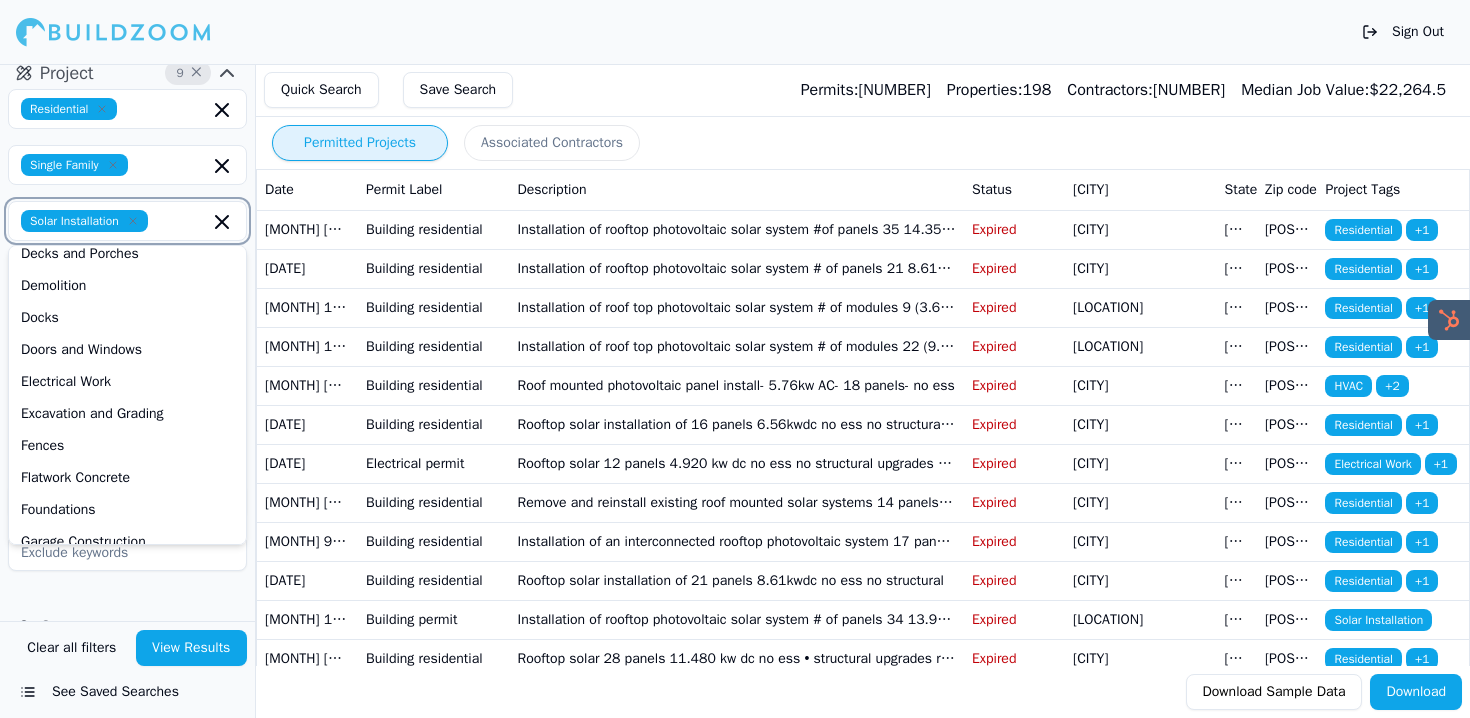 scroll, scrollTop: 73, scrollLeft: 0, axis: vertical 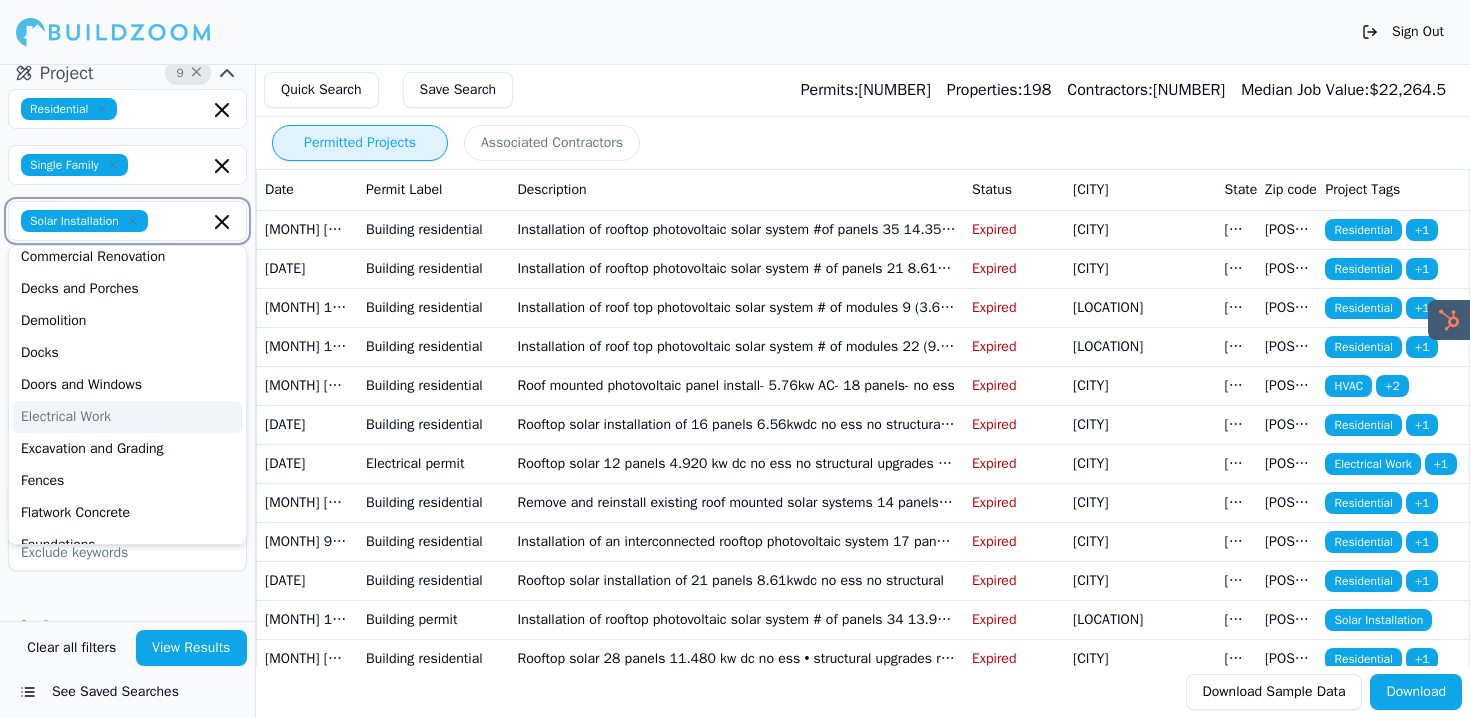 click on "Electrical Work" at bounding box center [127, 417] 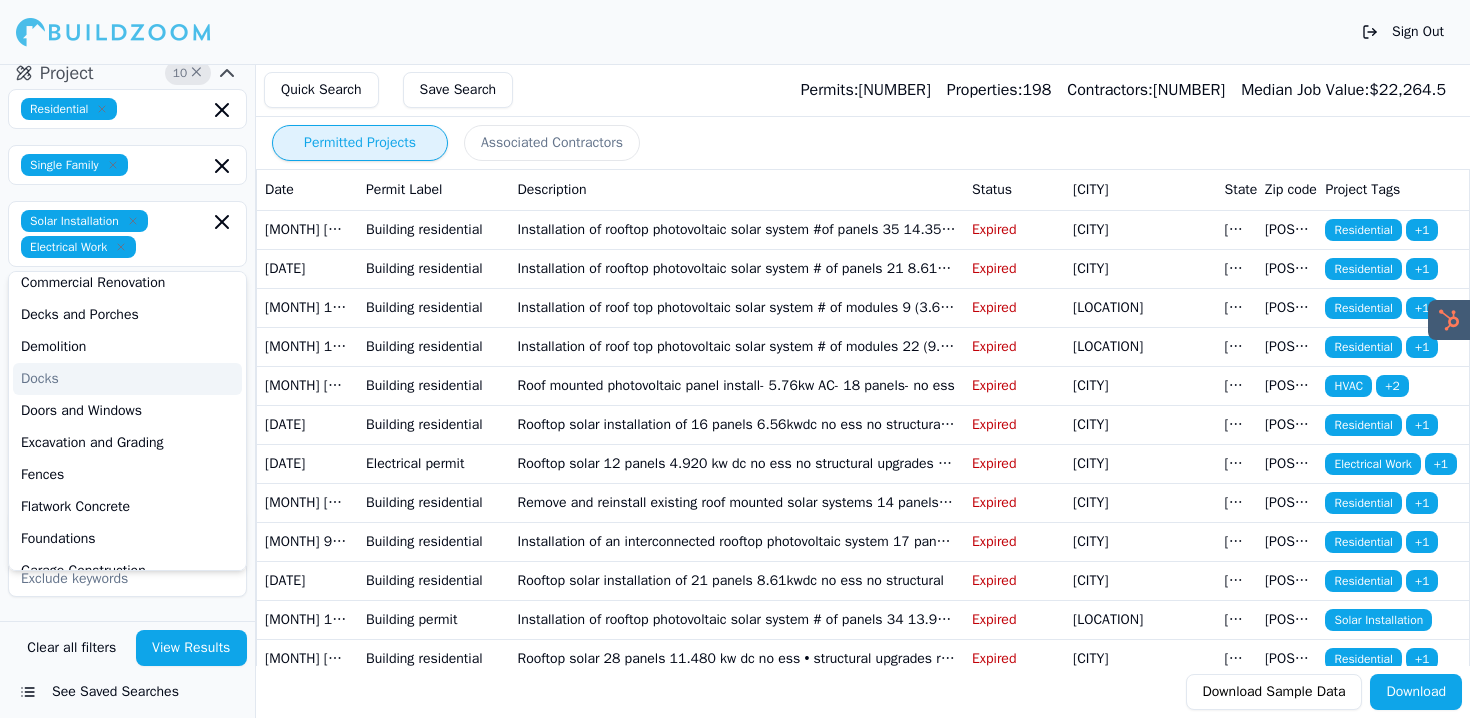 click on "Location [NUMBER] × Massachusetts Project [NUMBER] × Residential Single Family Solar Installation Electrical Work ADU Bathroom Remodel Commercial Renovation Decks and Porches Demolition Docks Doors and Windows Excavation and Grading Fences Flatwork Concrete Foundations Garage Construction Home Addition HVAC Kitchen Remodel Landscape Mechanical Work Mobile Homes Multi-Room Remodel New Construction Patios Paving, Driveways, and Sidewalks Plumbing Pole Barn Pool and Spa Construction Retaining Walls Roofing Sewer Laterals Siding Signage Expired Withdrawn Revoked Canceled Rejected Last Year Contractor Clear all filters View Results See Saved Searches" at bounding box center (128, 391) 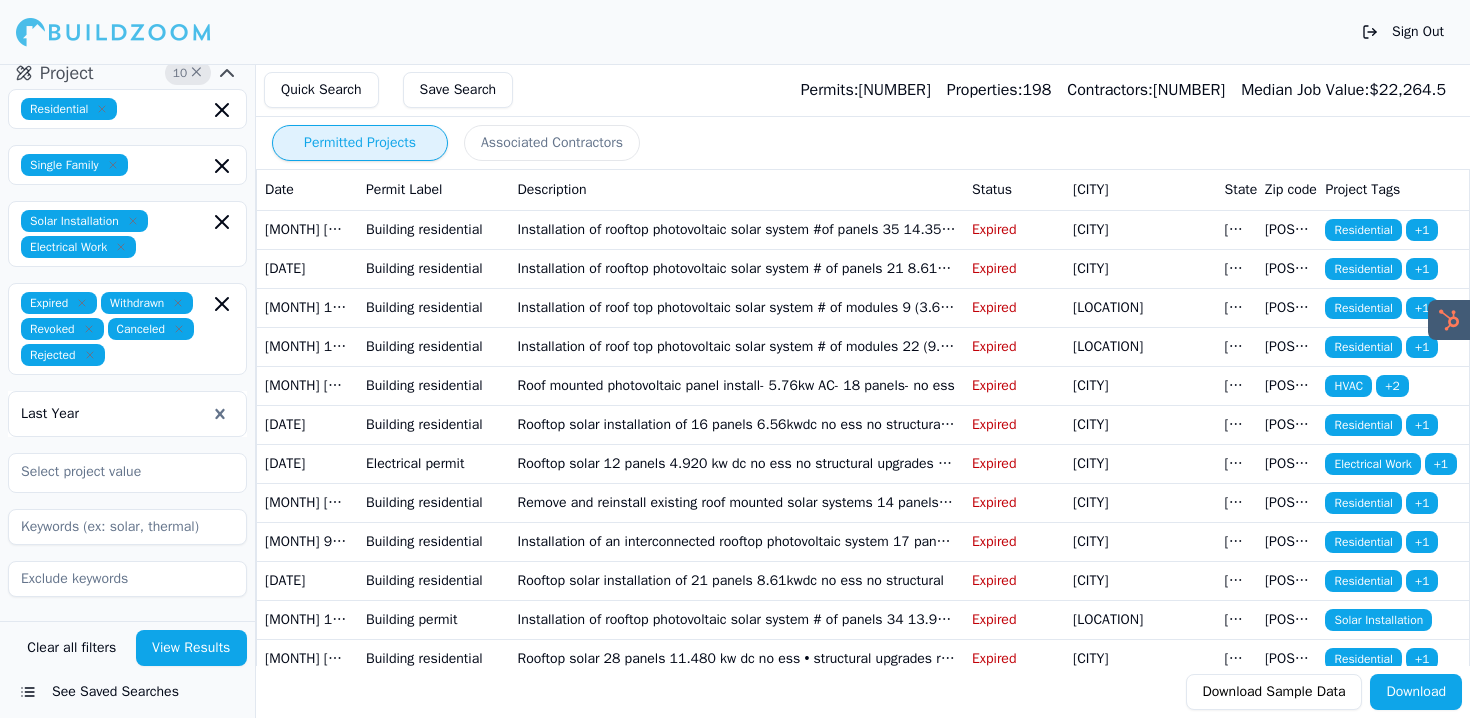 click at bounding box center (127, 527) 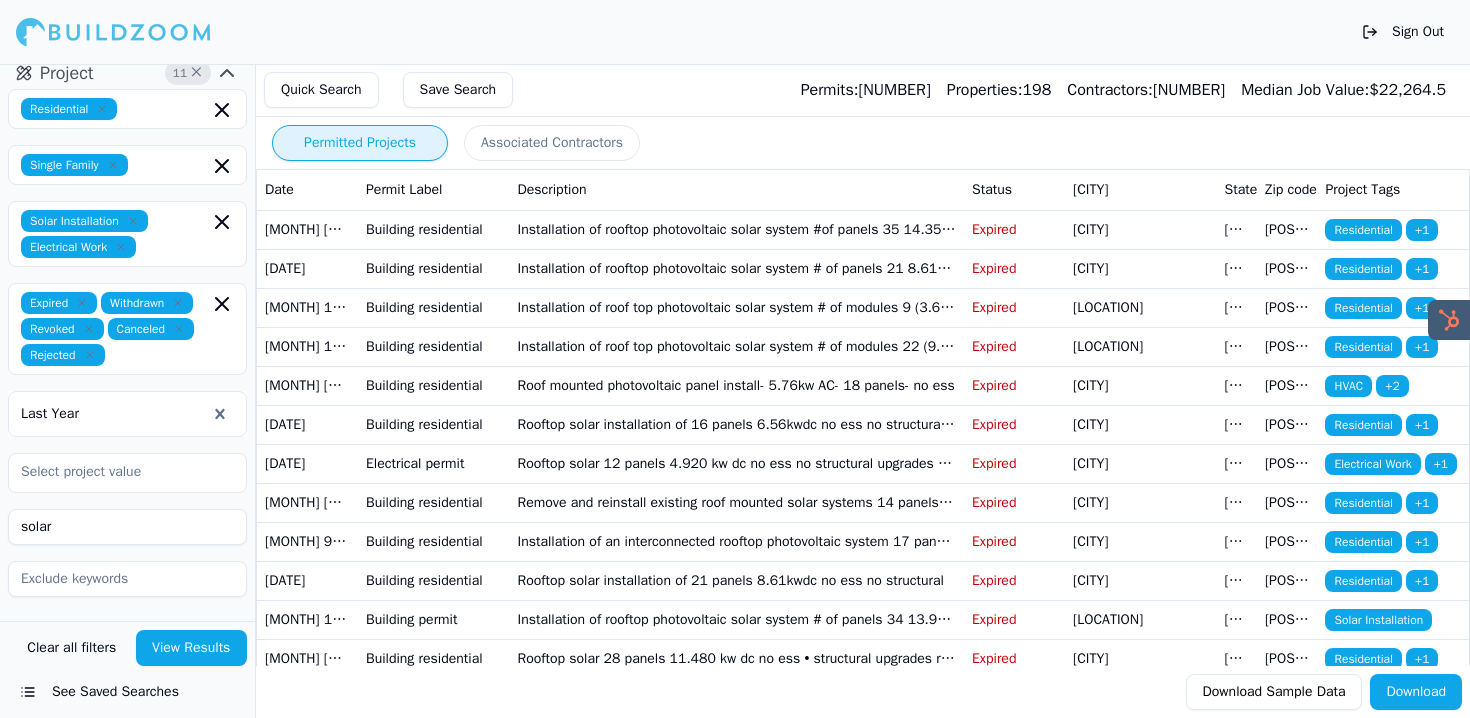 type on "solar" 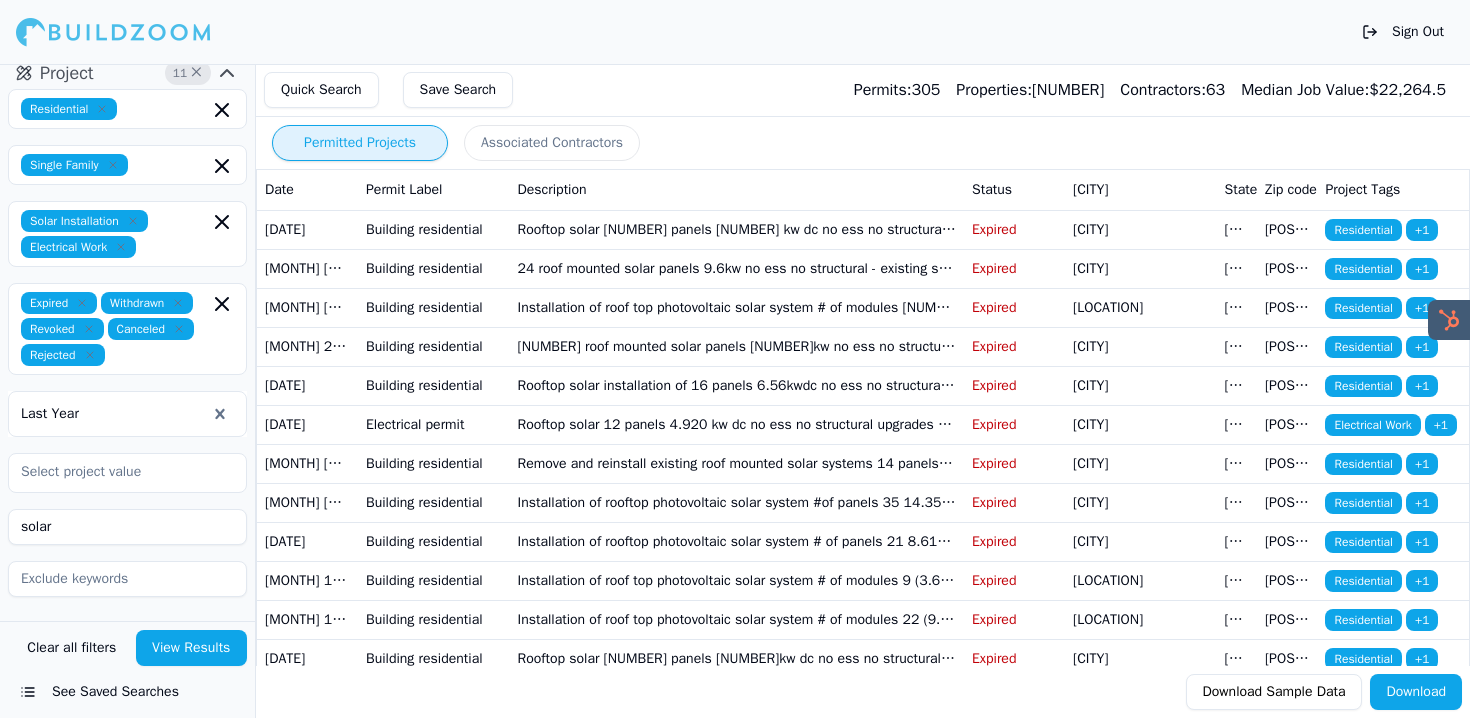 click on "solar" at bounding box center [127, 527] 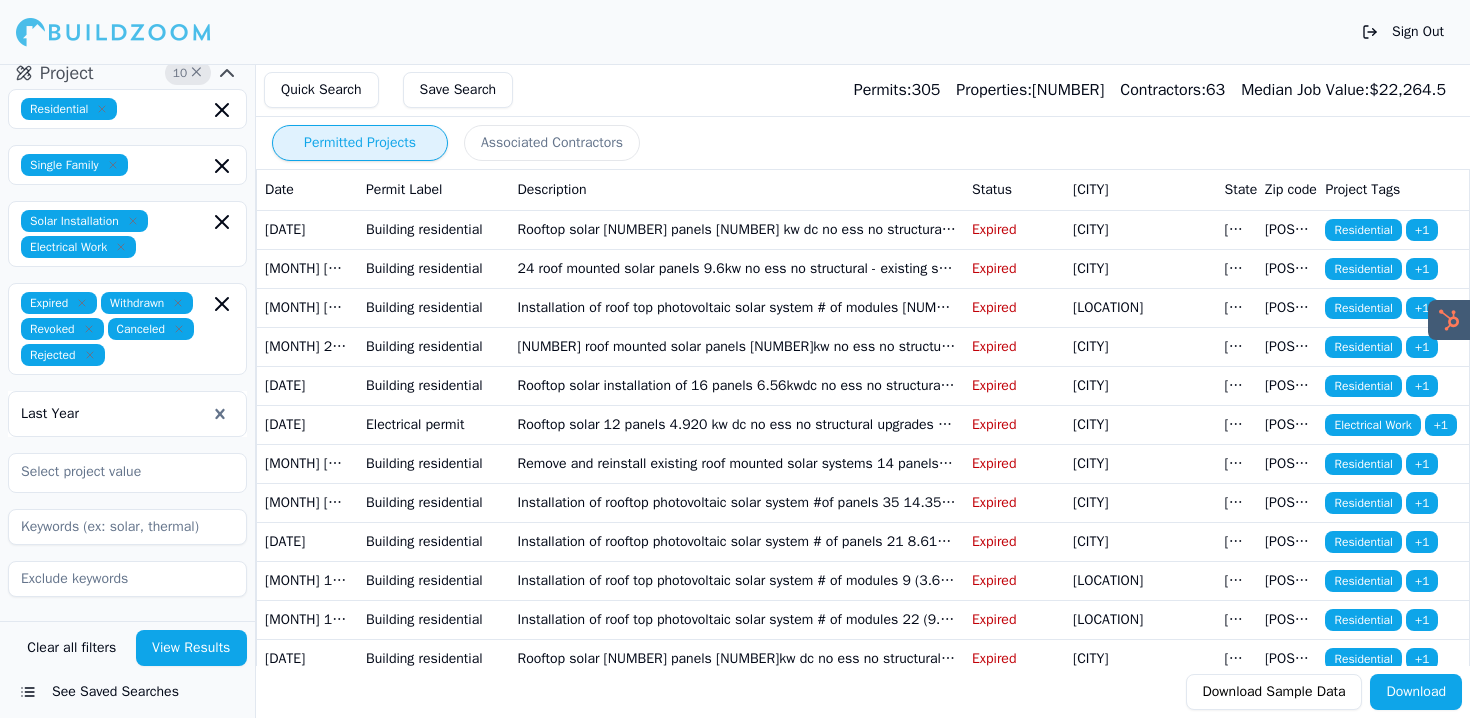 type 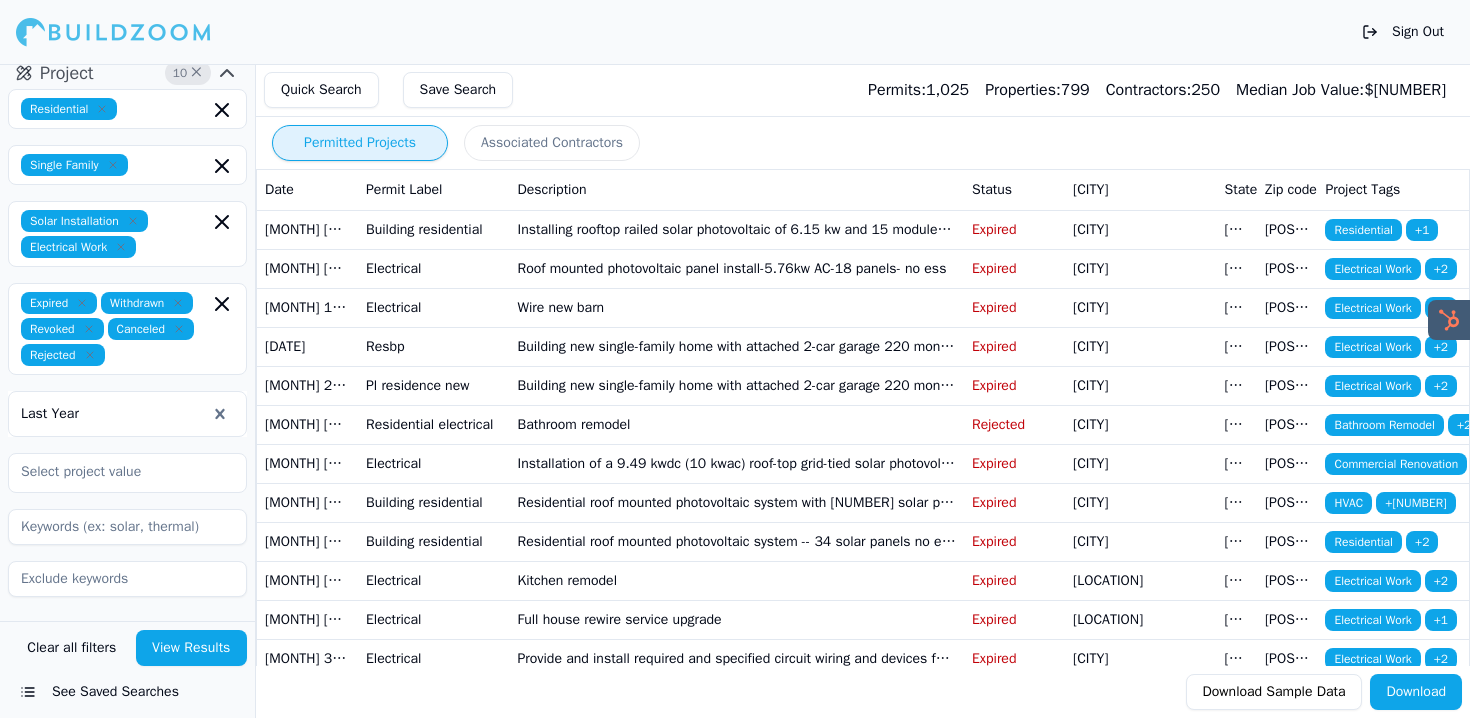 click at bounding box center [102, 109] 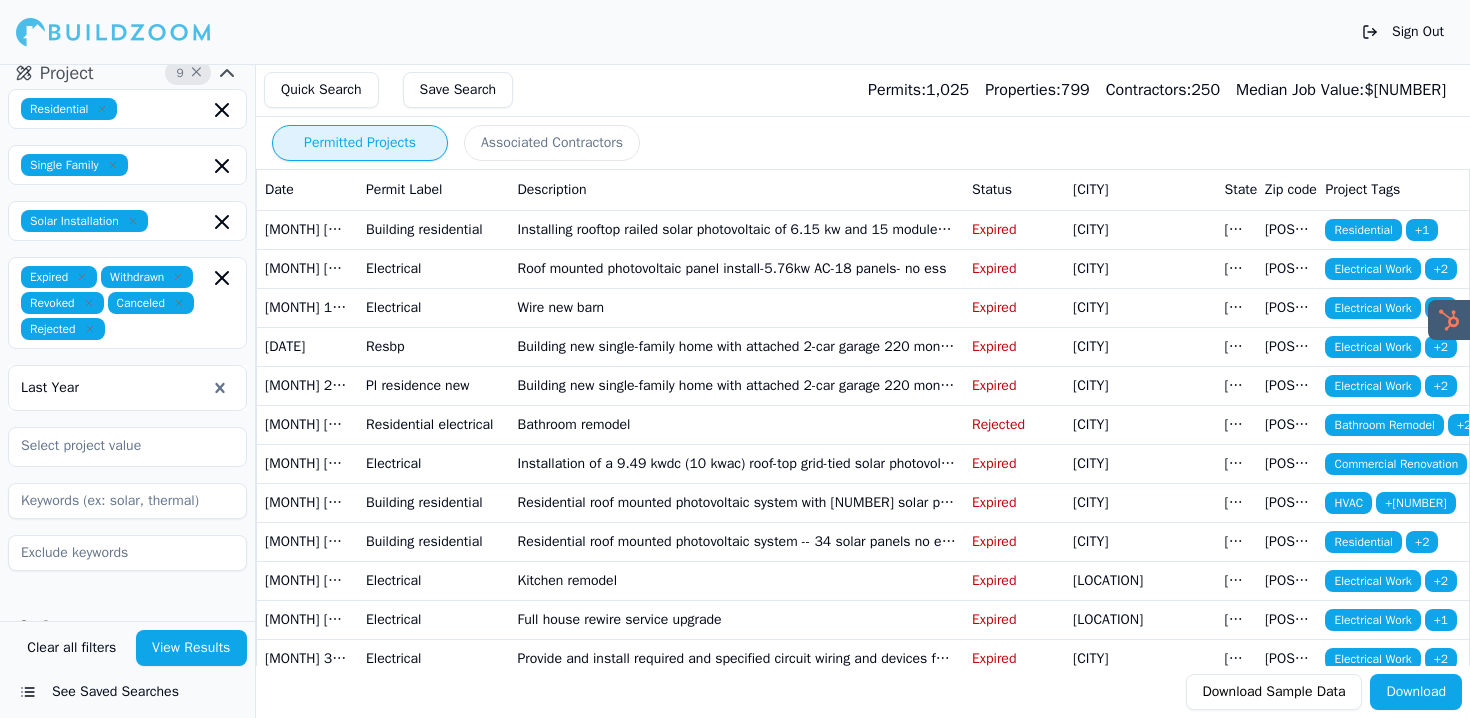 click on "View Results" at bounding box center (192, 648) 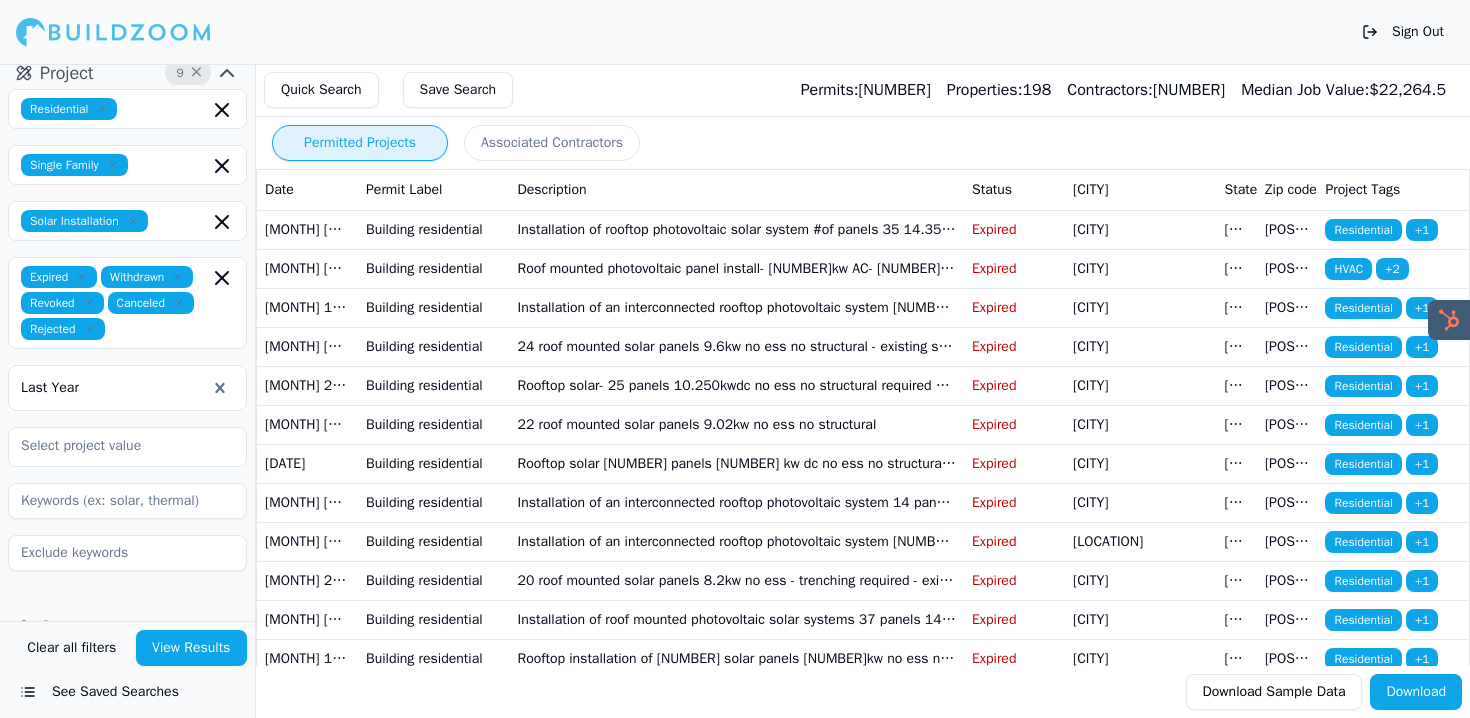 click at bounding box center (113, 388) 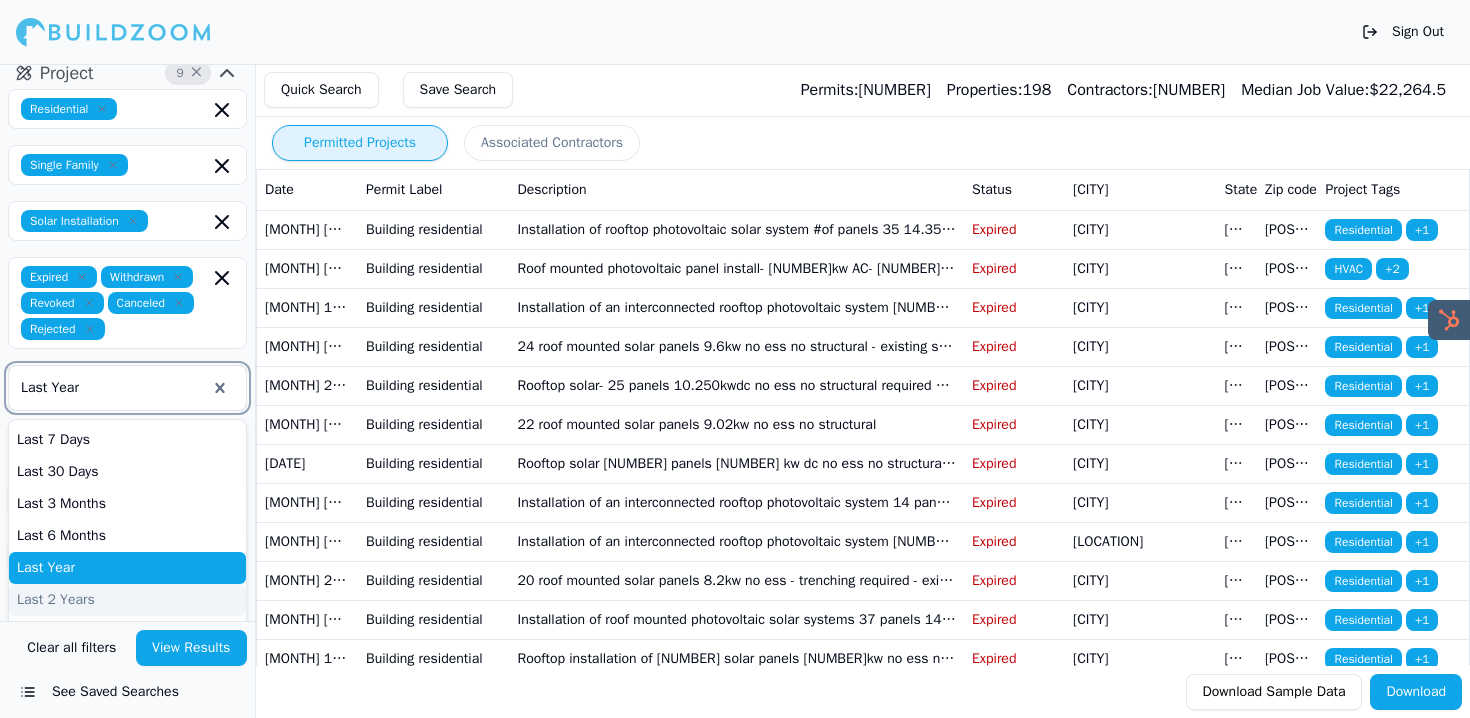 click on "Last 2 Years" at bounding box center [127, 600] 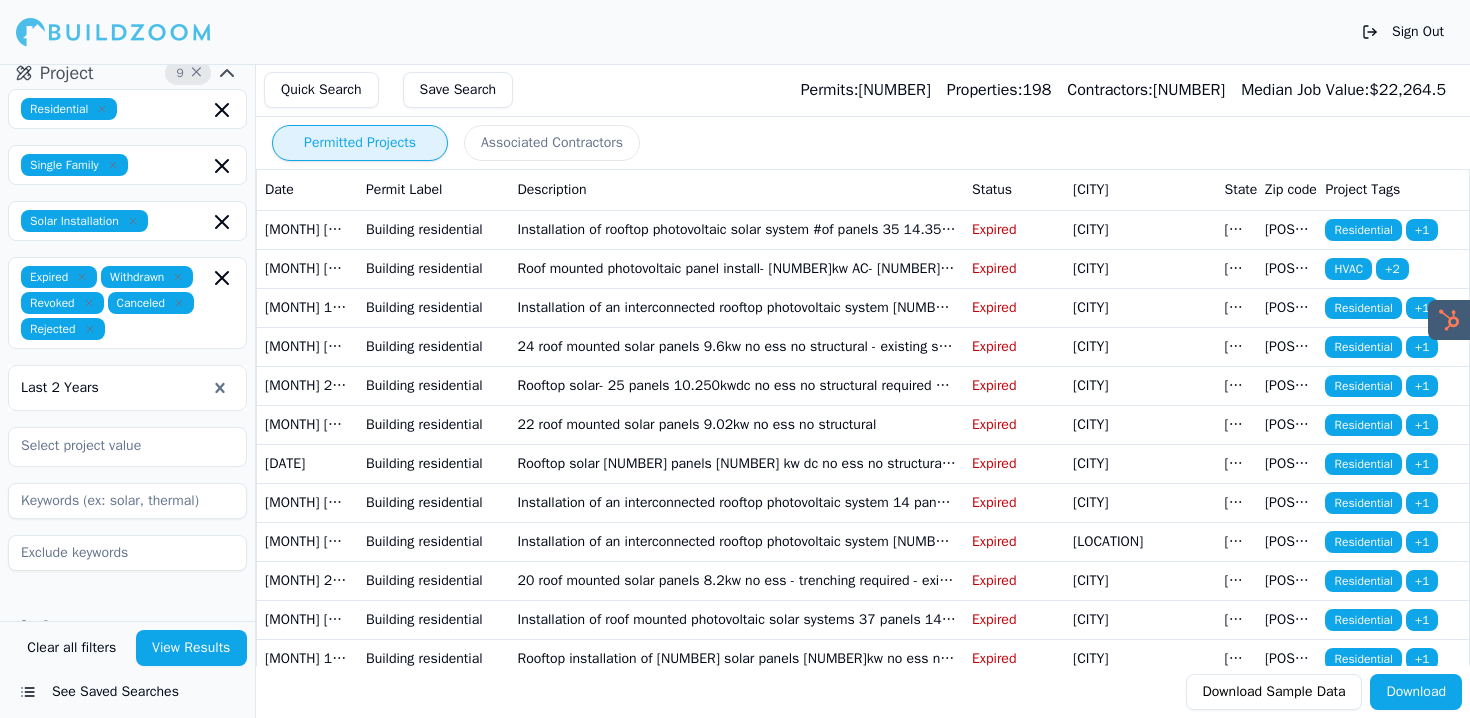click on "View Results" at bounding box center [192, 648] 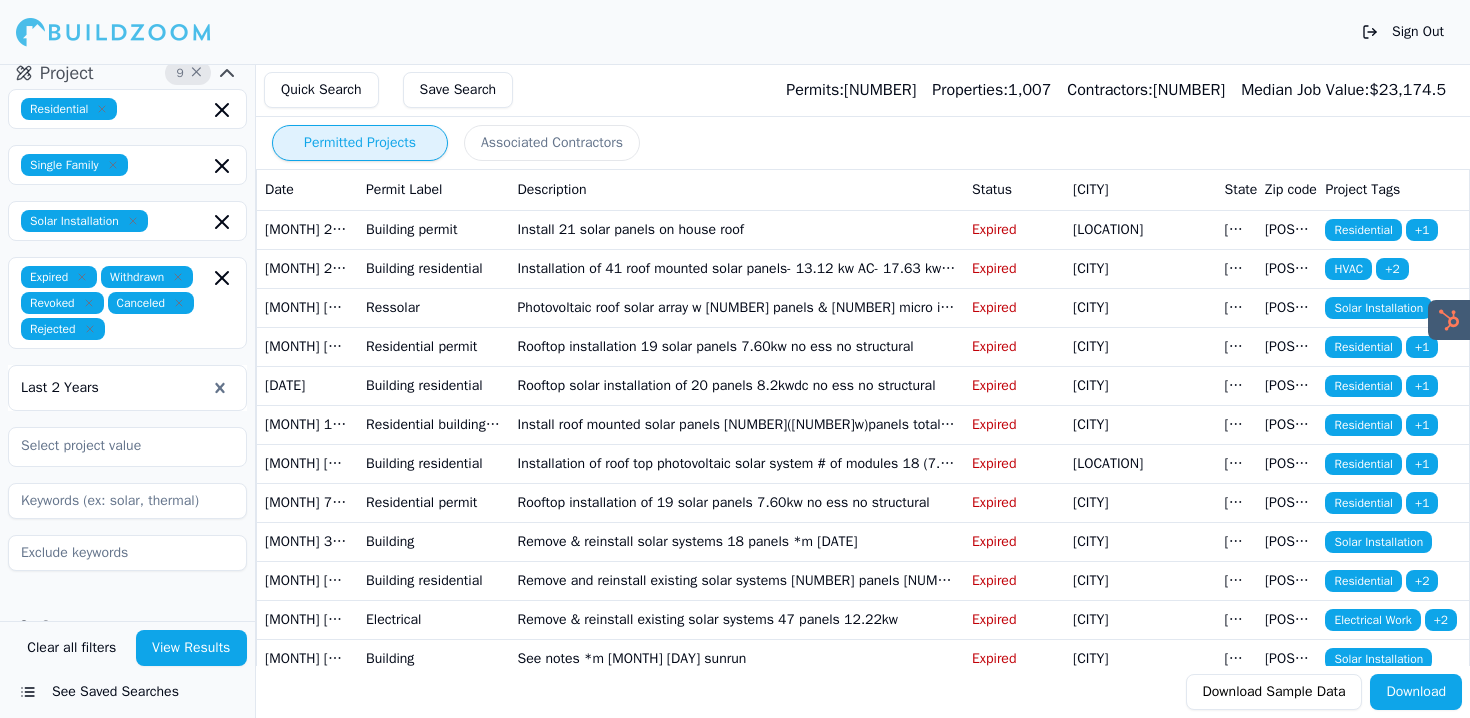 click on "Download" at bounding box center [1416, 692] 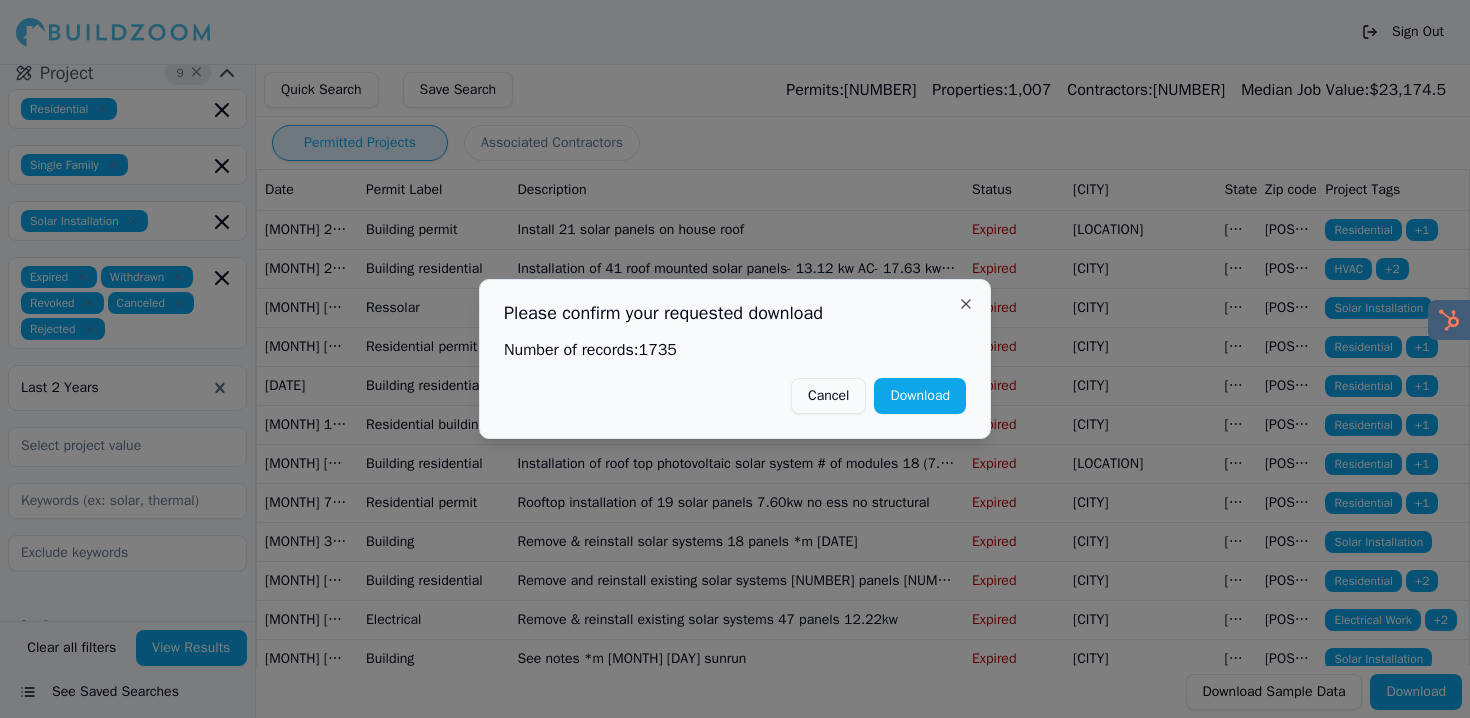 click on "Download" at bounding box center [920, 396] 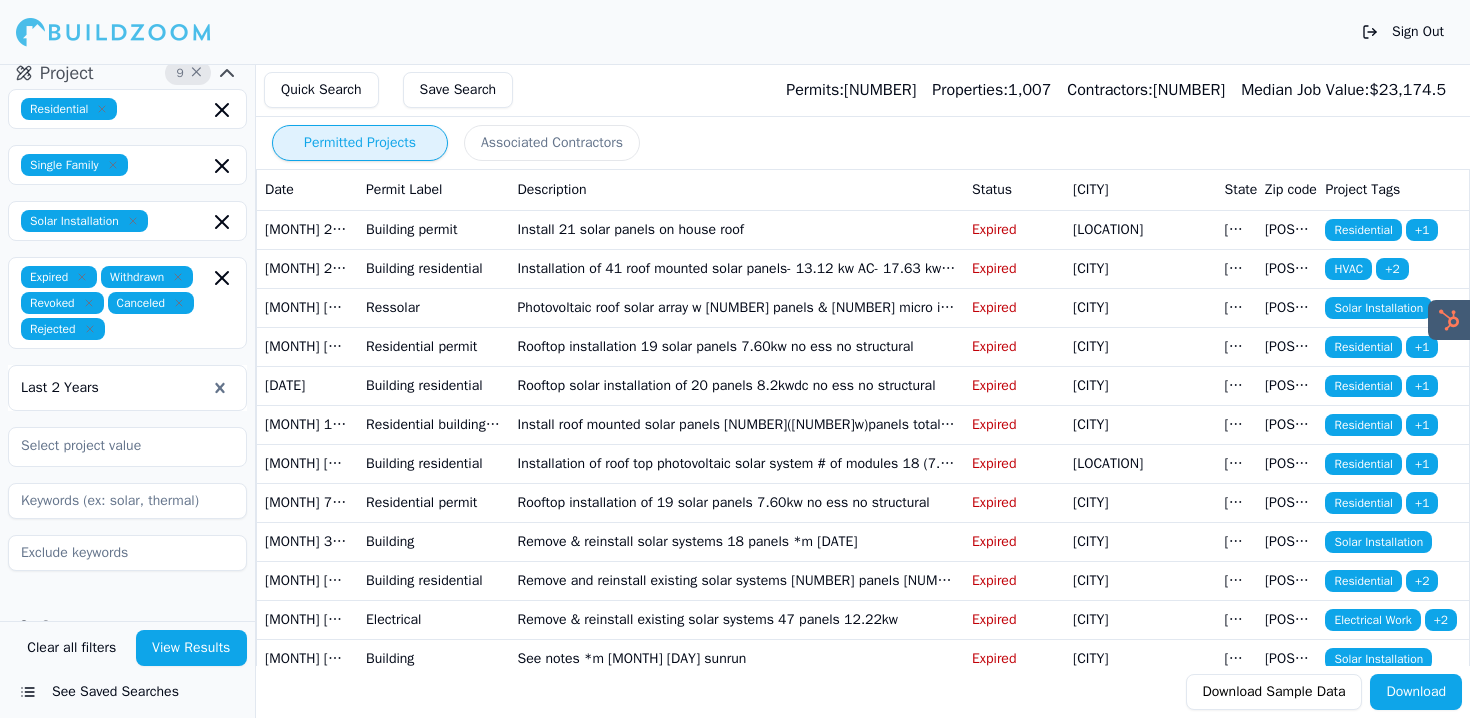 click on "Download" at bounding box center [1416, 692] 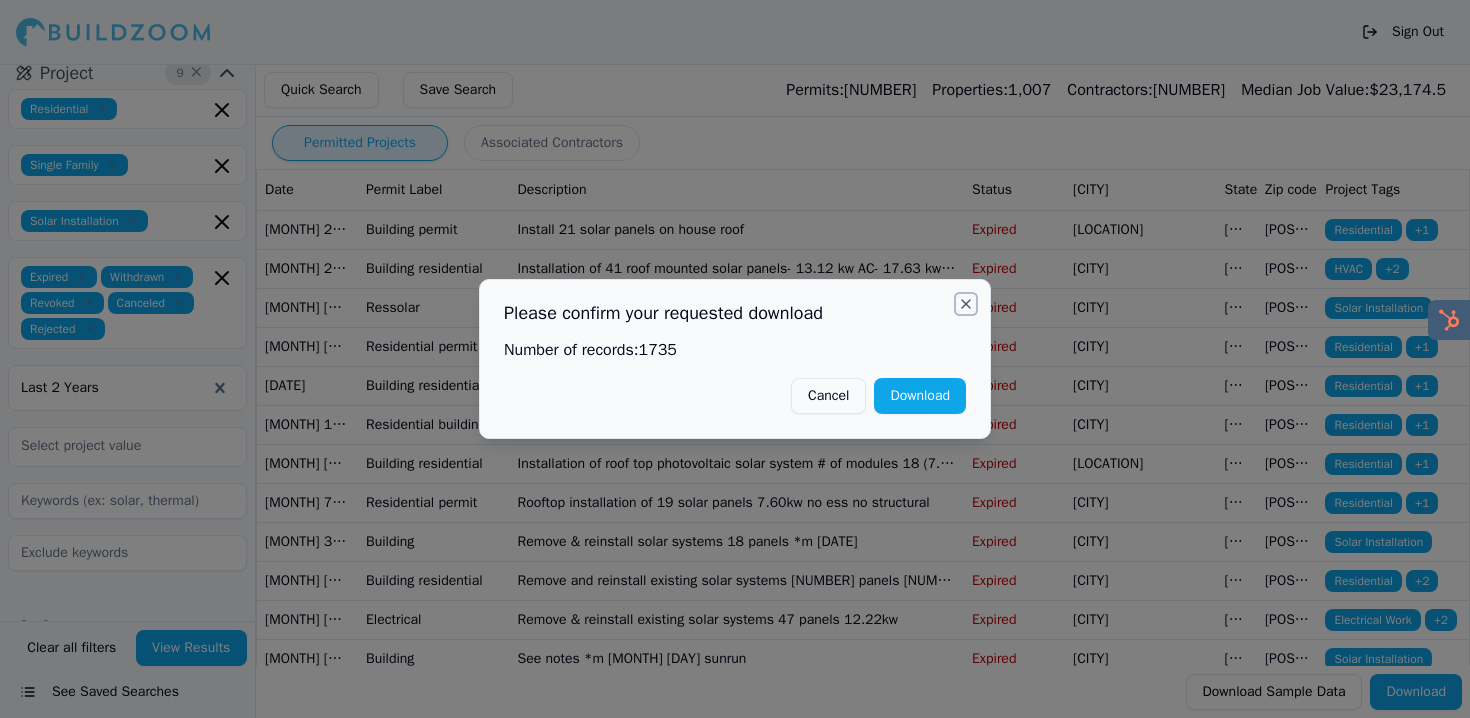 click on "Close" at bounding box center (966, 304) 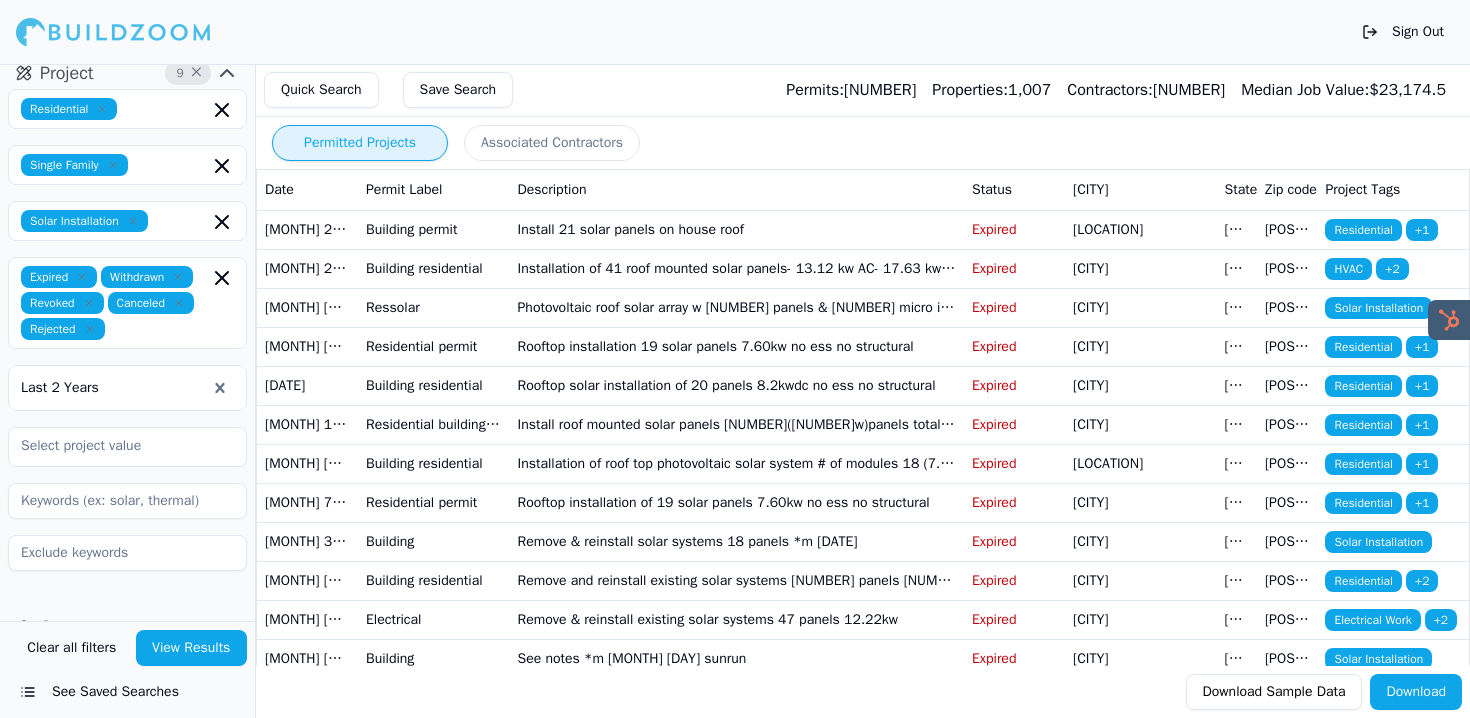 click on "Sign Out" at bounding box center (735, 32) 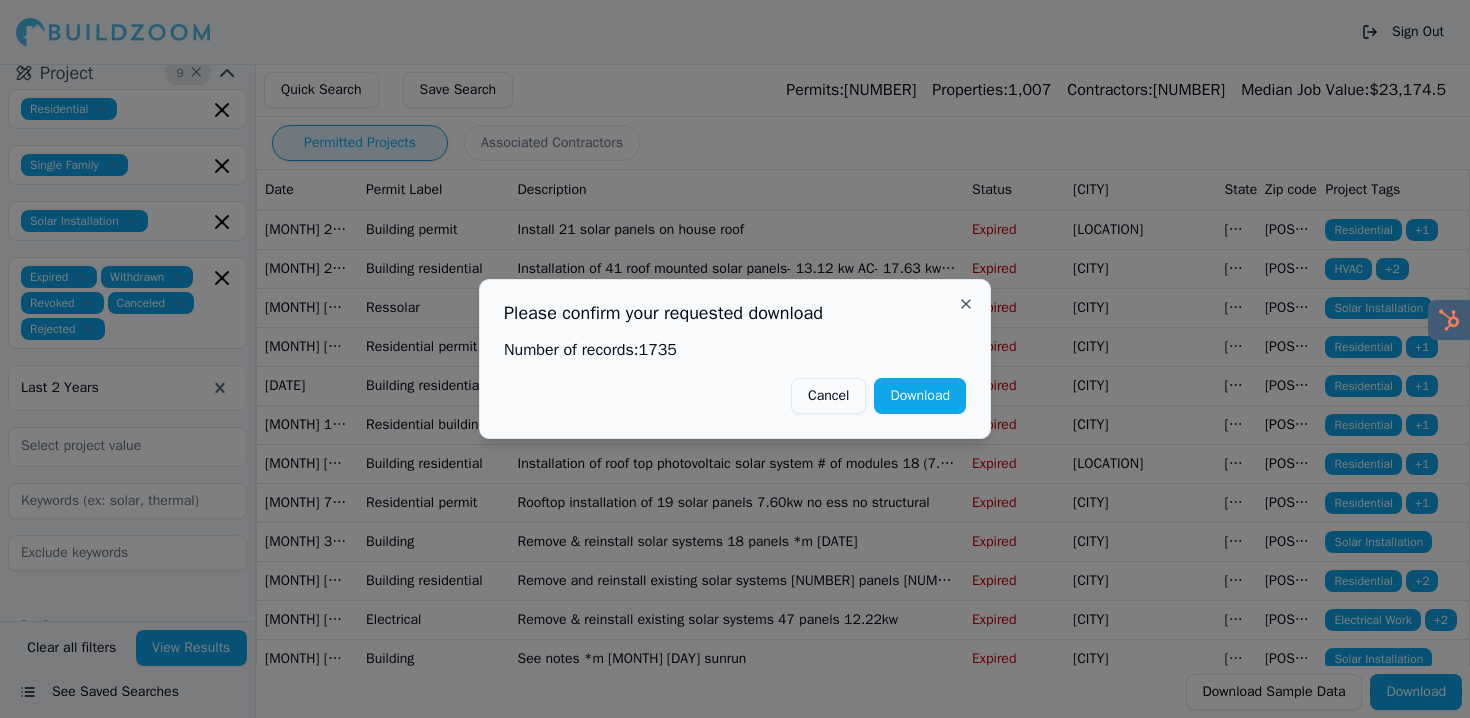 click on "Download" at bounding box center [920, 396] 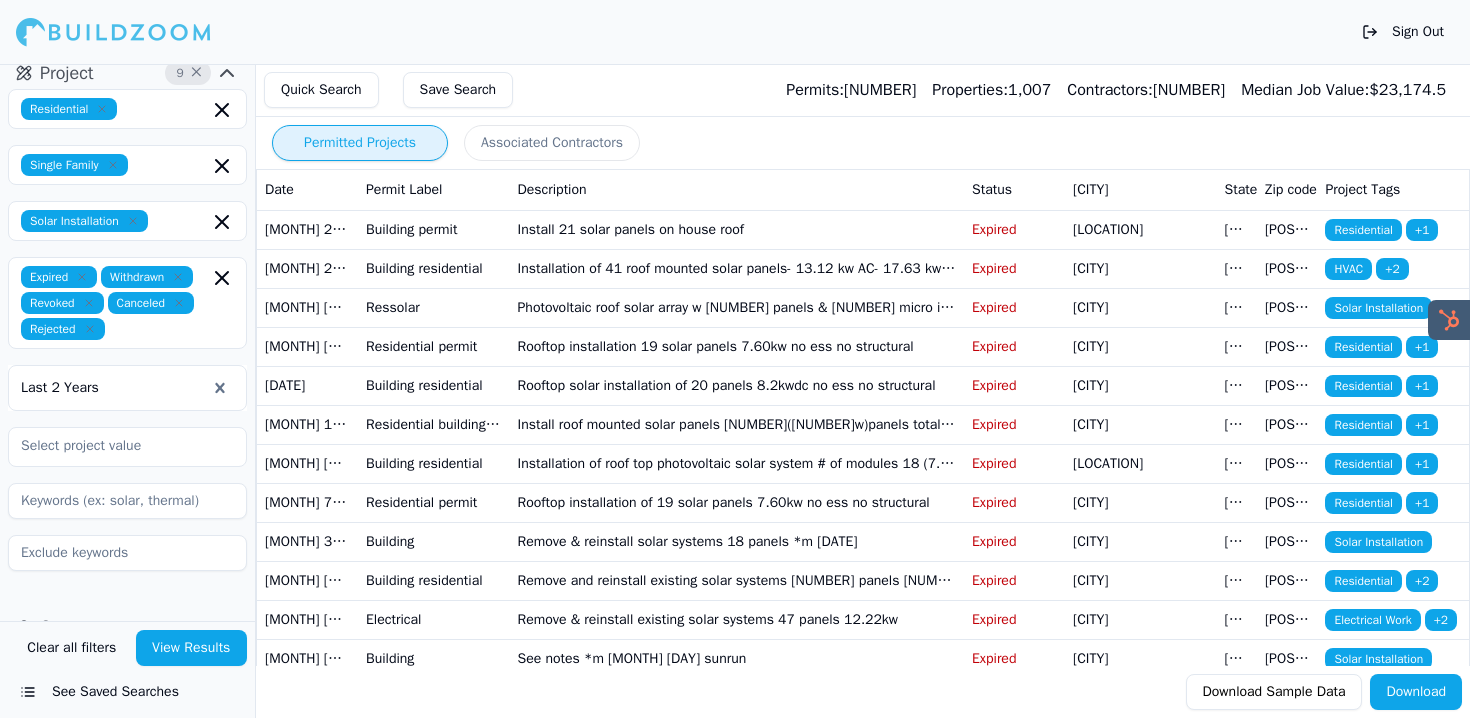 click at bounding box center (102, 109) 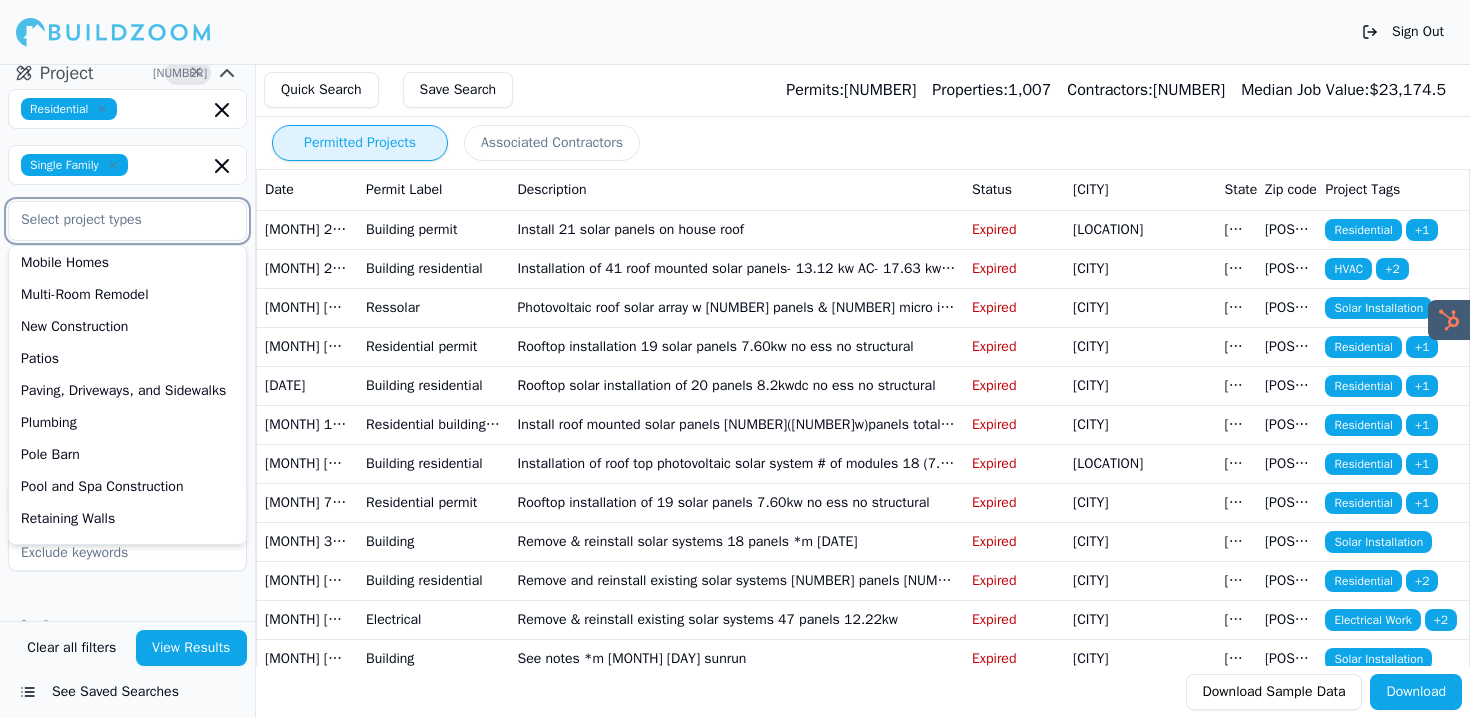 scroll, scrollTop: 616, scrollLeft: 0, axis: vertical 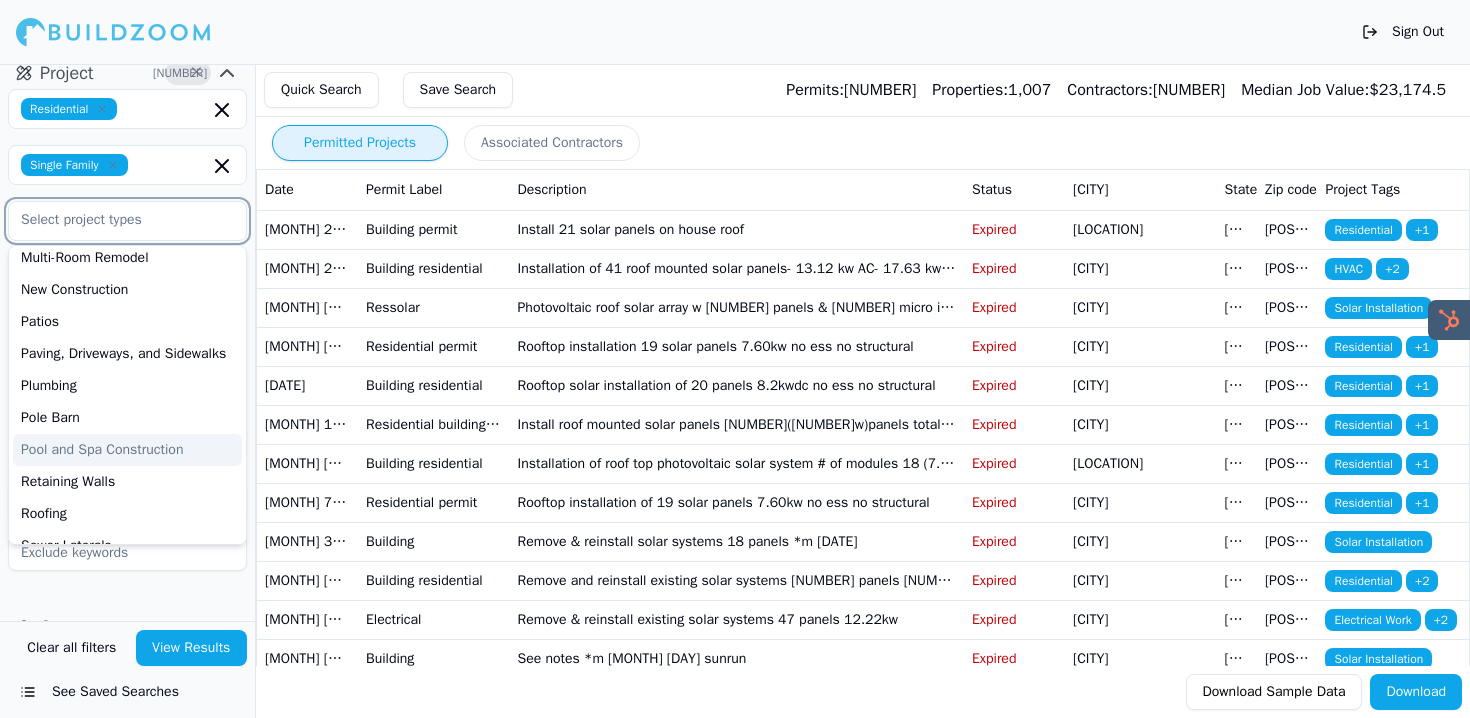 click on "Pool and Spa Construction" at bounding box center (127, 450) 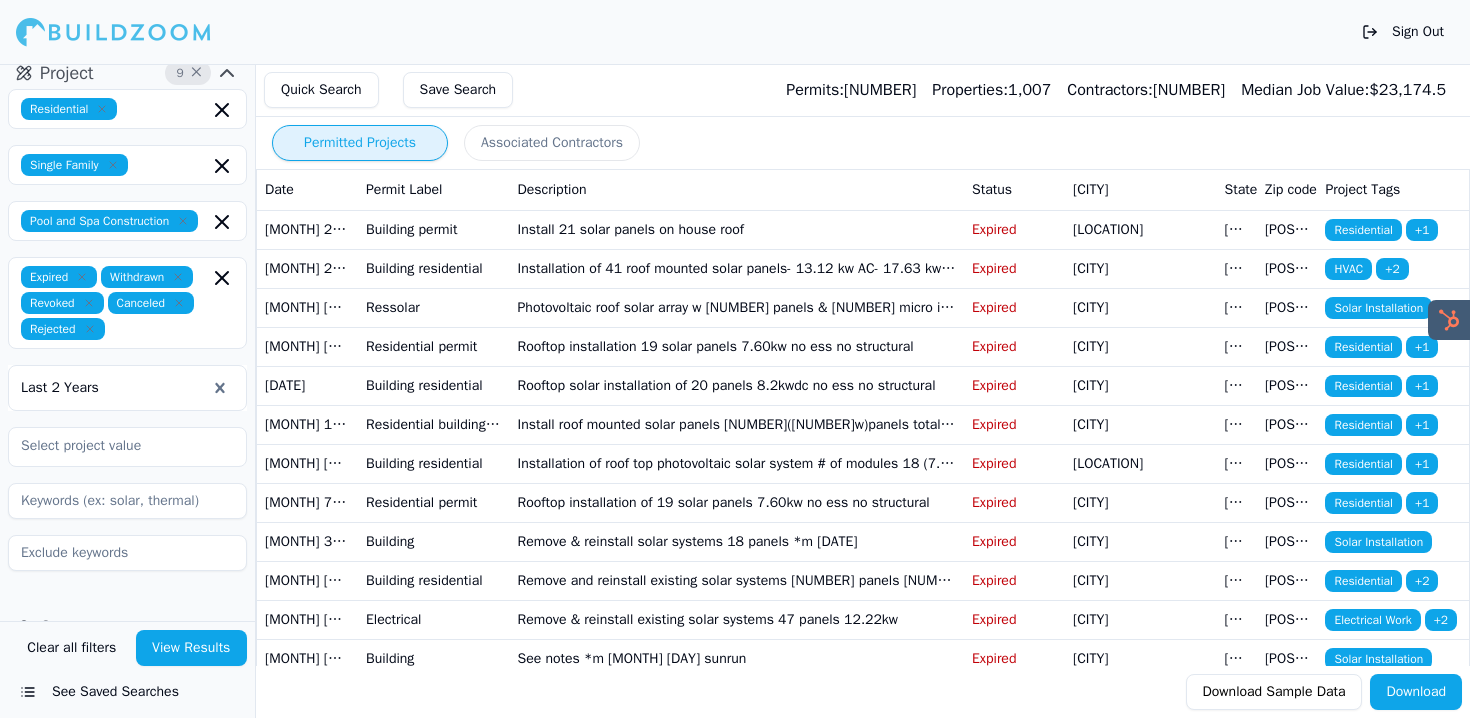 click on "Location [NUMBER] × Massachusetts Project [NUMBER] × Residential Single Family Pool and Spa Construction Expired Withdrawn Revoked Canceled Rejected Last [NUMBER] Years Contractor Clear all filters View Results See Saved Searches" at bounding box center (128, 391) 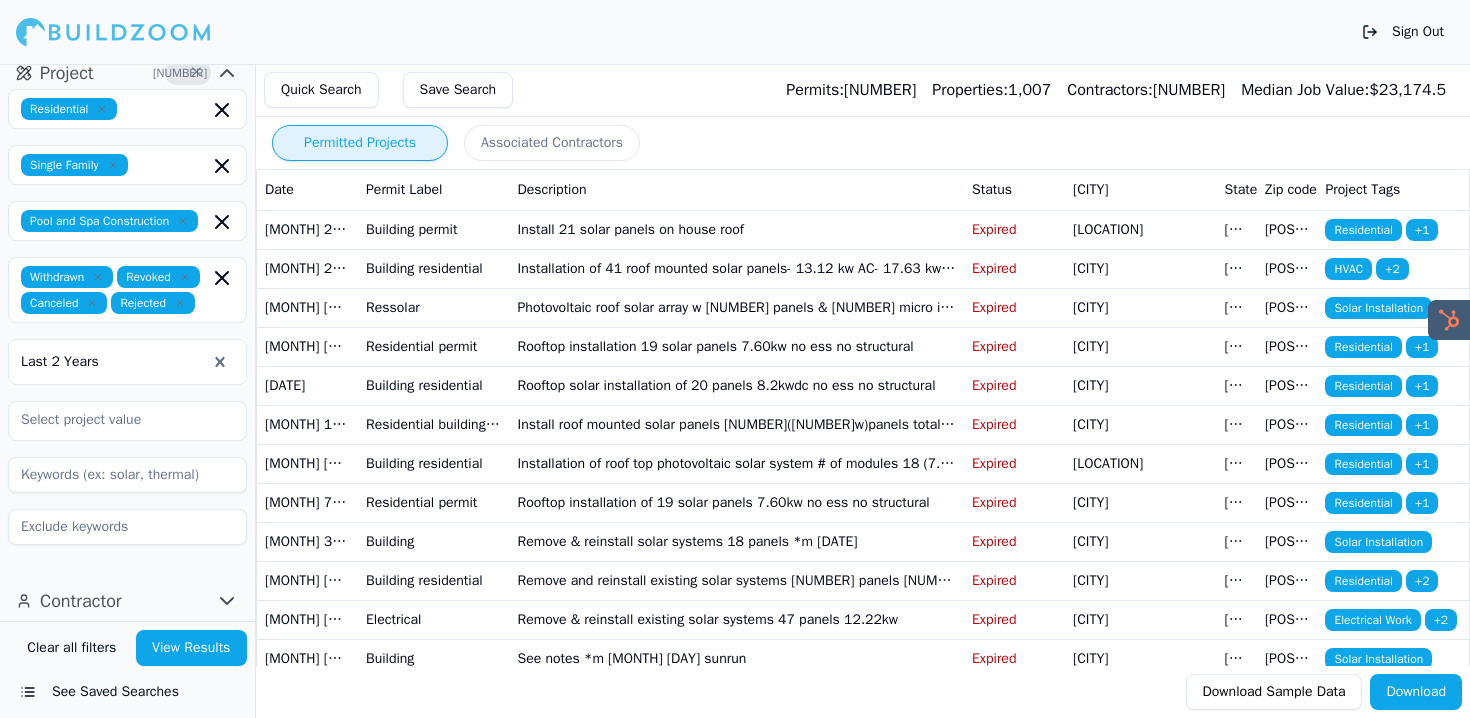 click on "Withdrawn" at bounding box center (69, 109) 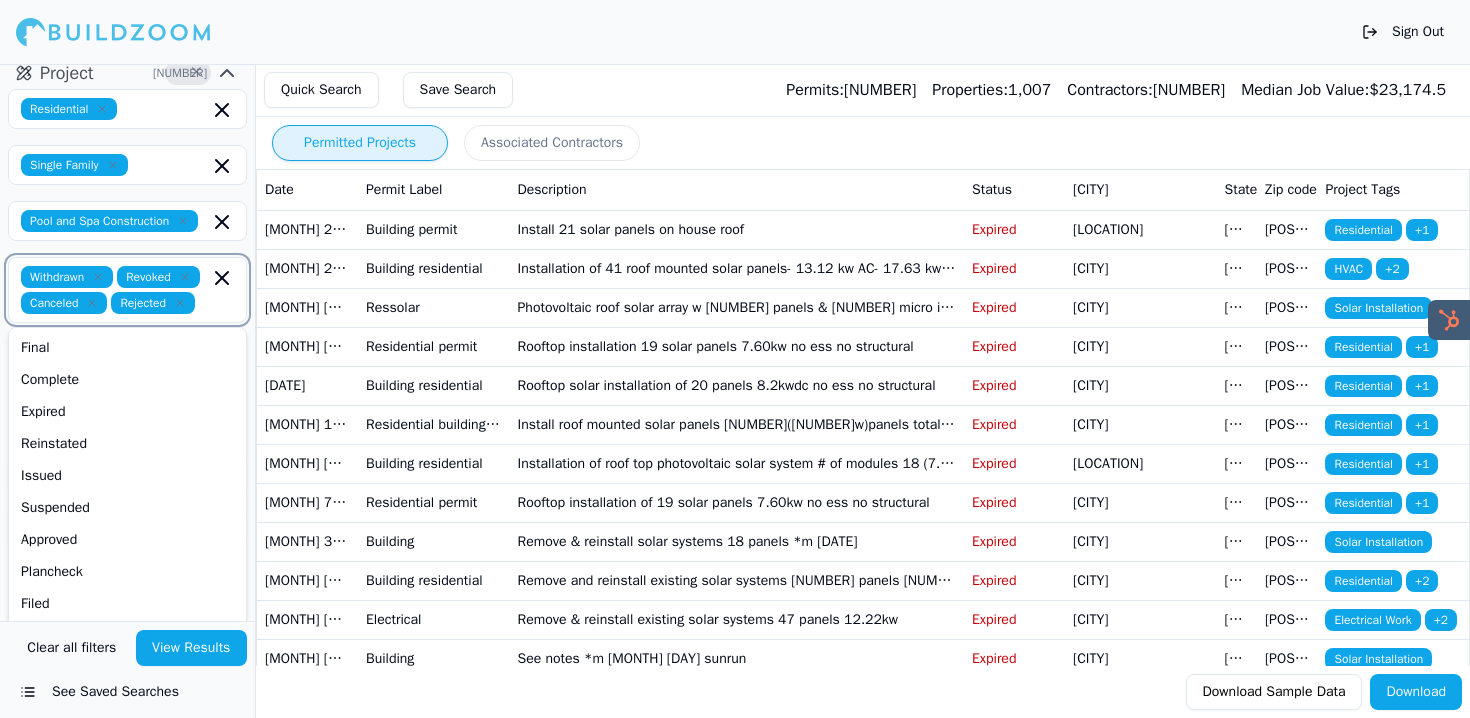 click at bounding box center [102, 109] 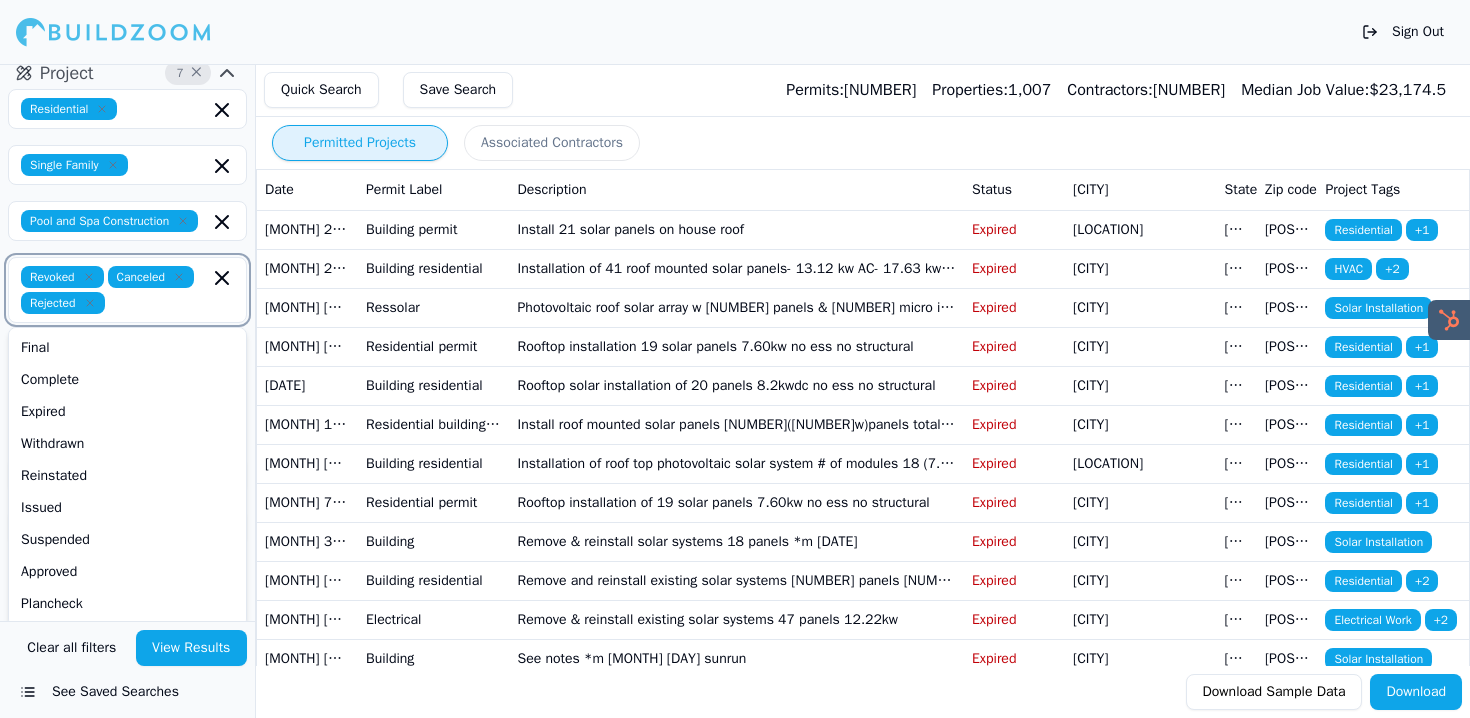 click at bounding box center (102, 109) 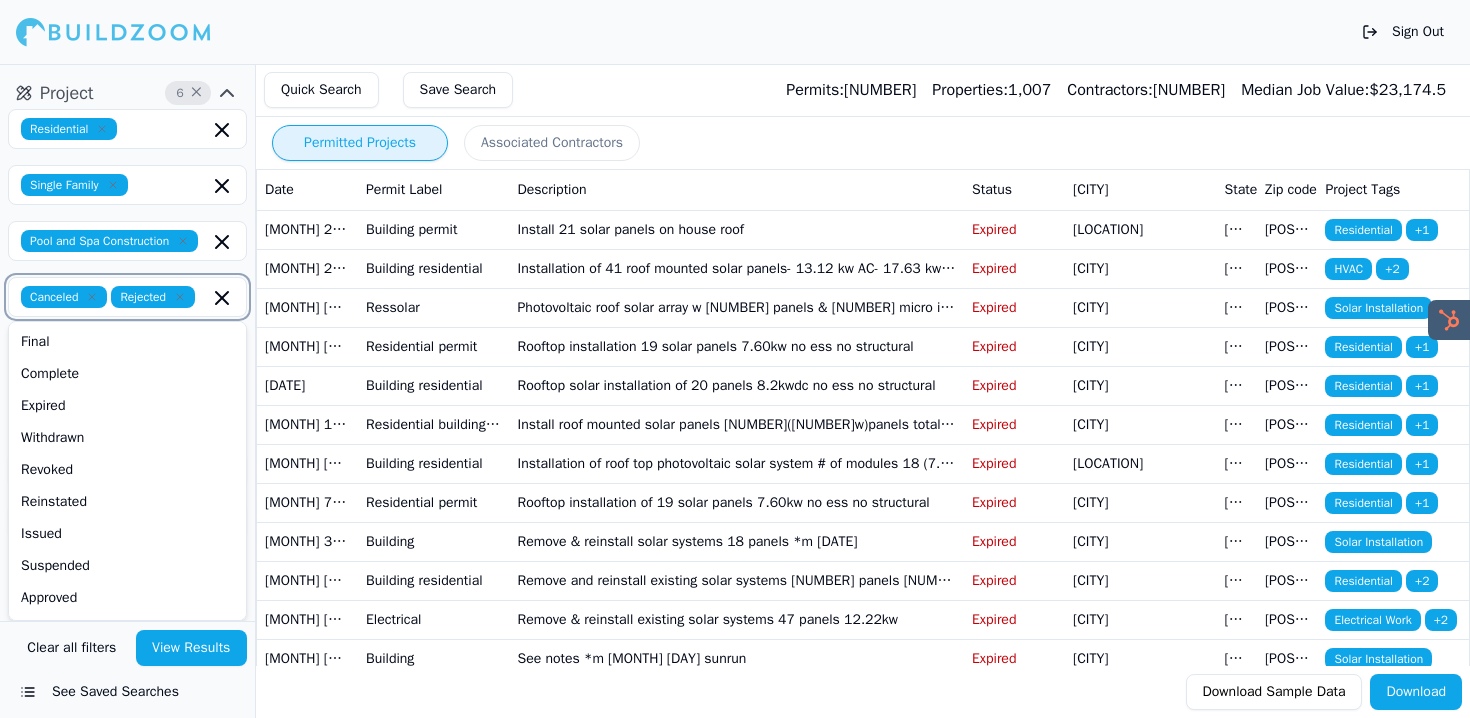 click at bounding box center [102, 129] 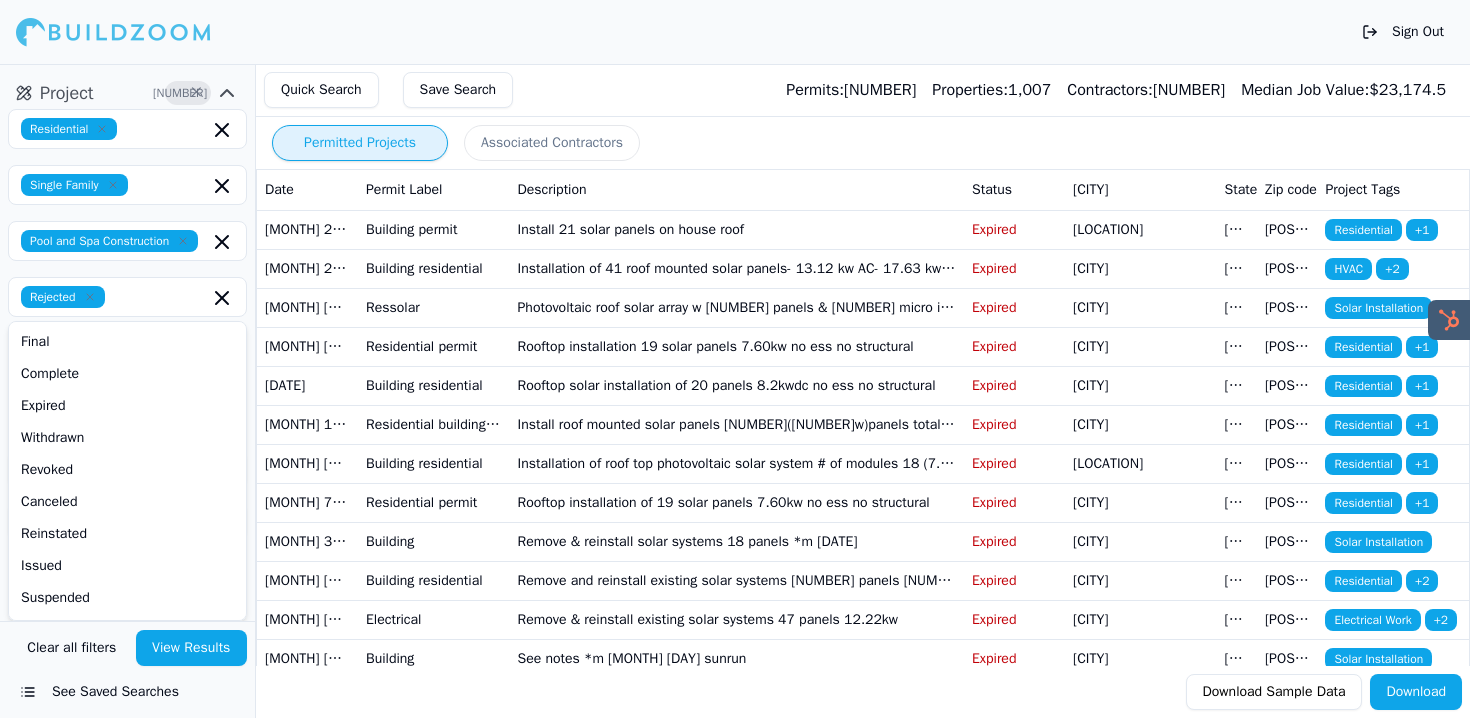 click on "Rejected" at bounding box center [69, 129] 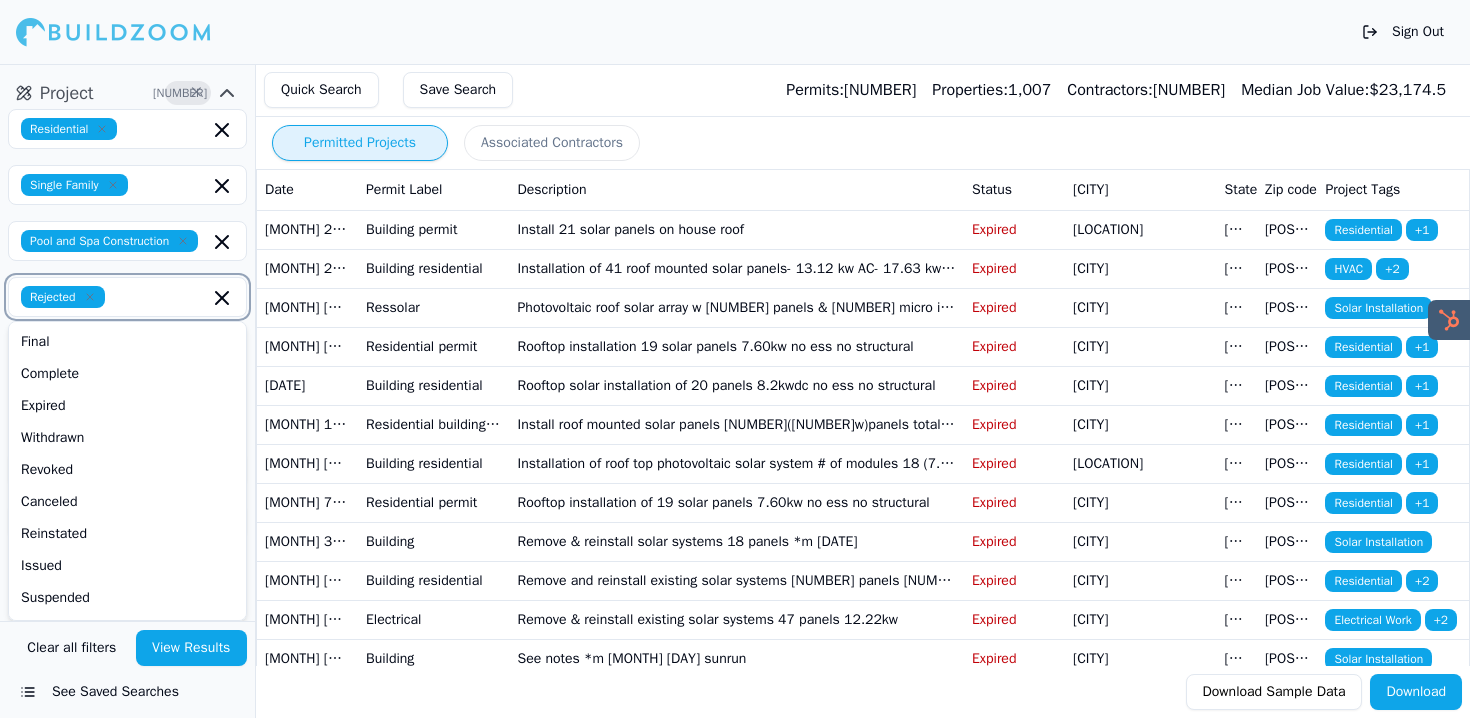 click at bounding box center [102, 129] 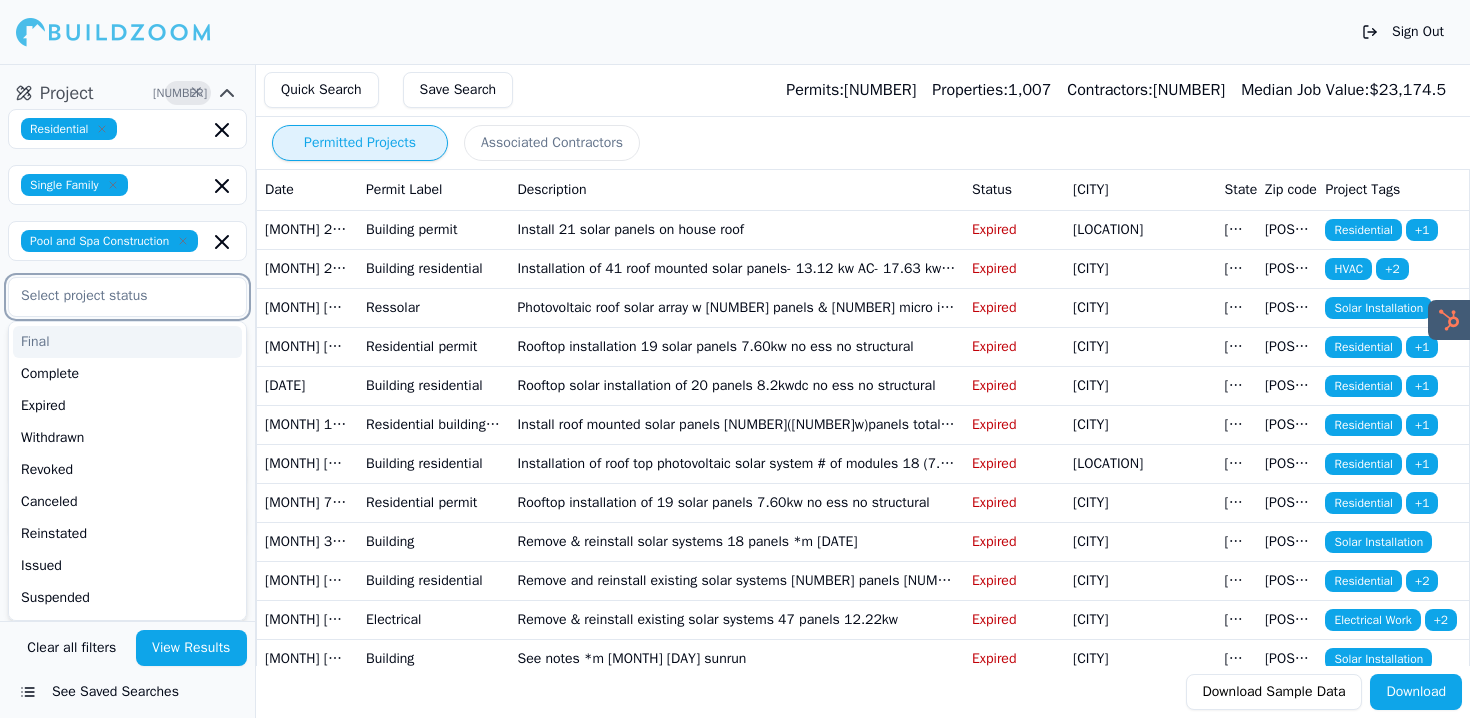 click on "Final" at bounding box center (127, 342) 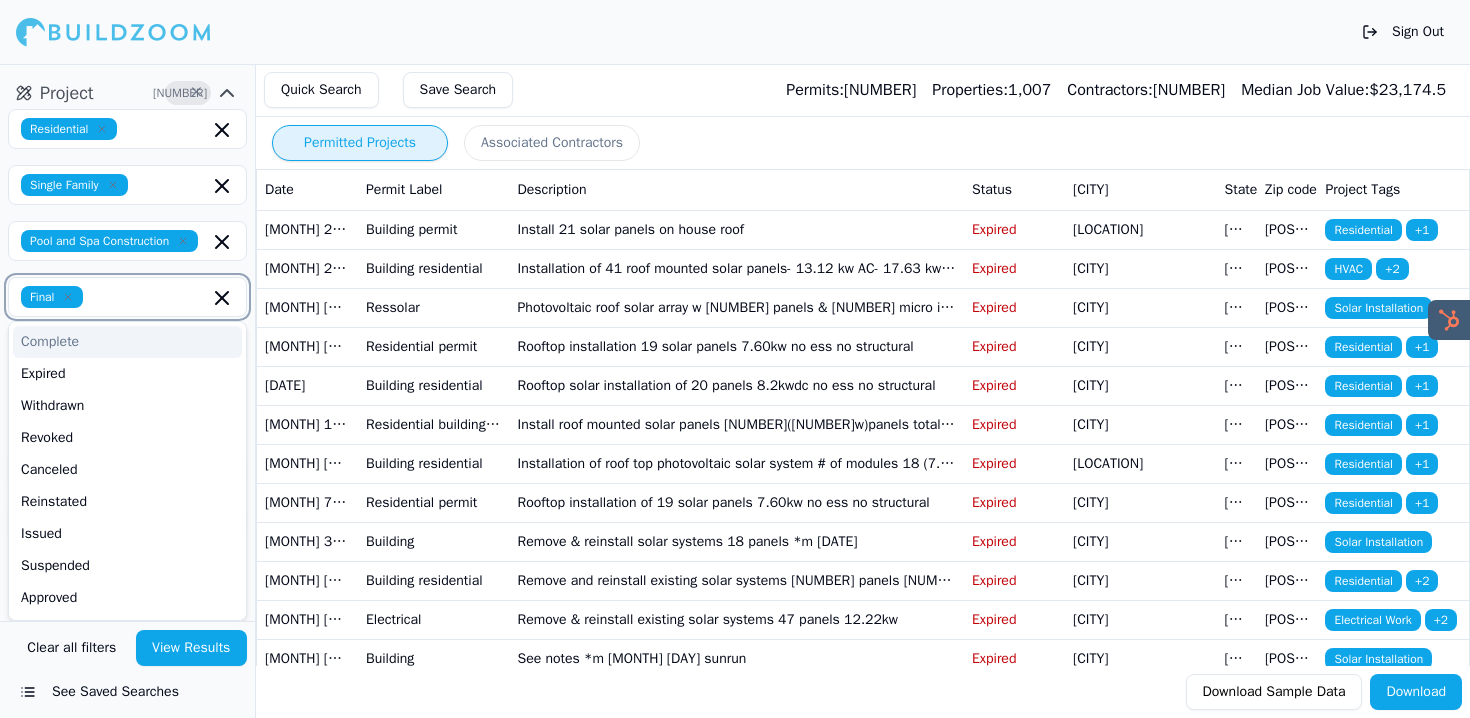 click on "Complete" at bounding box center [127, 342] 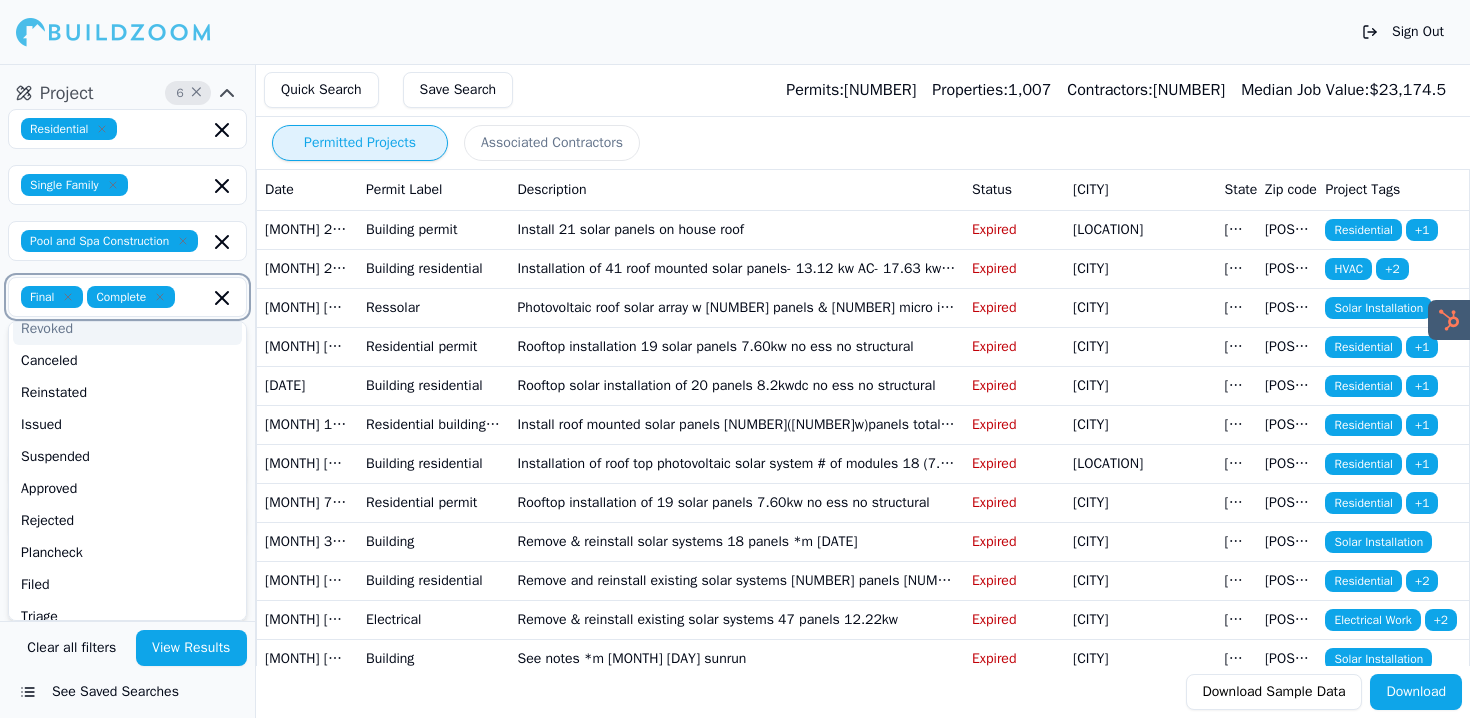 scroll, scrollTop: 79, scrollLeft: 0, axis: vertical 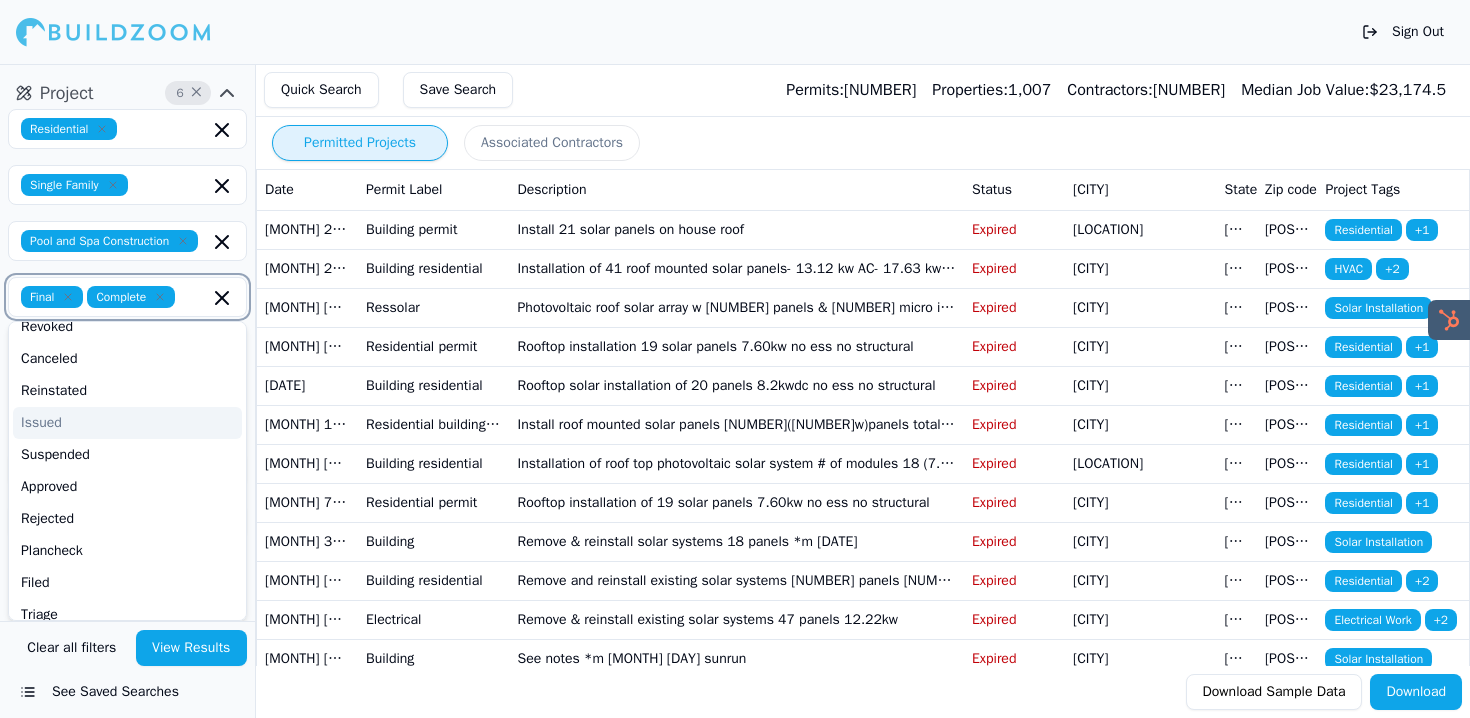 click on "Issued" at bounding box center [127, 423] 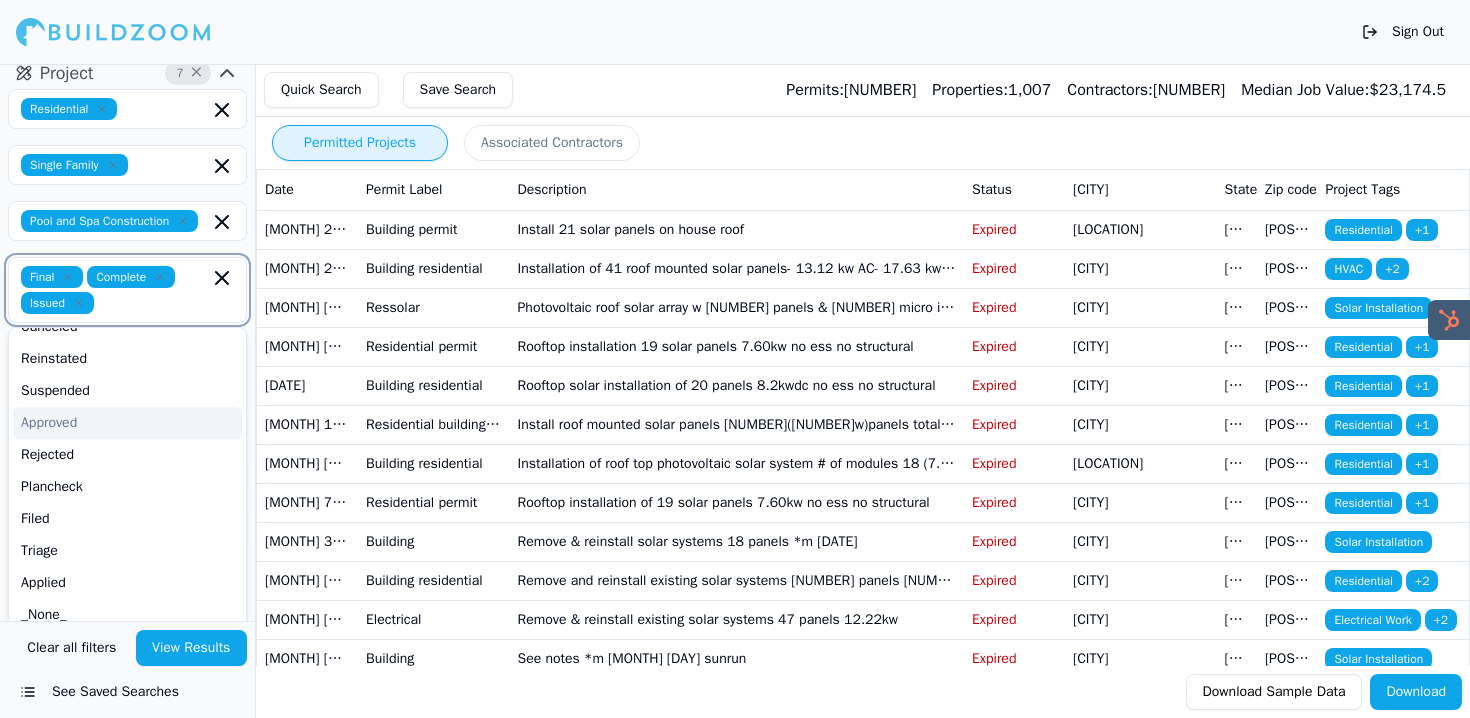 scroll, scrollTop: 126, scrollLeft: 0, axis: vertical 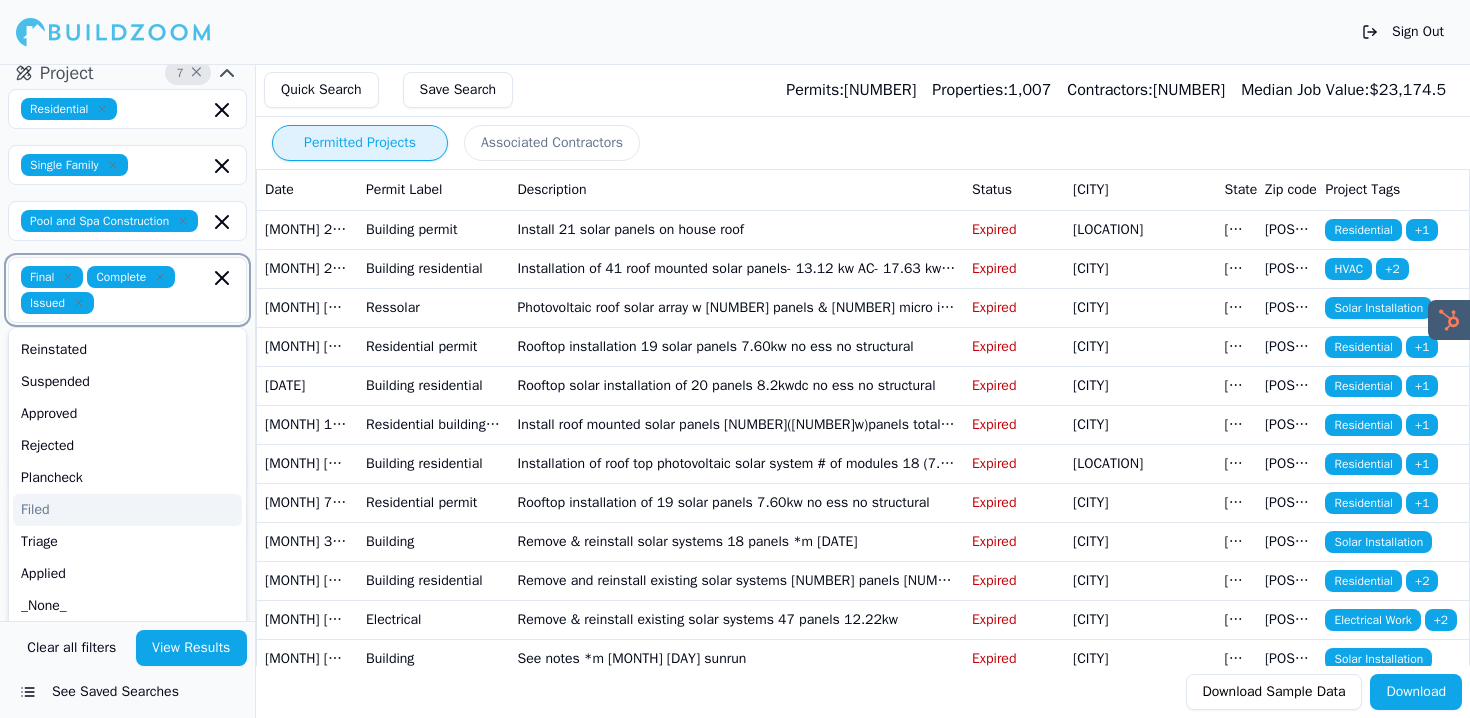 click on "Filed" at bounding box center (127, 510) 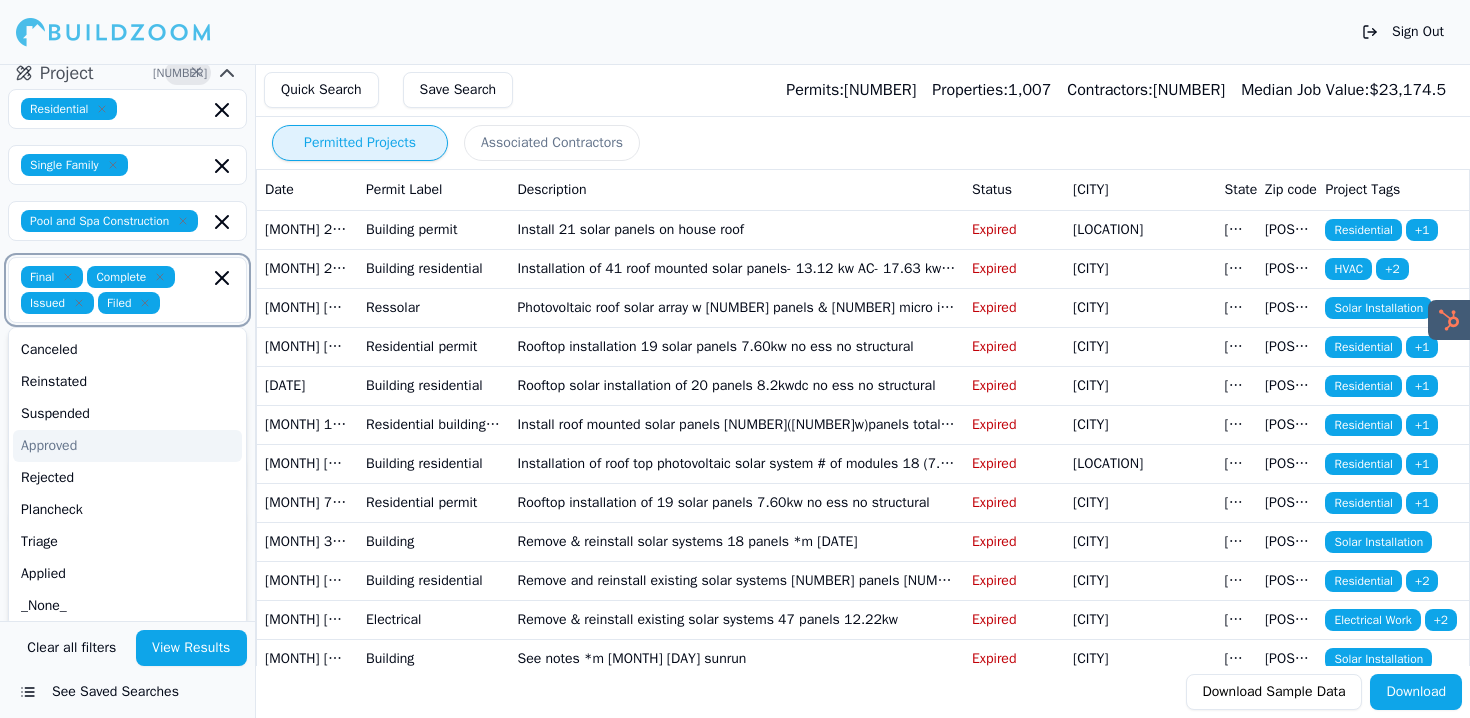 click on "Approved" at bounding box center [127, 446] 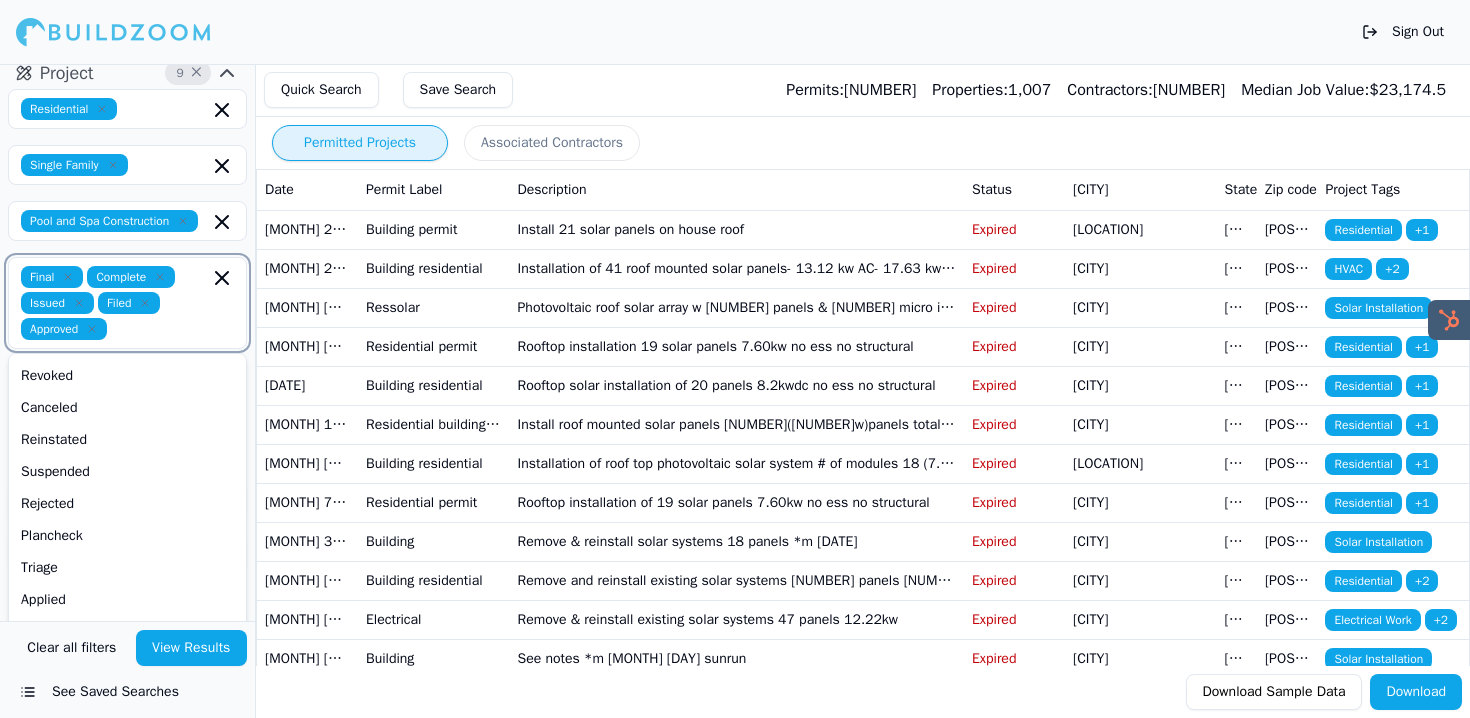 scroll, scrollTop: 62, scrollLeft: 0, axis: vertical 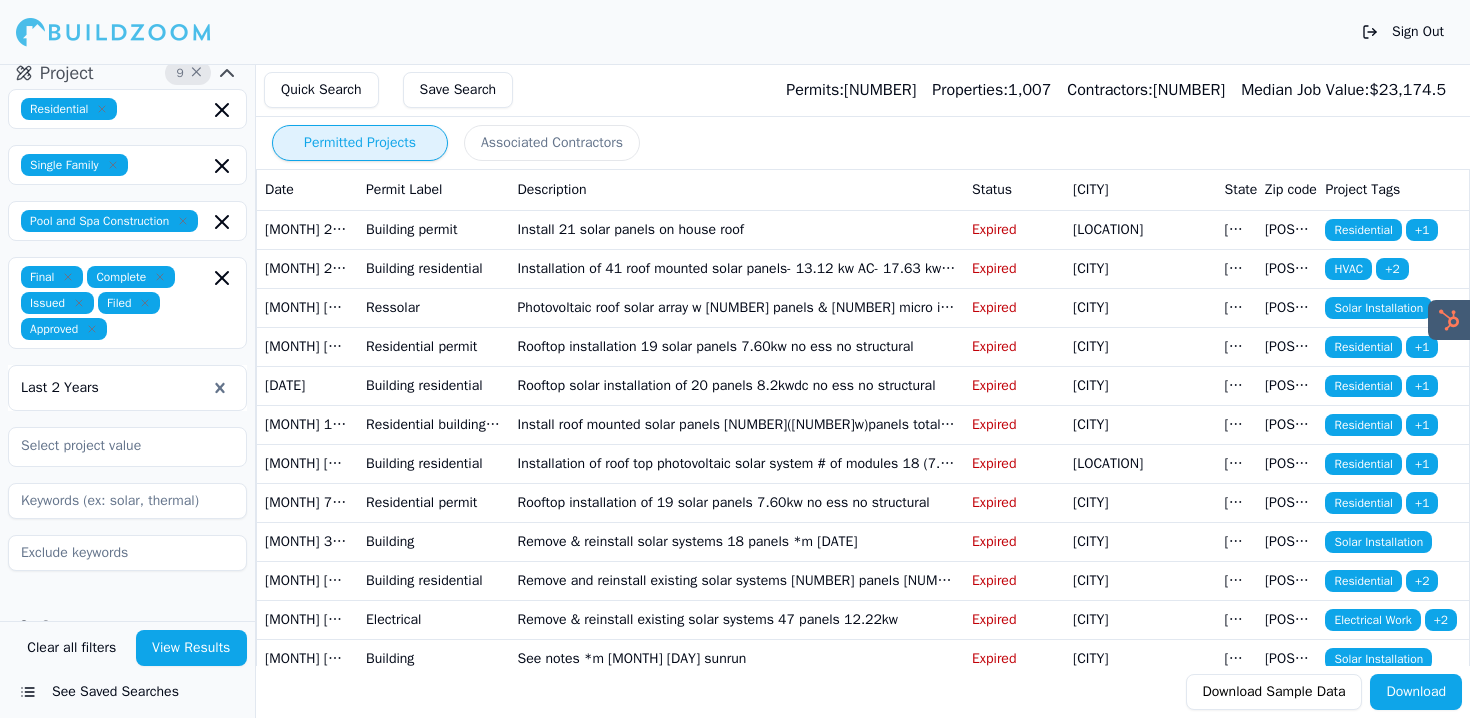 click on "Project 9 × Residential Single Family Pool and Spa Construction Final Complete Issued Filed Approved Last 2 Years" at bounding box center (127, -93) 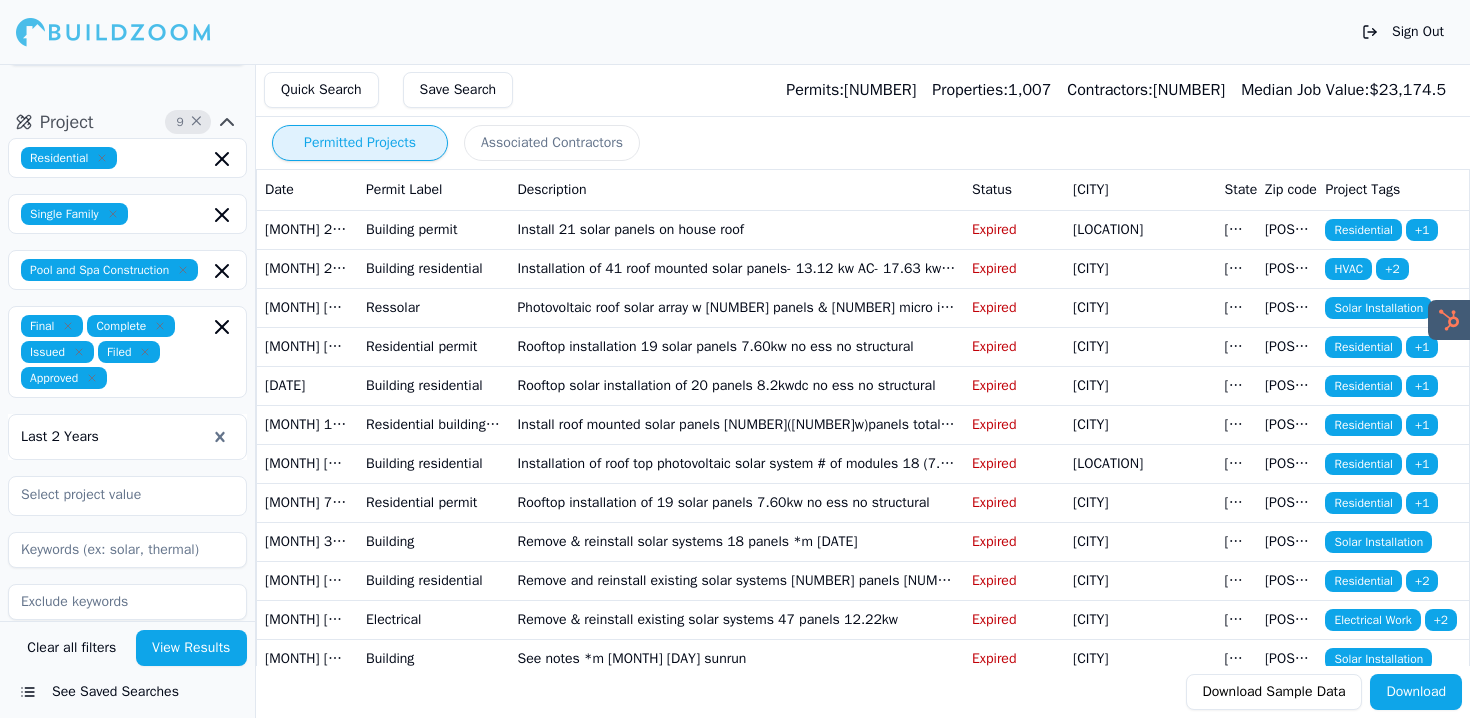scroll, scrollTop: 361, scrollLeft: 0, axis: vertical 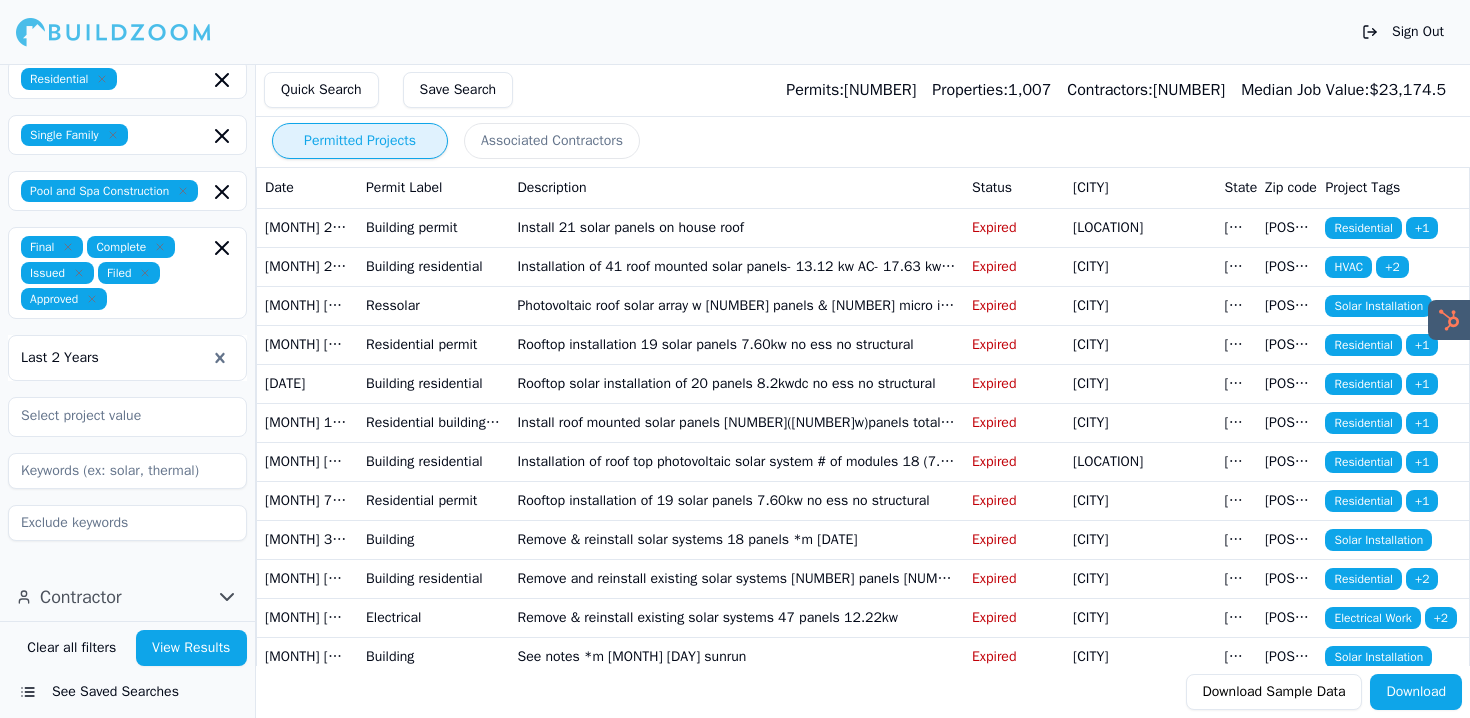 click on "View Results" at bounding box center (192, 648) 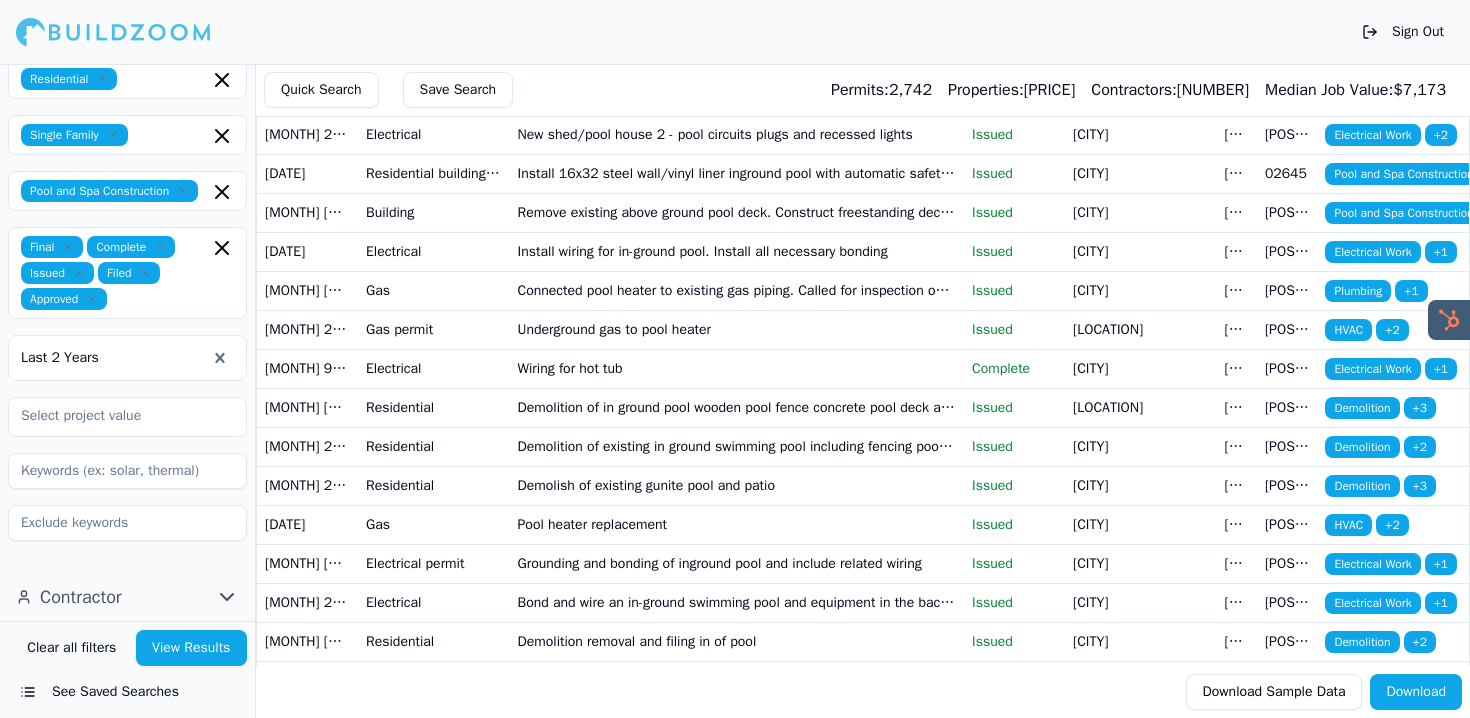 scroll, scrollTop: 453, scrollLeft: 0, axis: vertical 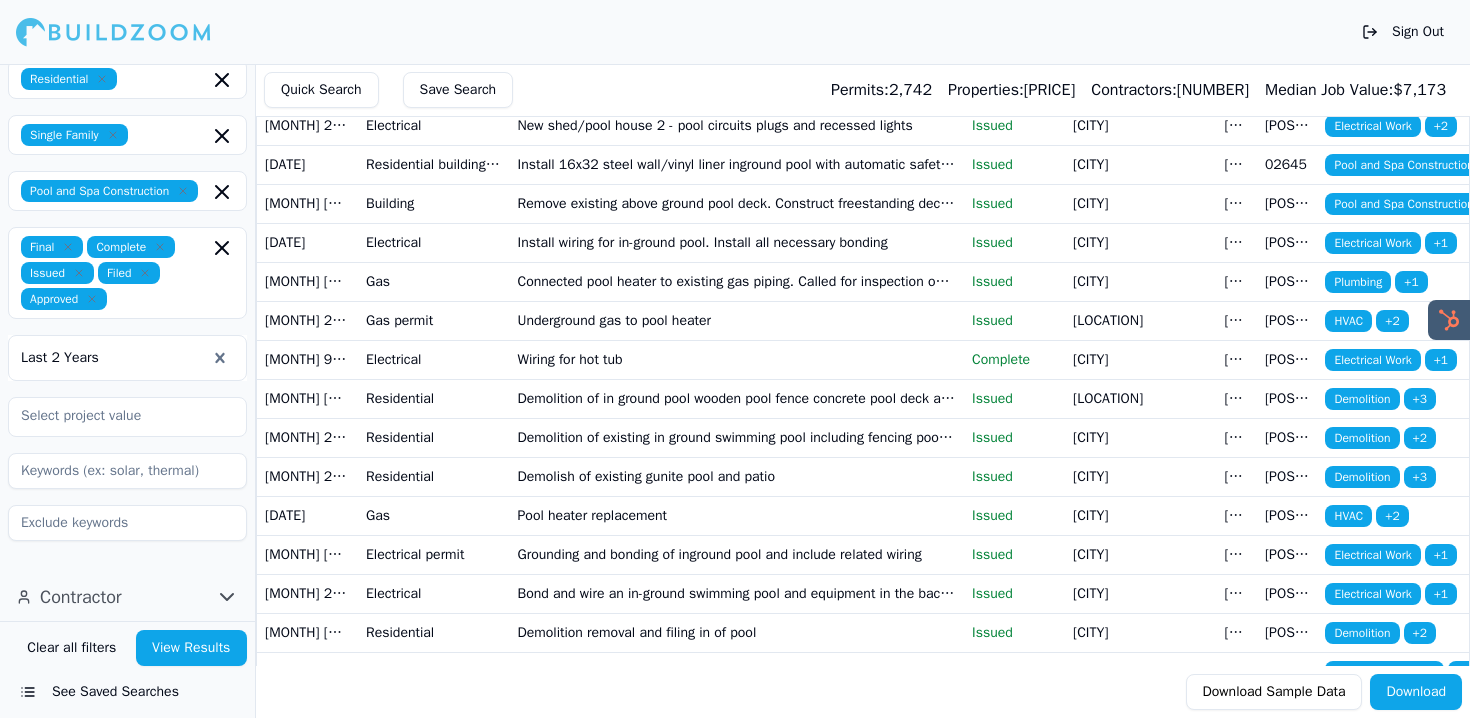 click on "Download" at bounding box center (1416, 692) 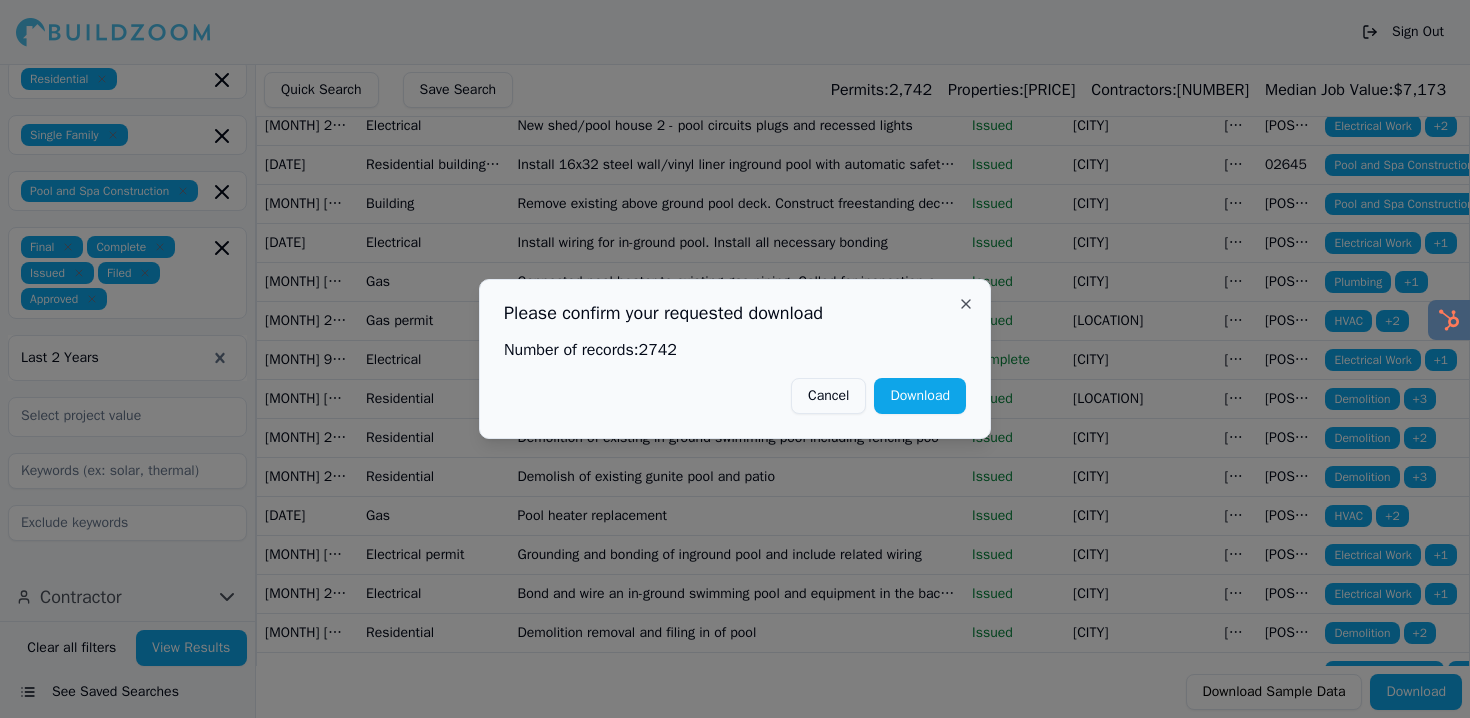 click on "Download" at bounding box center [920, 396] 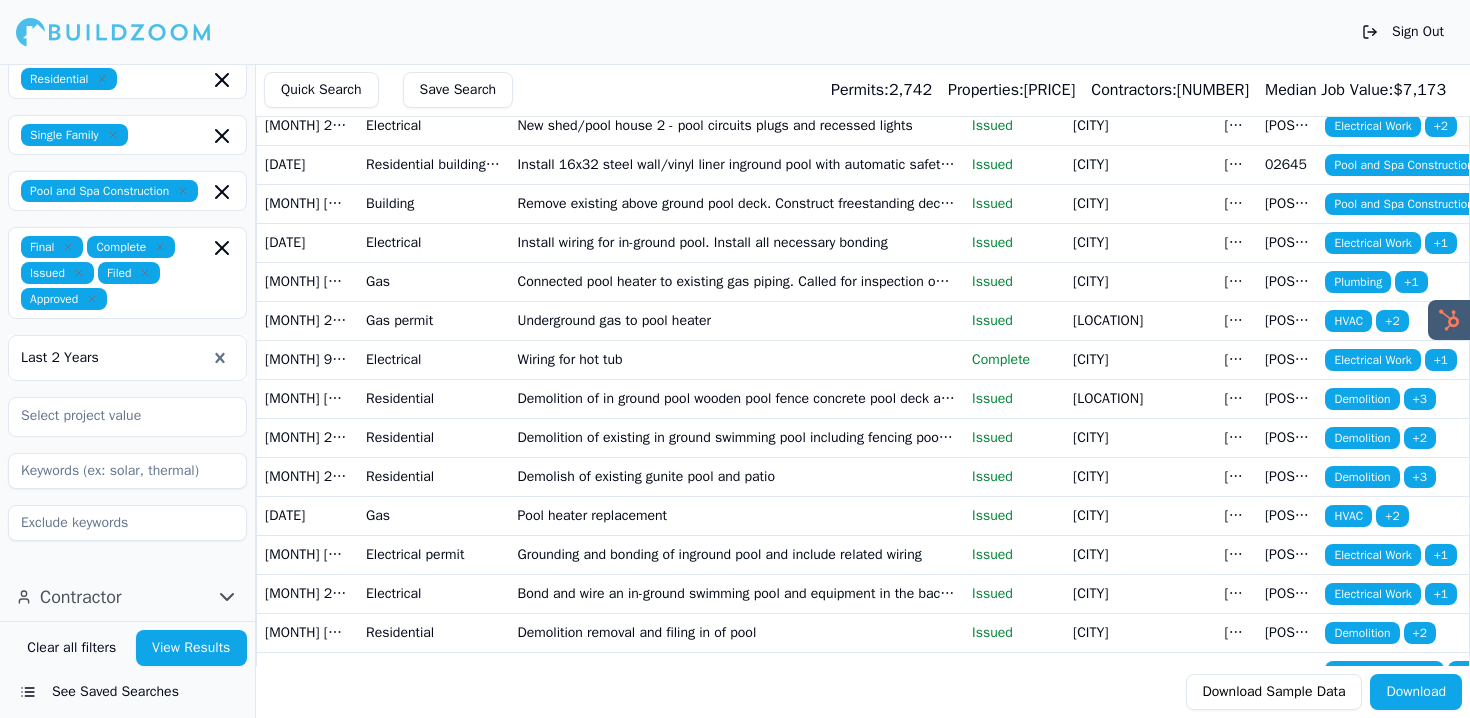 click at bounding box center (102, 79) 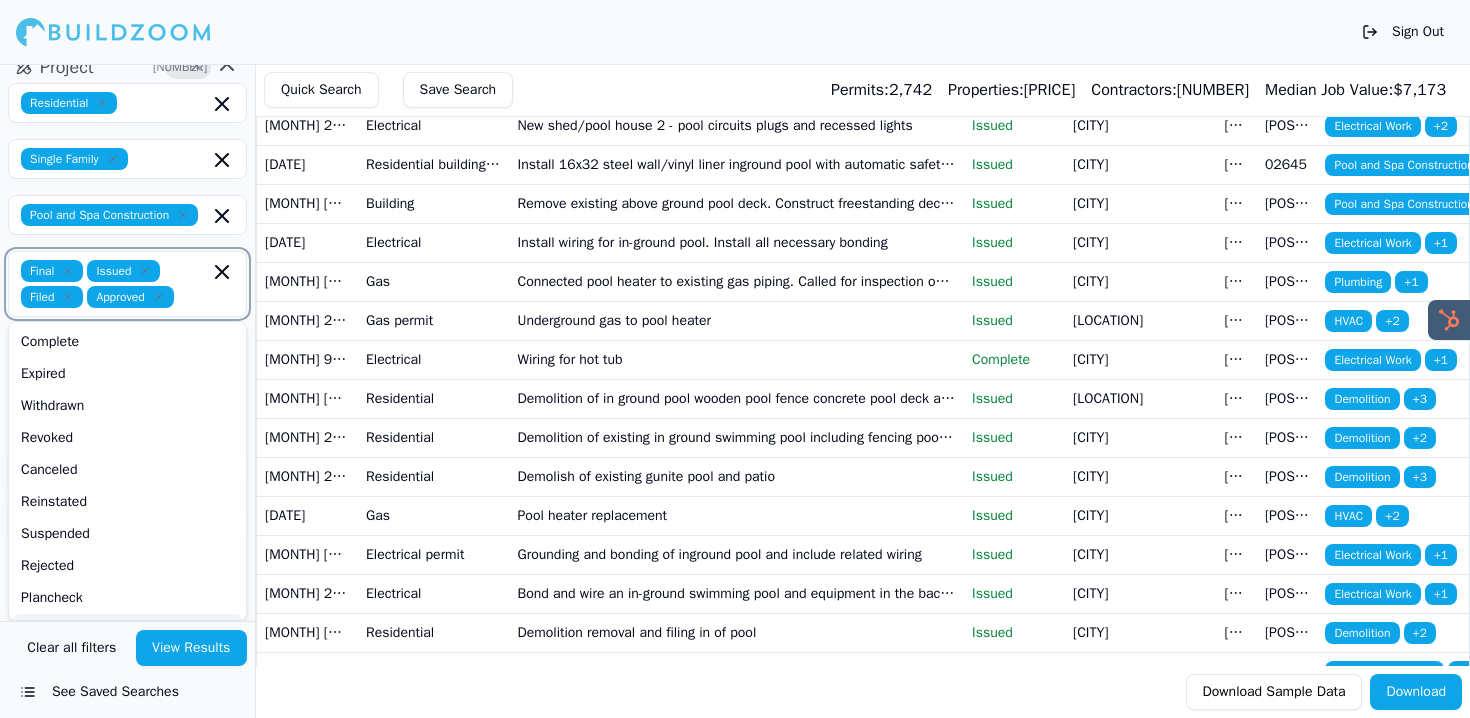 scroll, scrollTop: 337, scrollLeft: 0, axis: vertical 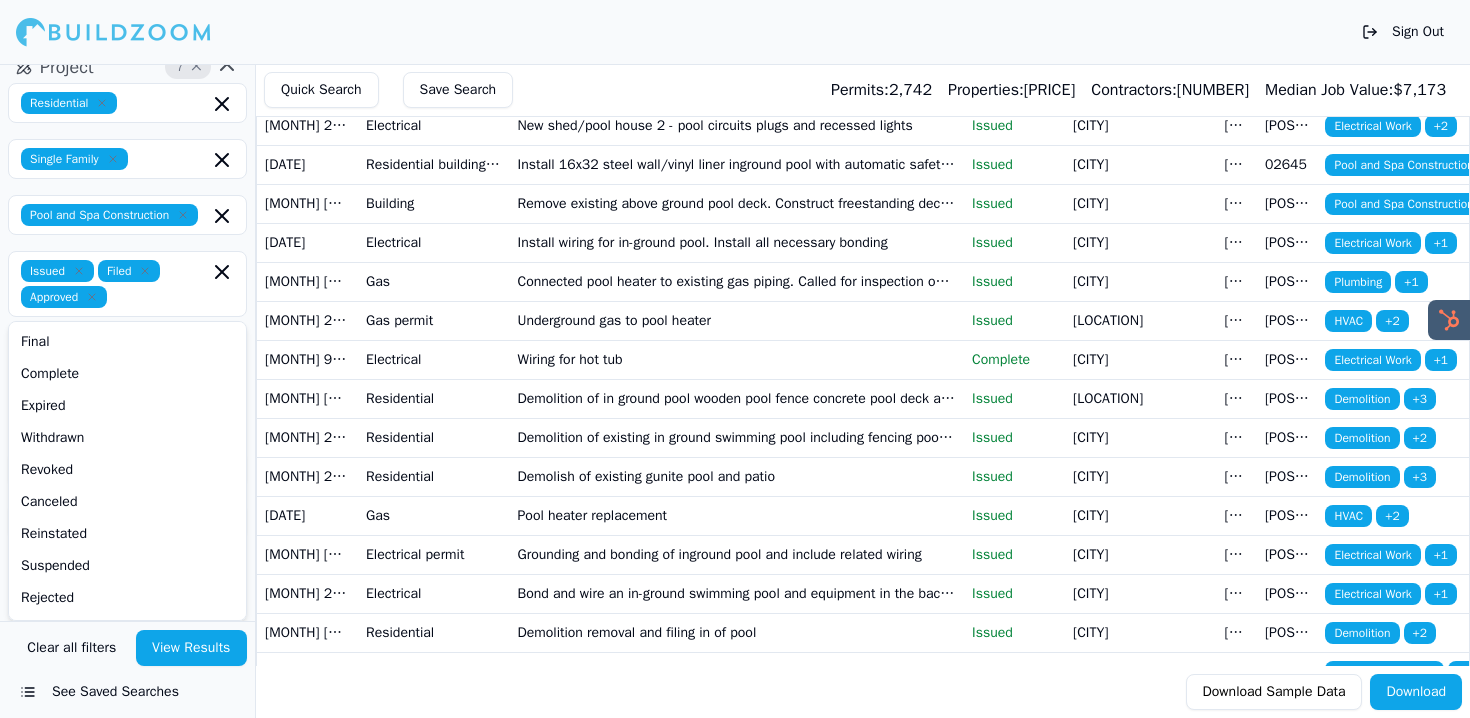 click on "Issued" at bounding box center (69, 103) 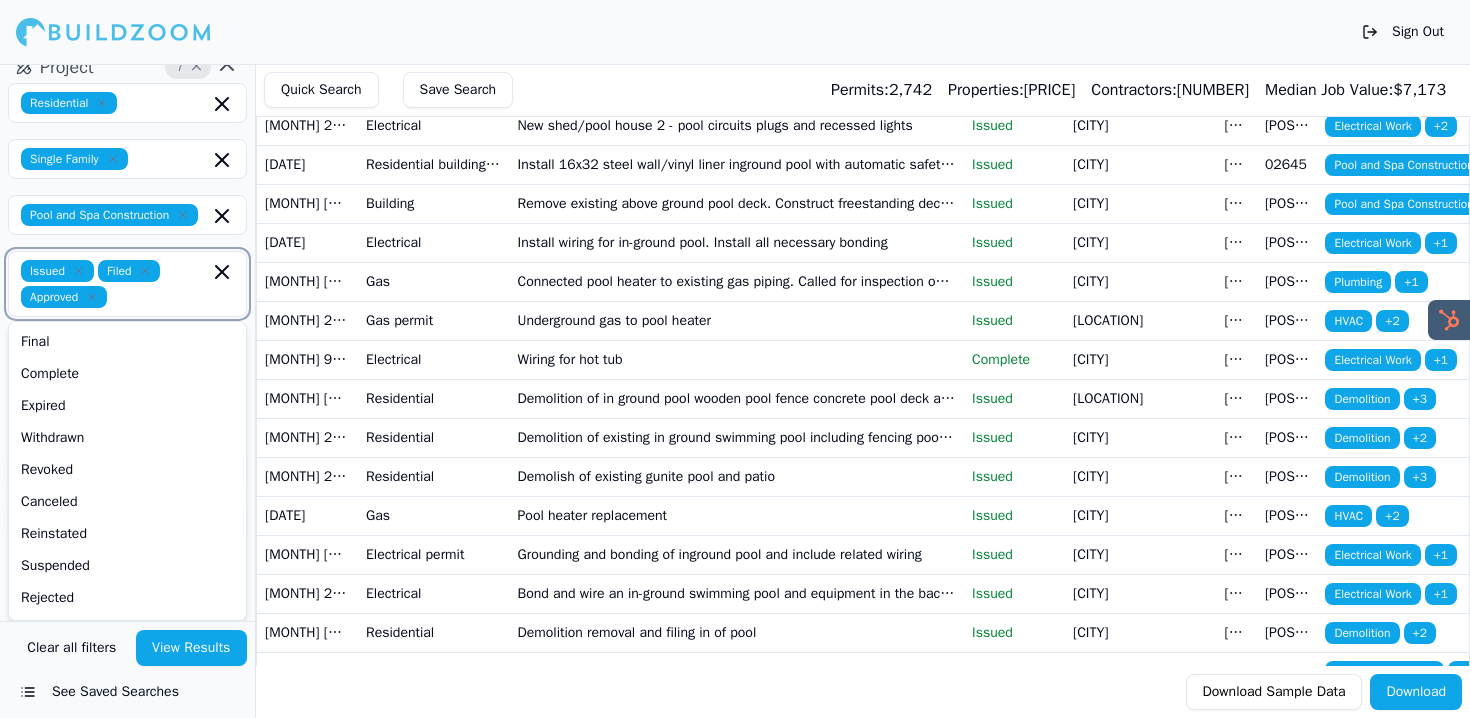 click at bounding box center (102, 103) 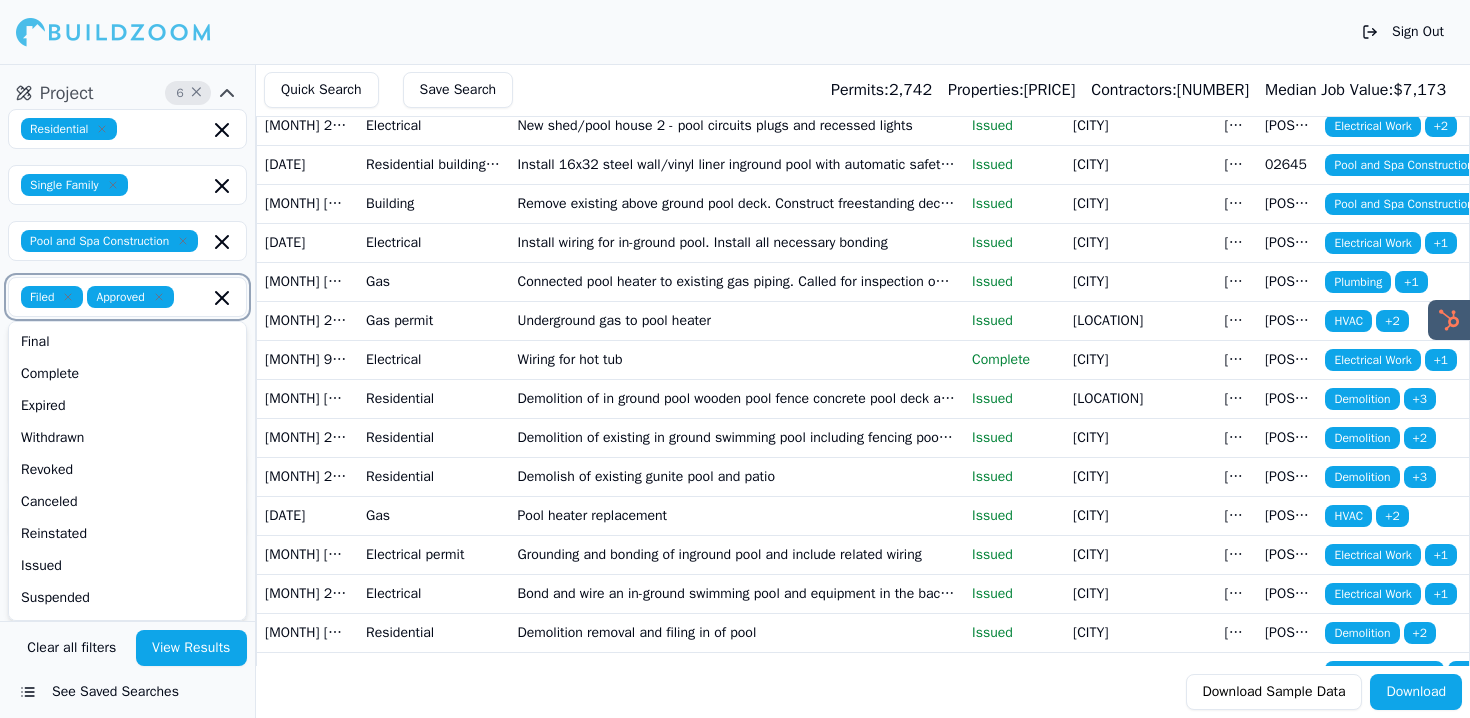 scroll, scrollTop: 311, scrollLeft: 0, axis: vertical 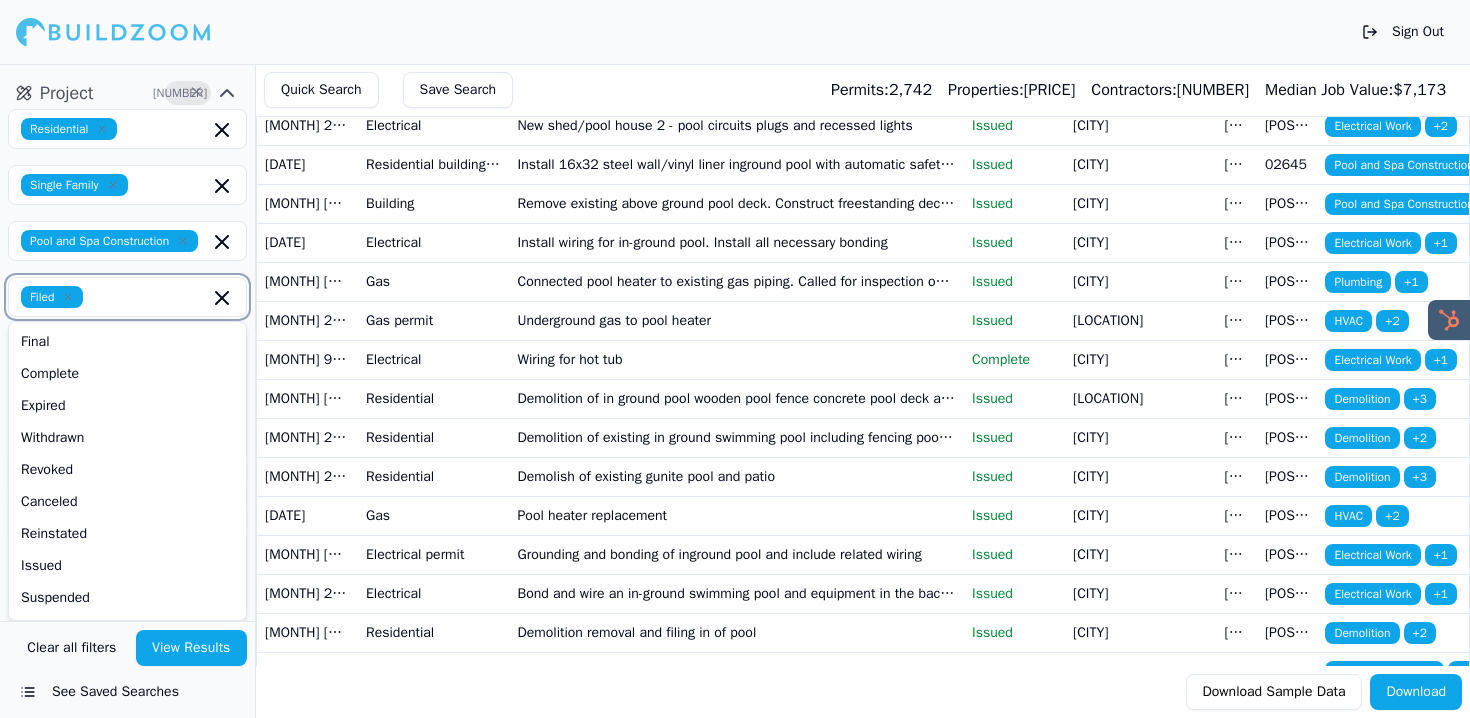 click at bounding box center [102, 129] 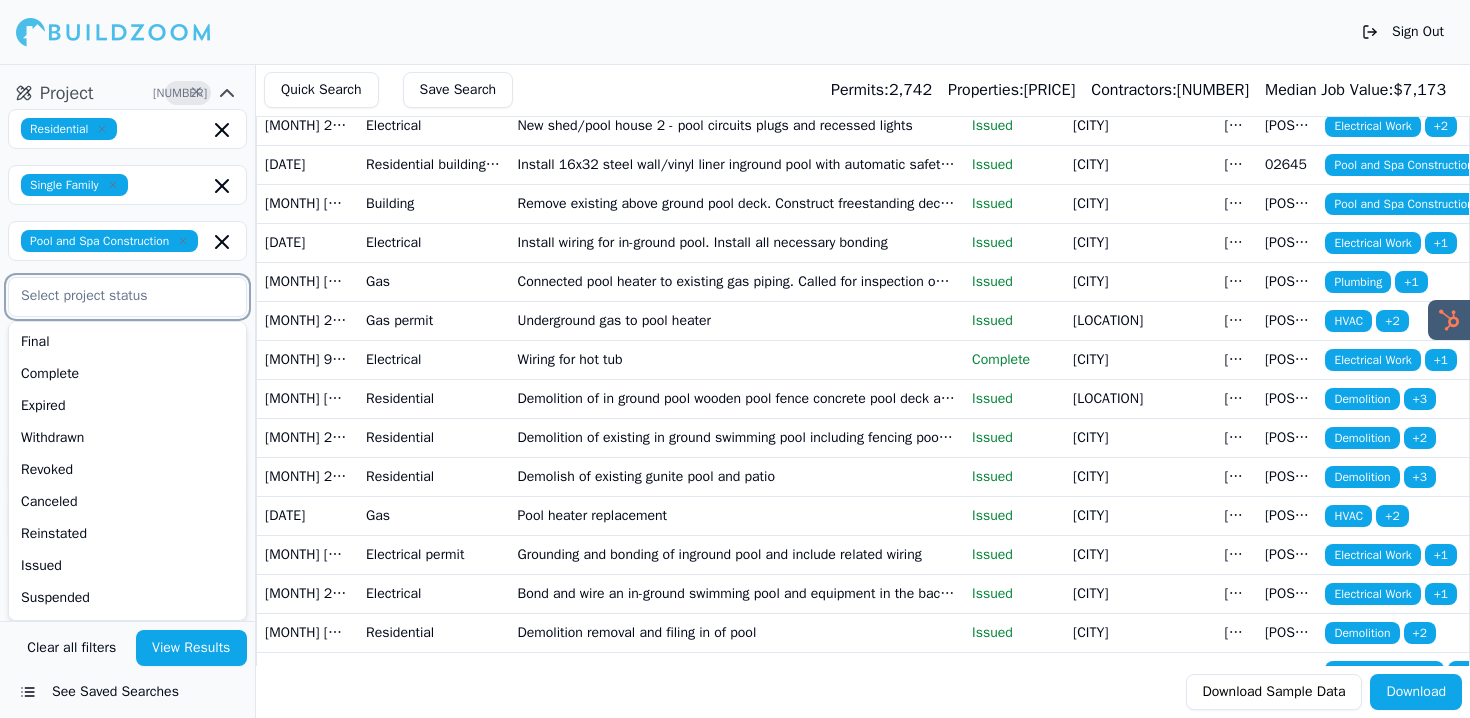 click at bounding box center [102, 129] 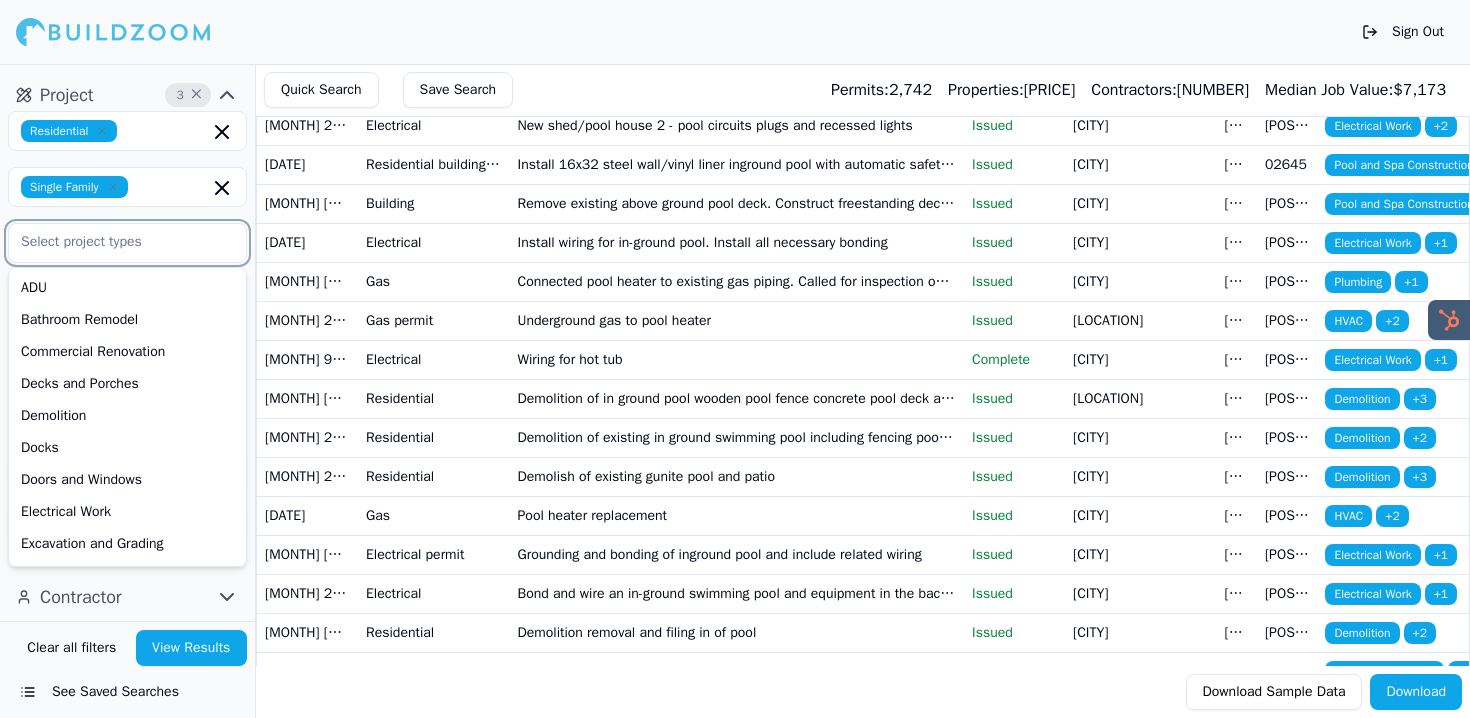 scroll, scrollTop: 269, scrollLeft: 0, axis: vertical 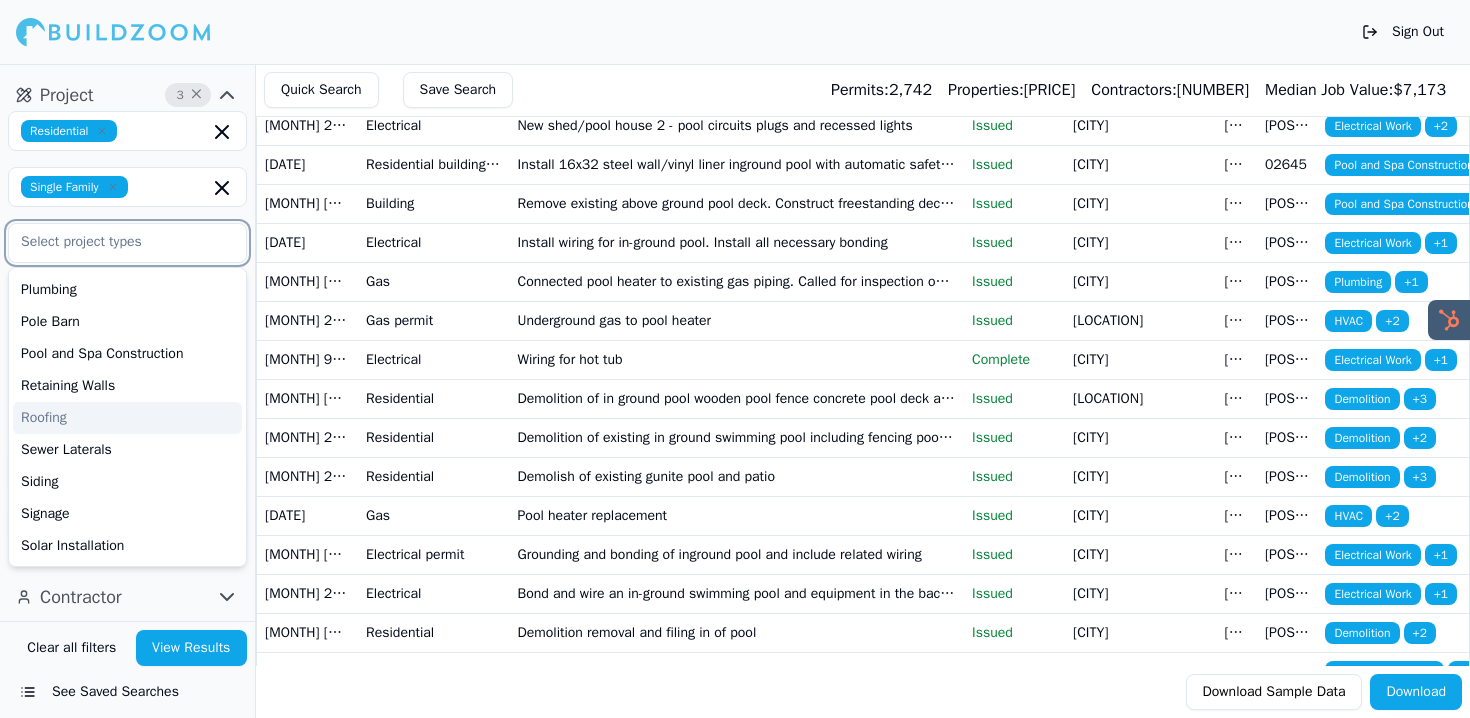 click on "Roofing" at bounding box center (127, 418) 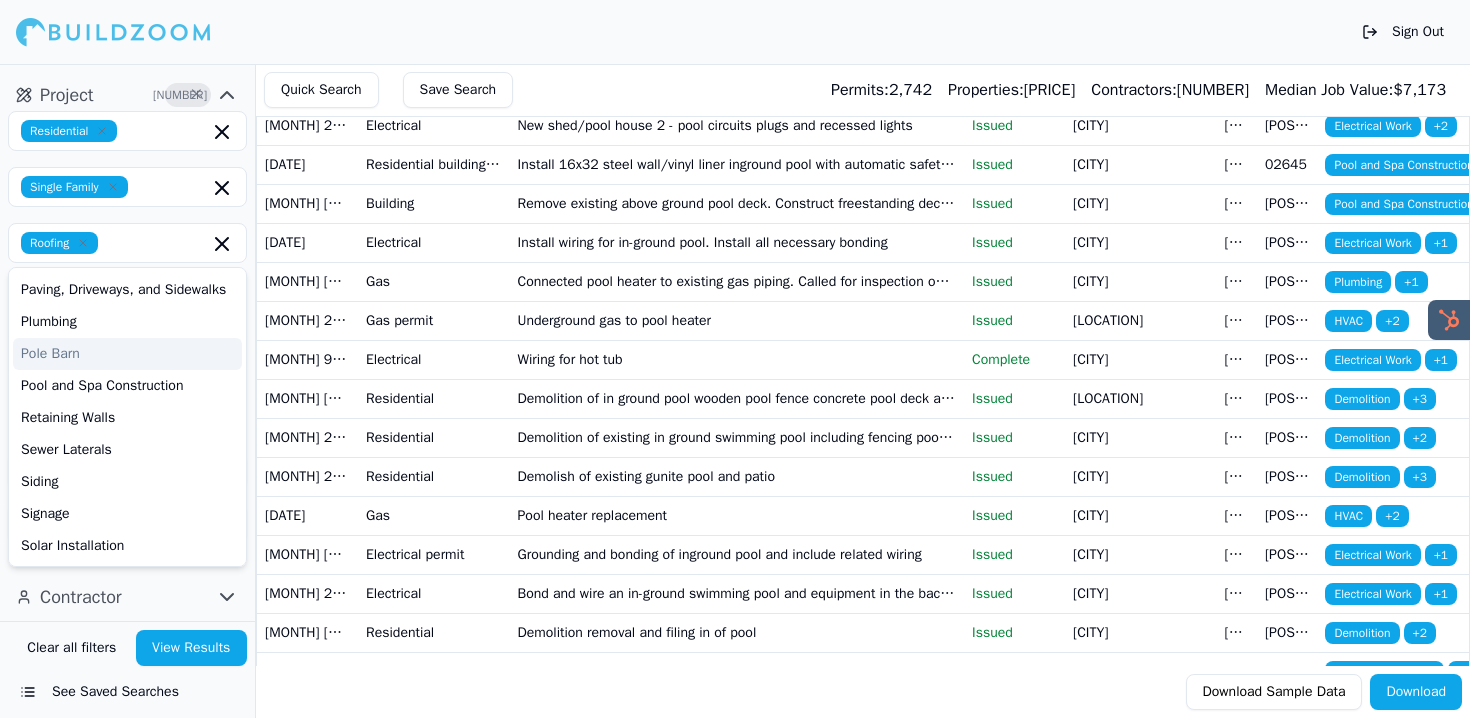 click on "Project [NUMBER] × Residential Single Family Roofing ADU Bathroom Remodel Commercial Renovation Decks and Porches Demolition Docks Doors and Windows Electrical Work Excavation and Grading Fences Flatwork Concrete Foundations Garage Construction Home Addition HVAC Kitchen Remodel Landscape Mechanical Work Mobile Homes Multi-Room Remodel New Construction Patios Paving, Driveways, and Sidewalks Plumbing Pole Barn Pool and Spa Construction Retaining Walls Sewer Laterals Siding Signage Solar Installation Last 2 Years" at bounding box center [127, -71] 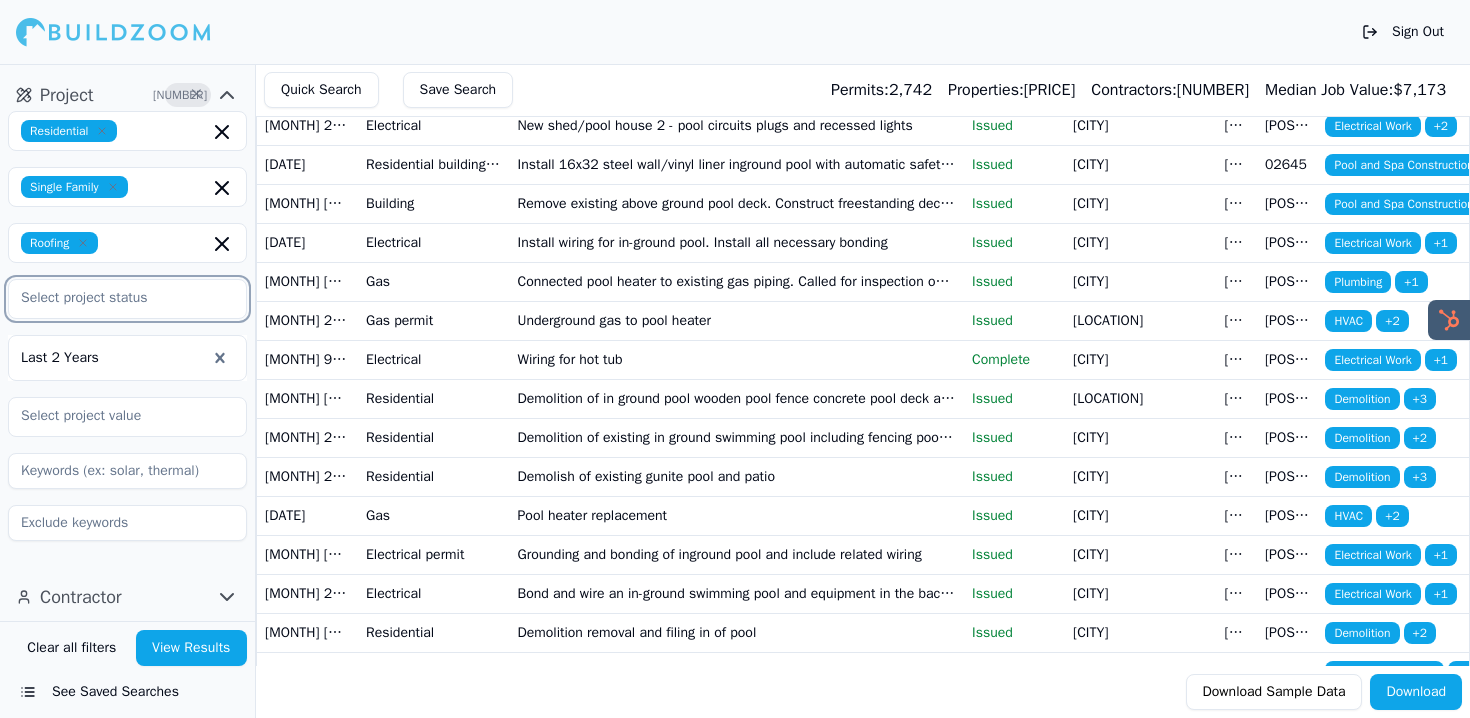 click at bounding box center [115, 298] 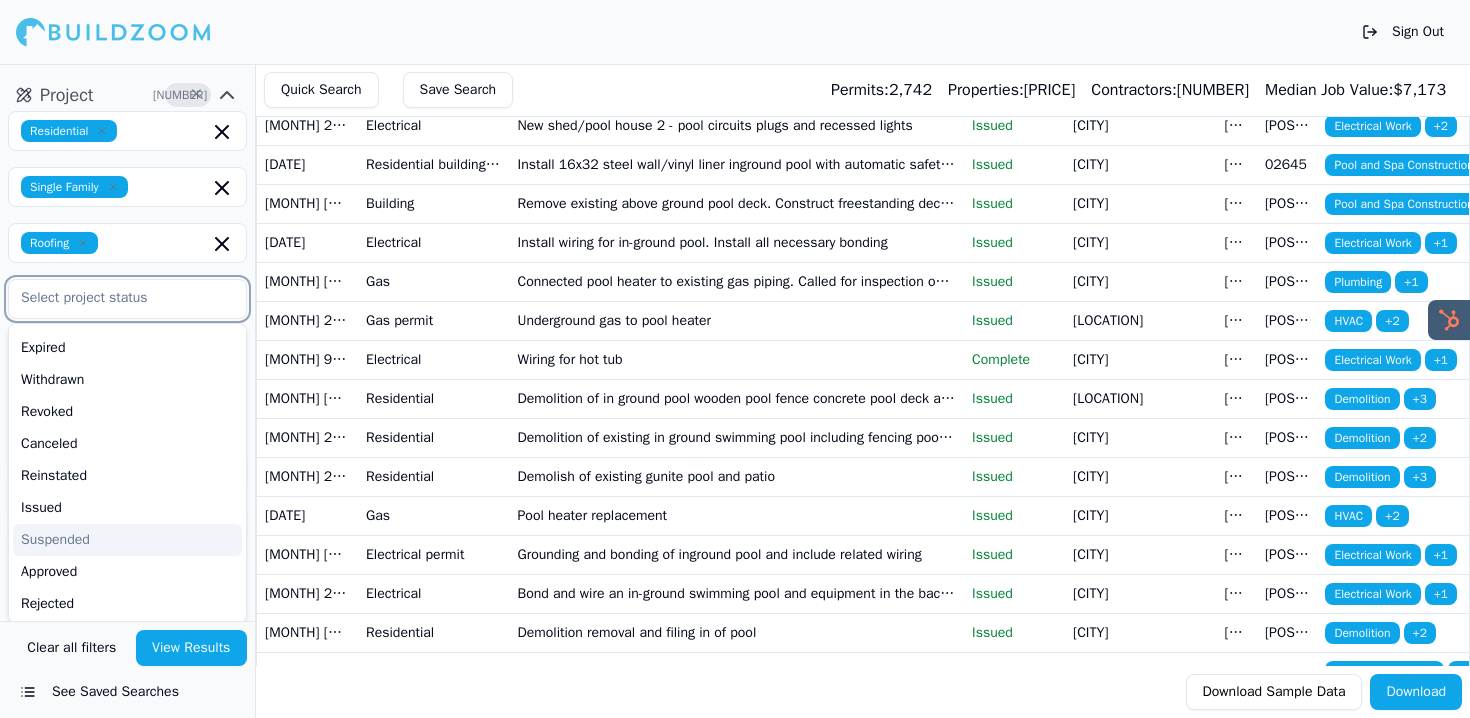 scroll, scrollTop: 68, scrollLeft: 0, axis: vertical 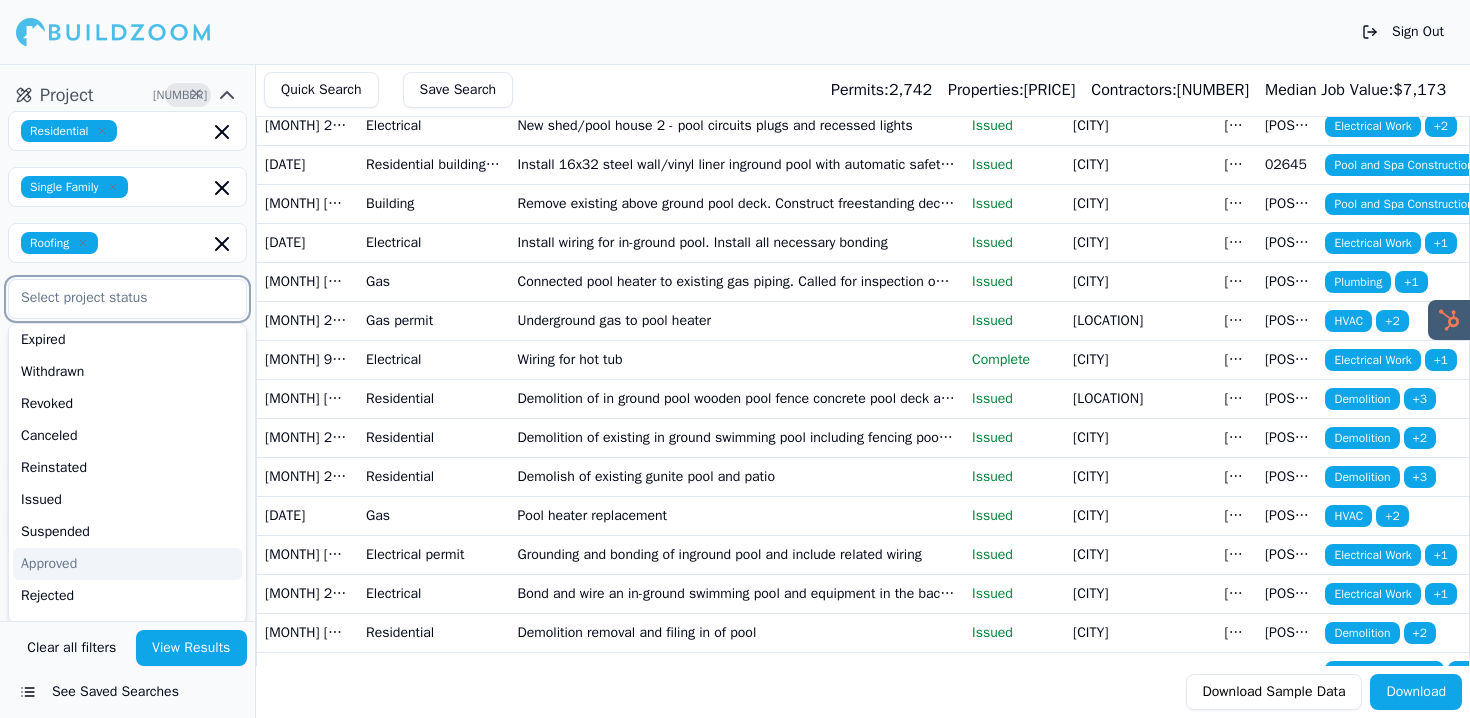click on "Approved" at bounding box center [127, 564] 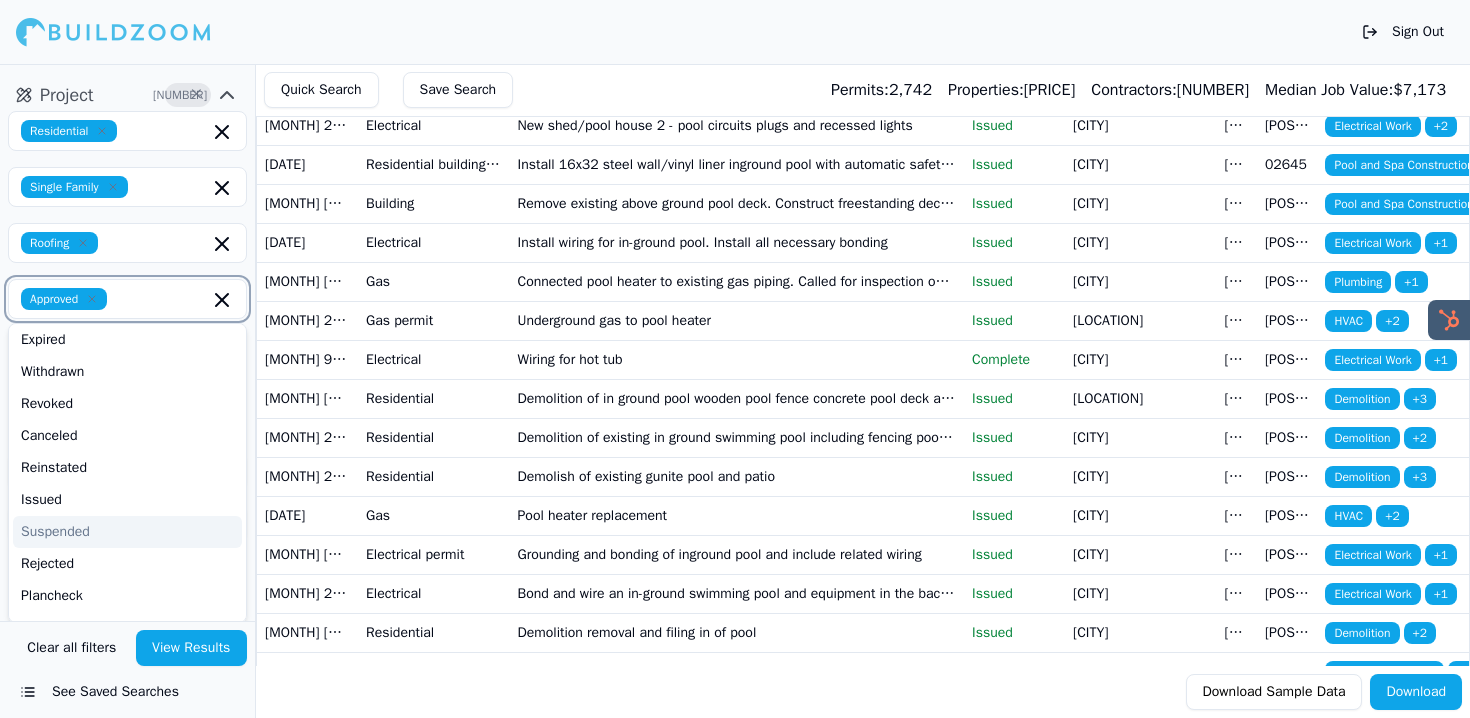 scroll, scrollTop: 0, scrollLeft: 0, axis: both 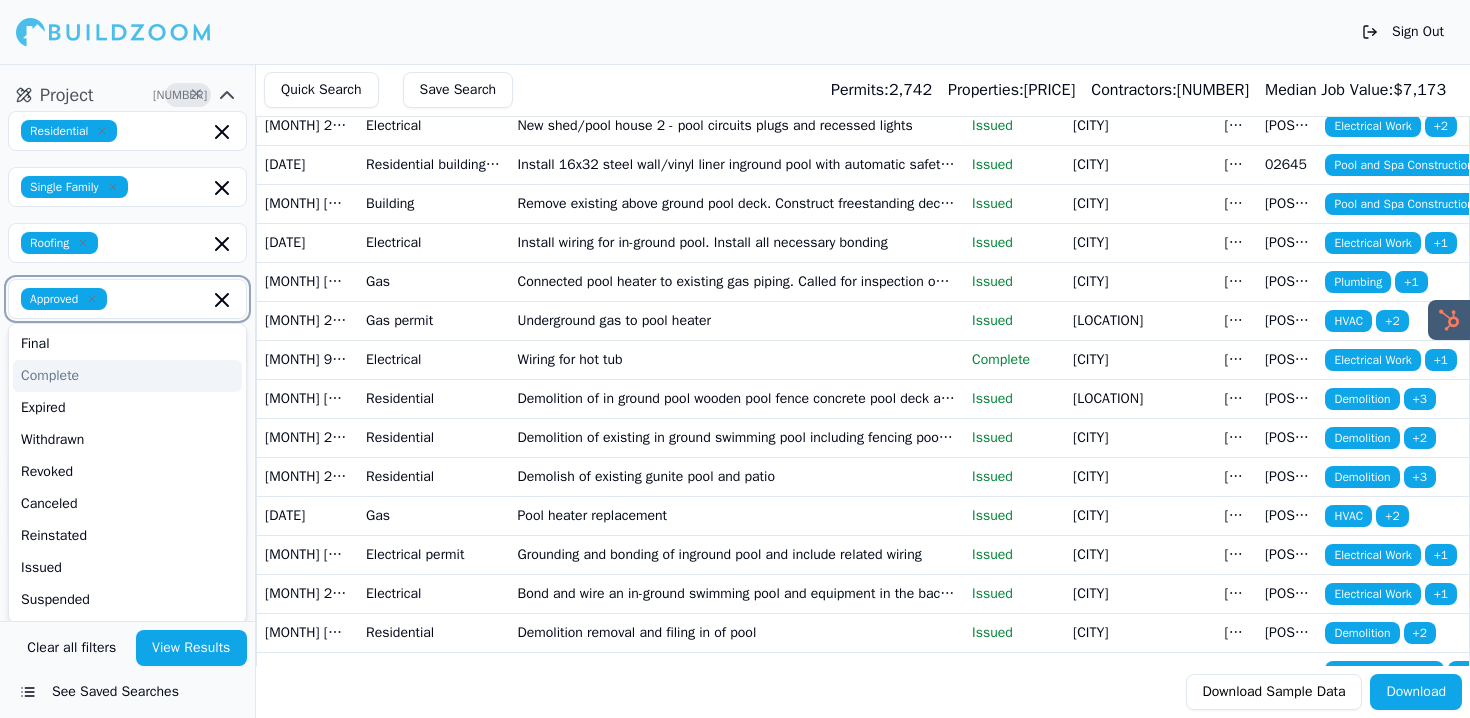 click on "Complete" at bounding box center (127, 376) 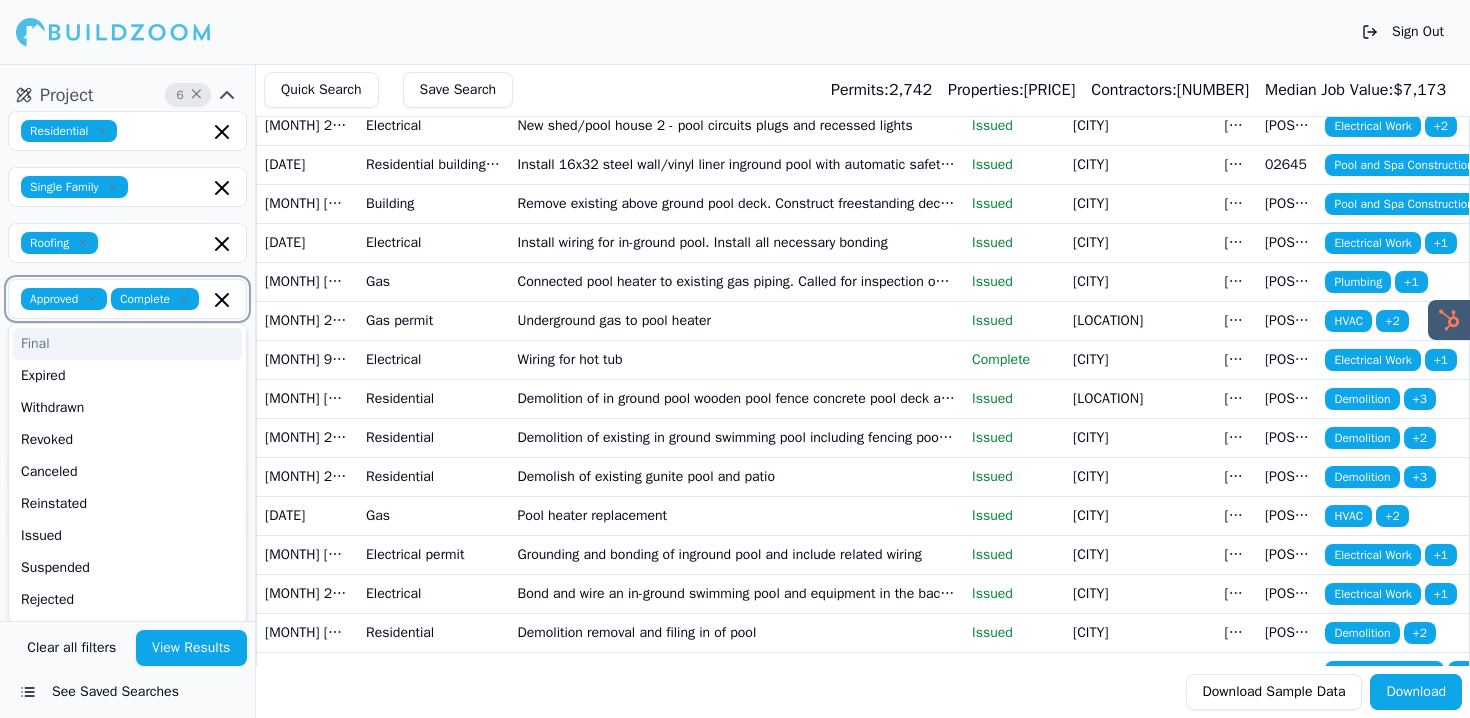 click on "Final" at bounding box center (127, 344) 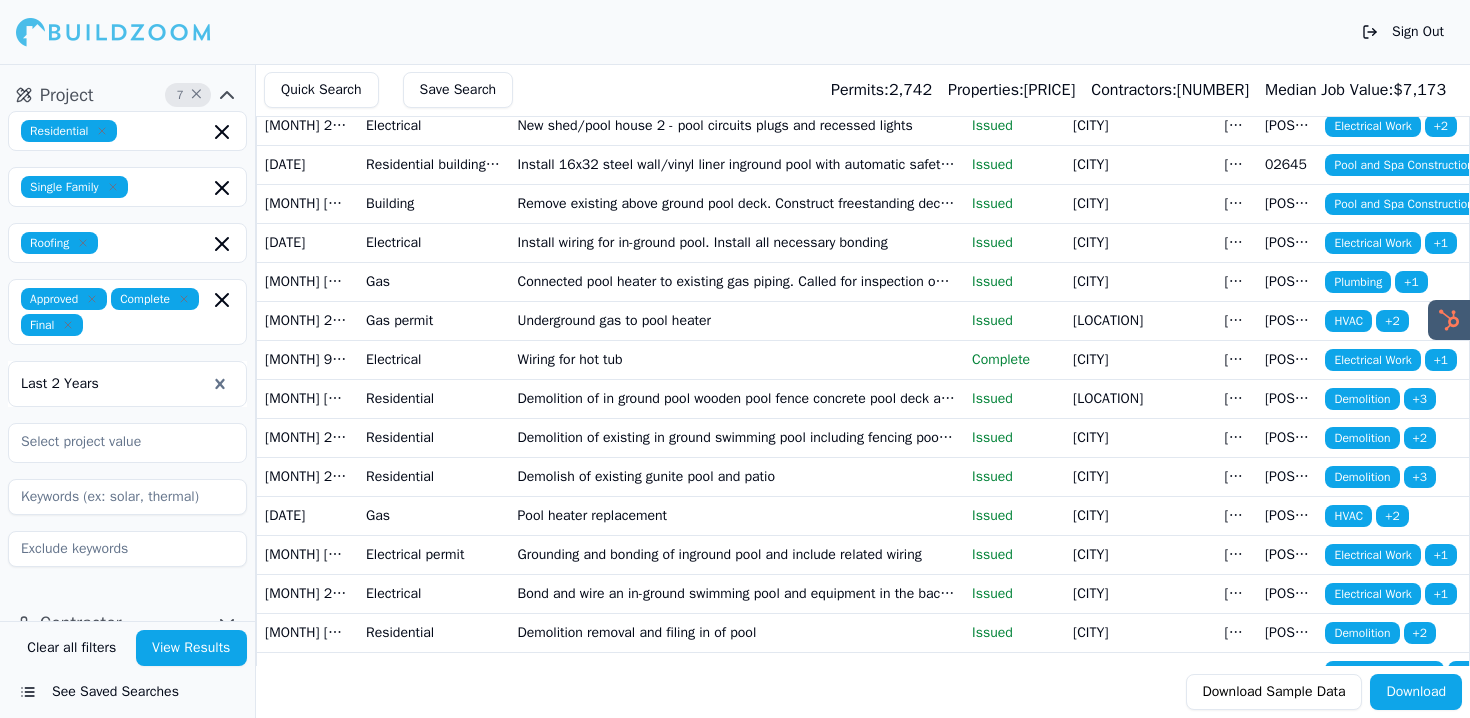 click on "Project 7 × Residential Single Family Roofing Approved Complete Final Last 2 Years" at bounding box center [127, -71] 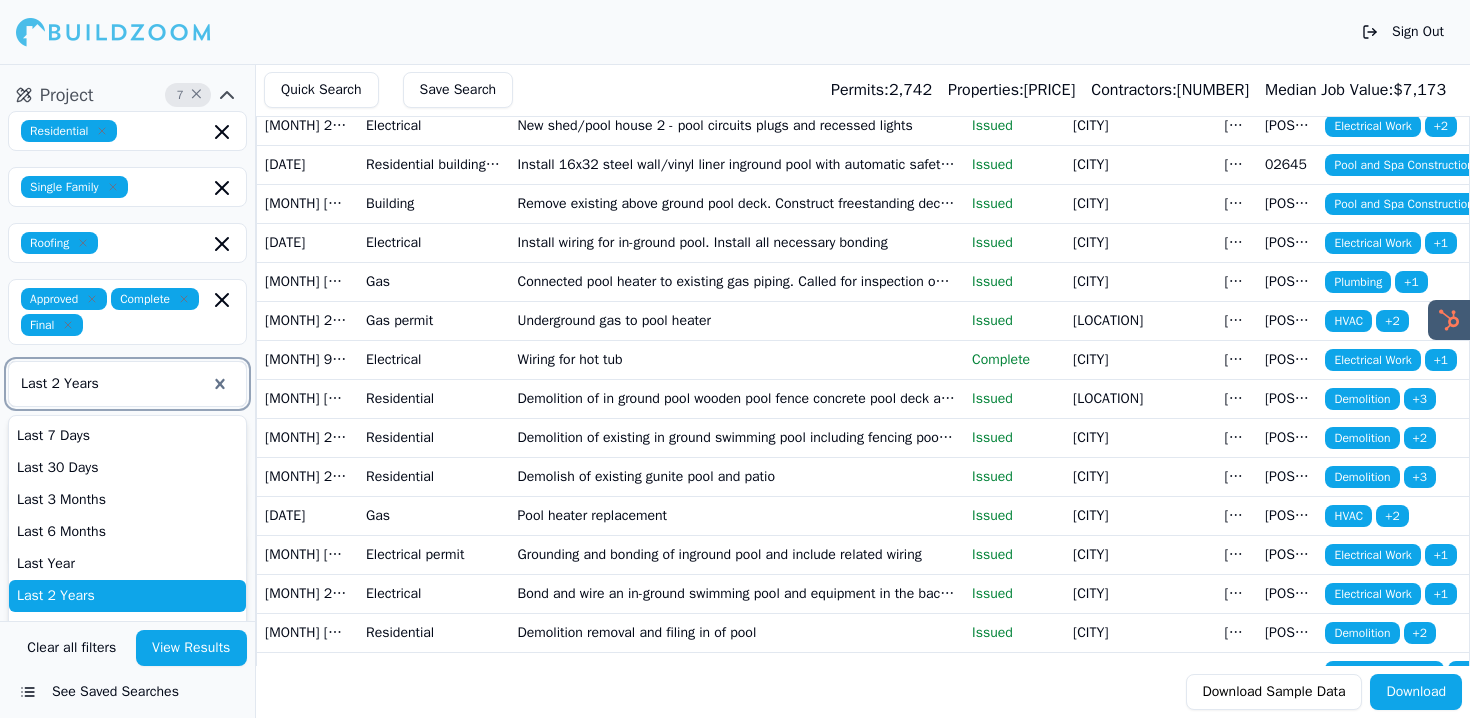click at bounding box center [113, 384] 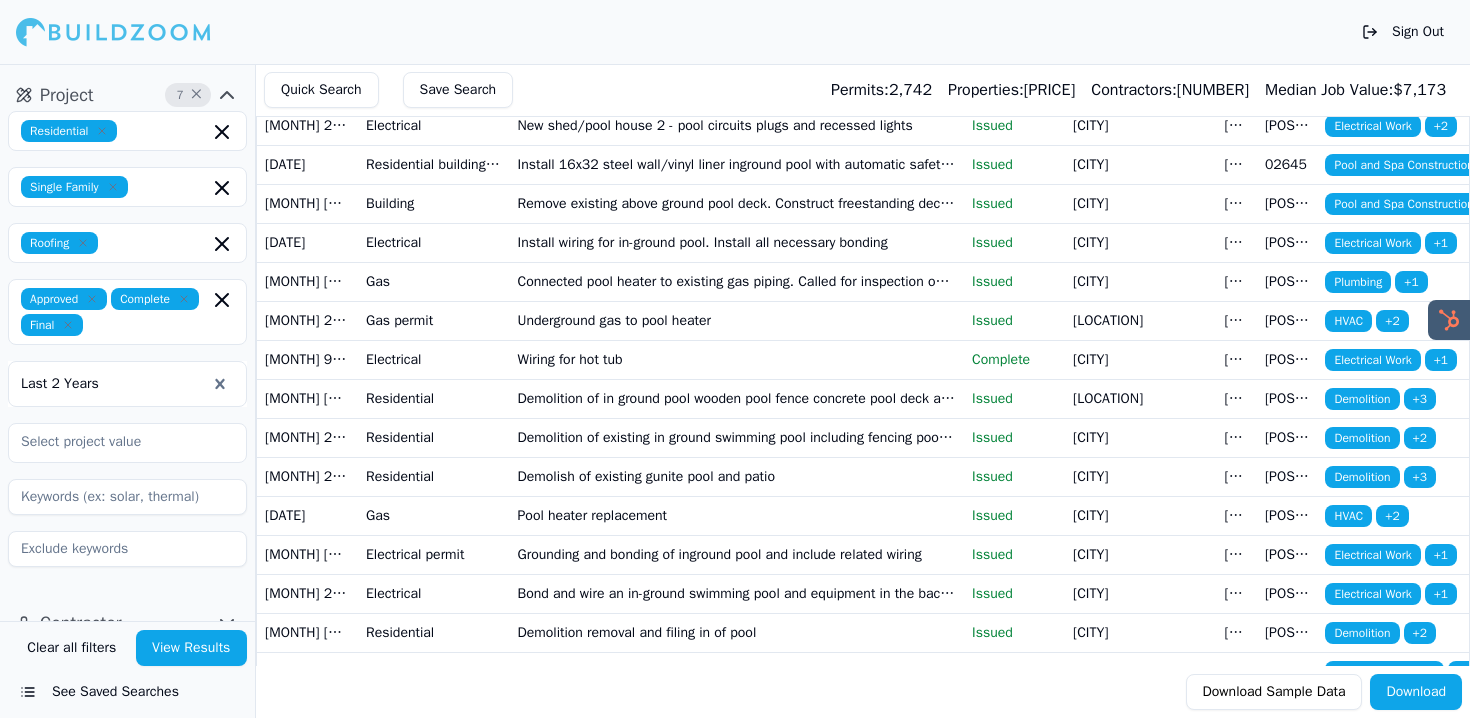click on "View Results" at bounding box center [192, 648] 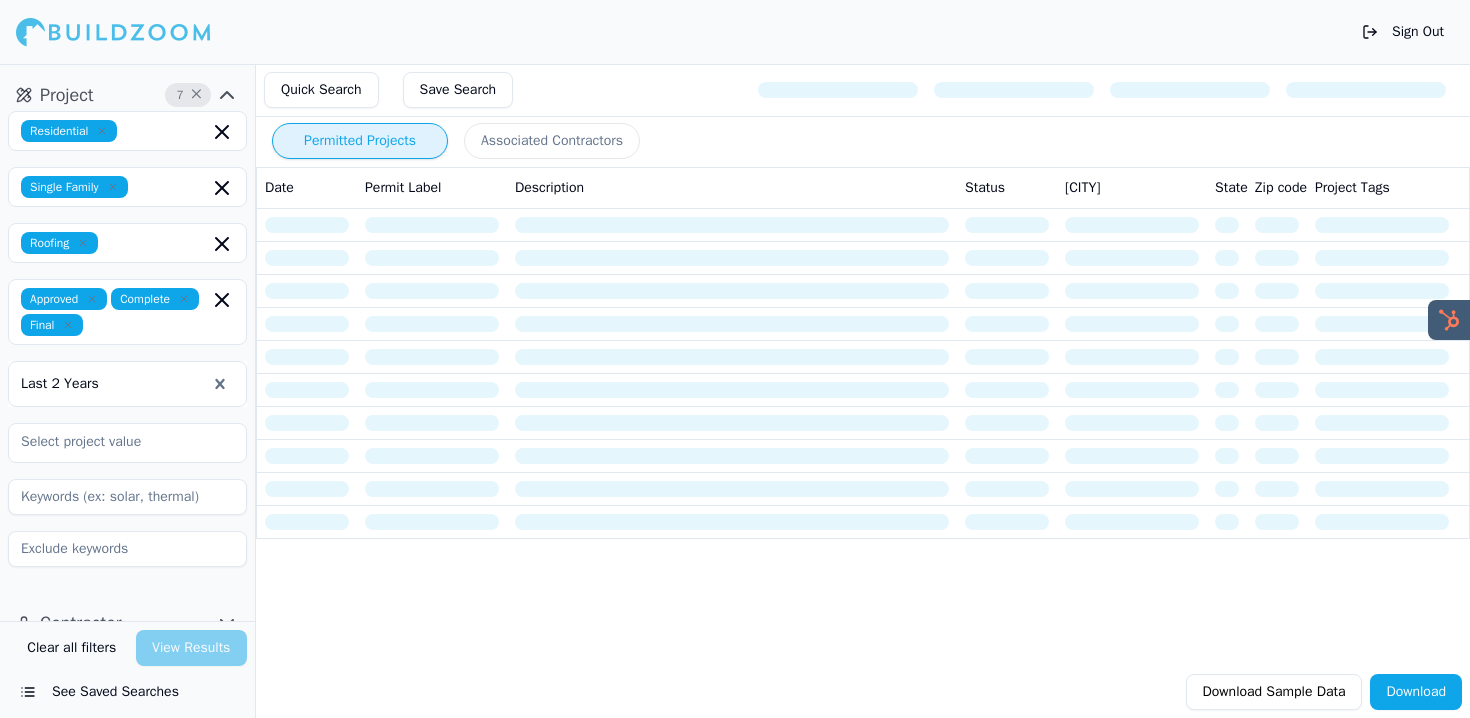 scroll, scrollTop: 0, scrollLeft: 0, axis: both 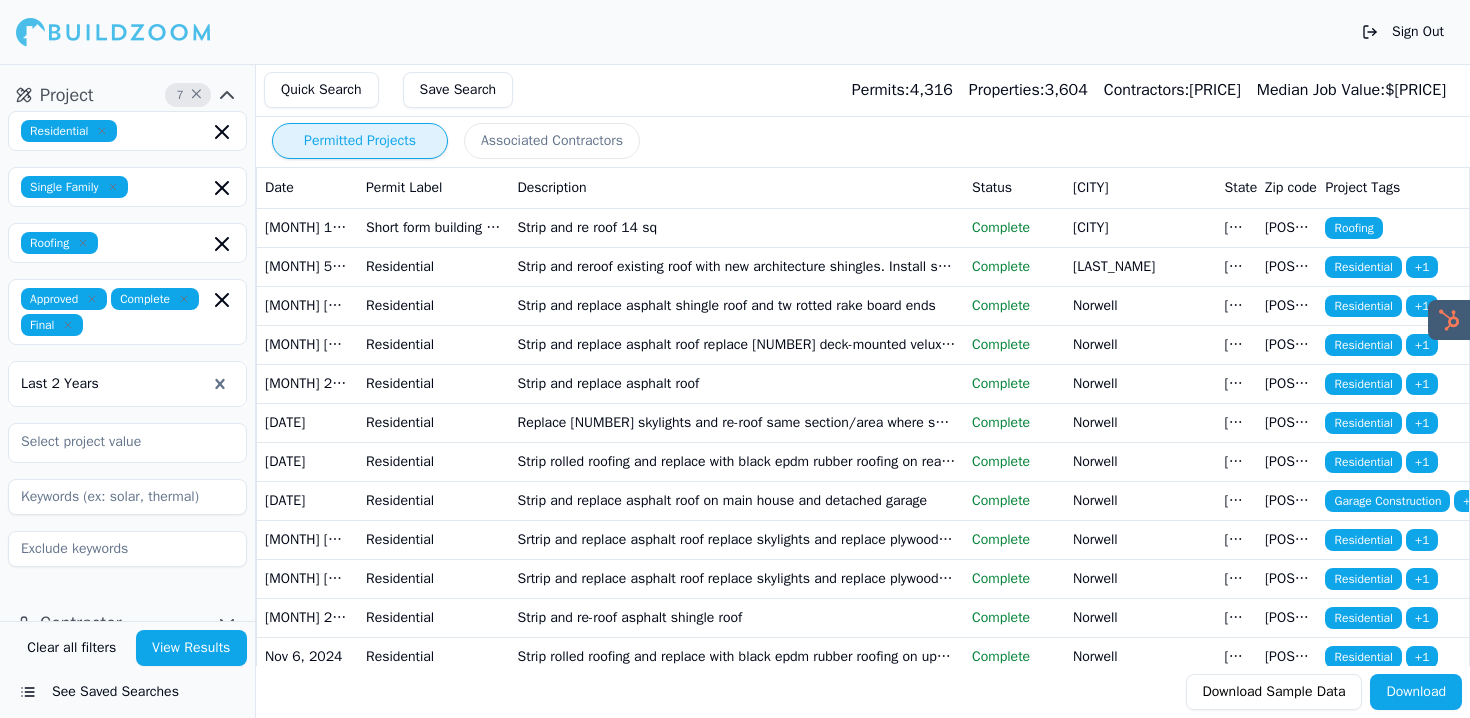 click at bounding box center [113, 384] 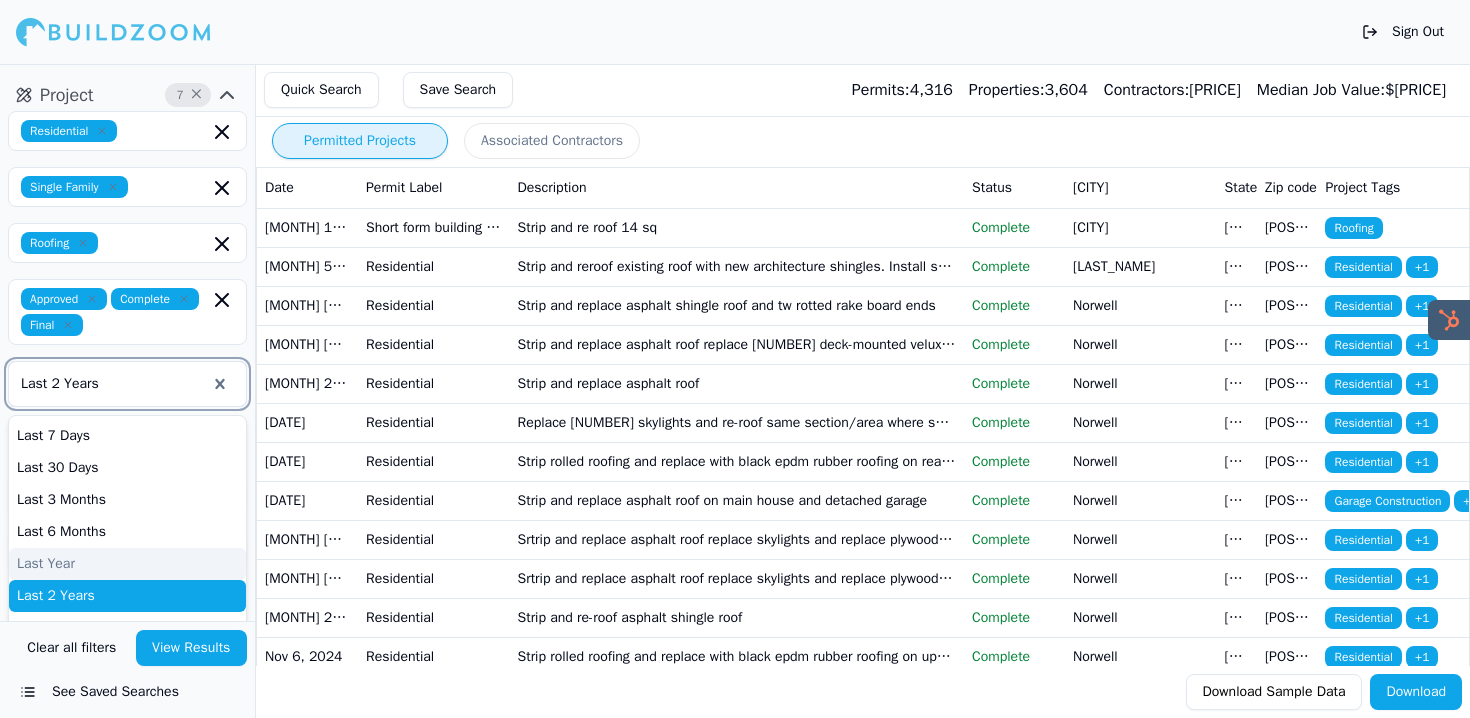 click on "Last Year" at bounding box center [127, 564] 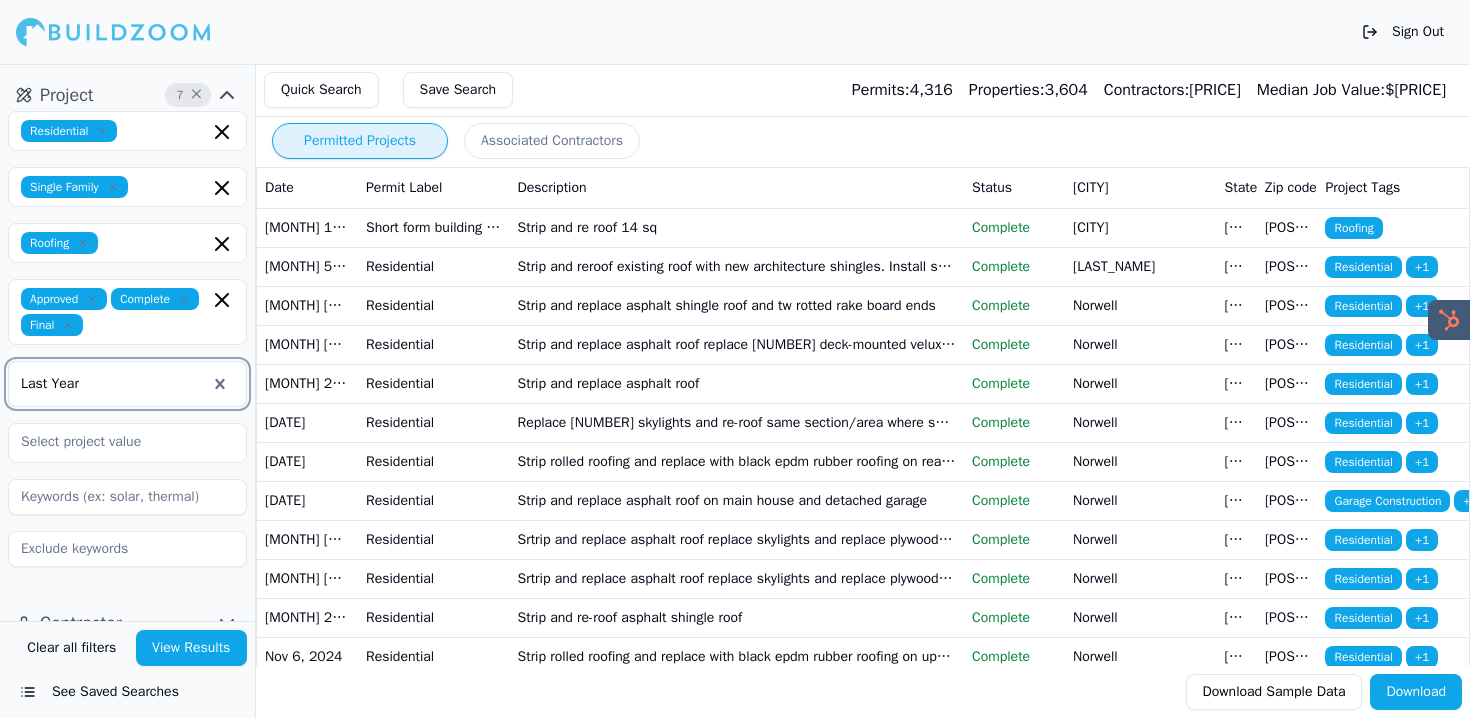 click on "View Results" at bounding box center (192, 648) 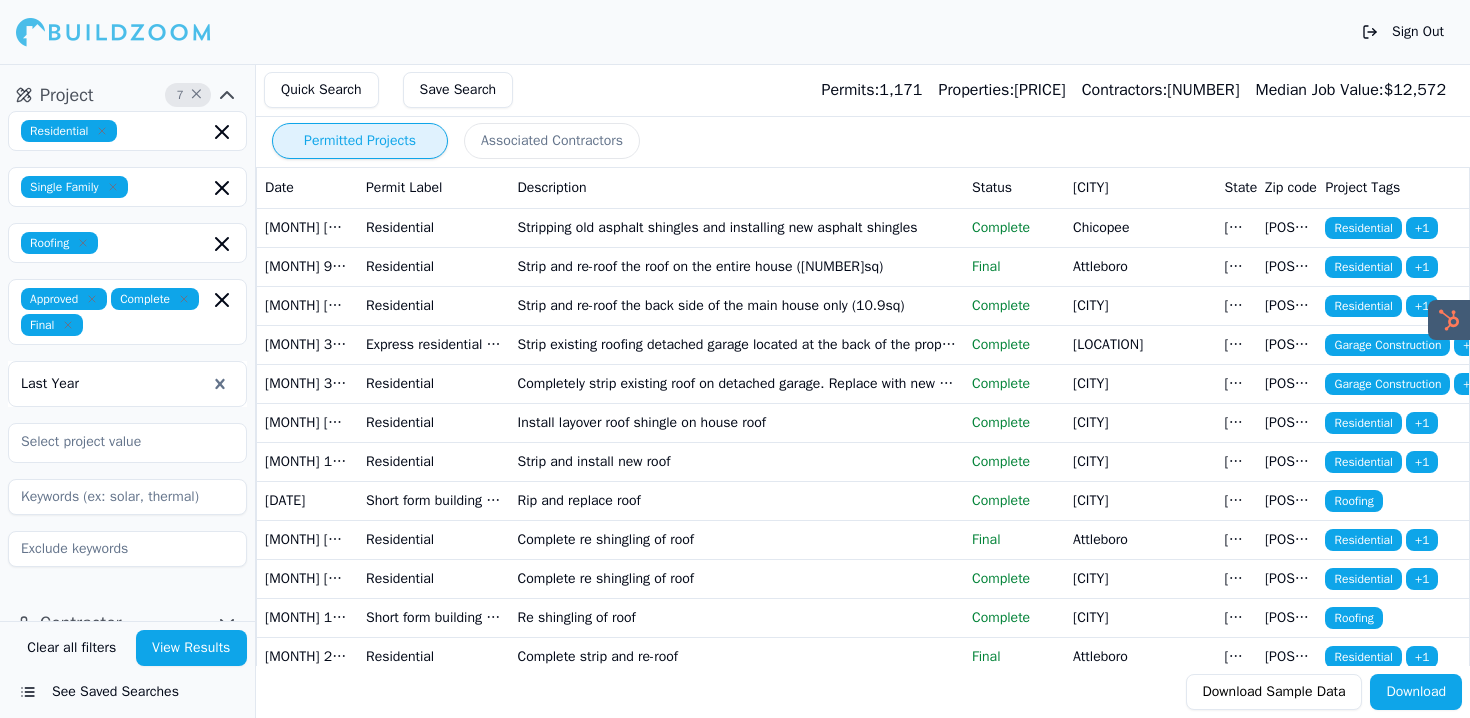 click on "Download" at bounding box center (1416, 692) 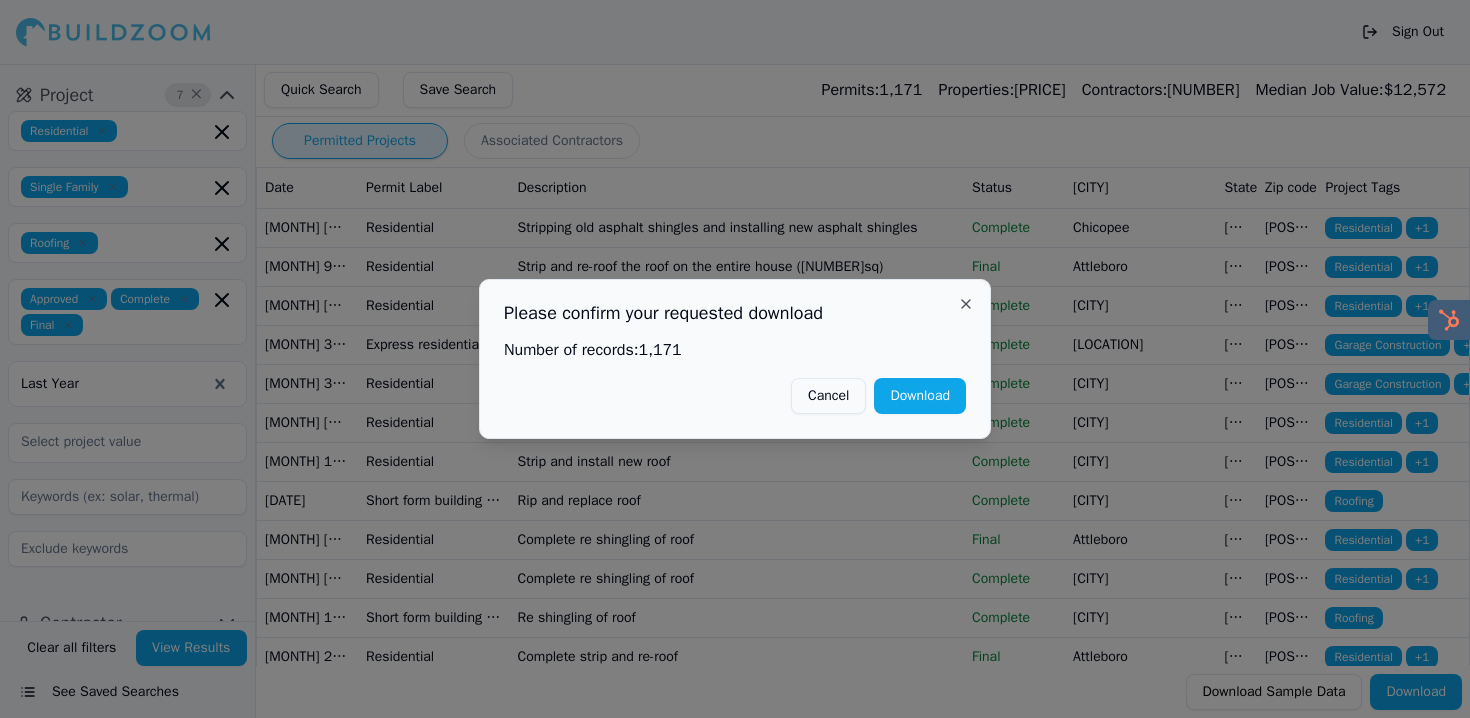 click on "Download" at bounding box center (920, 396) 